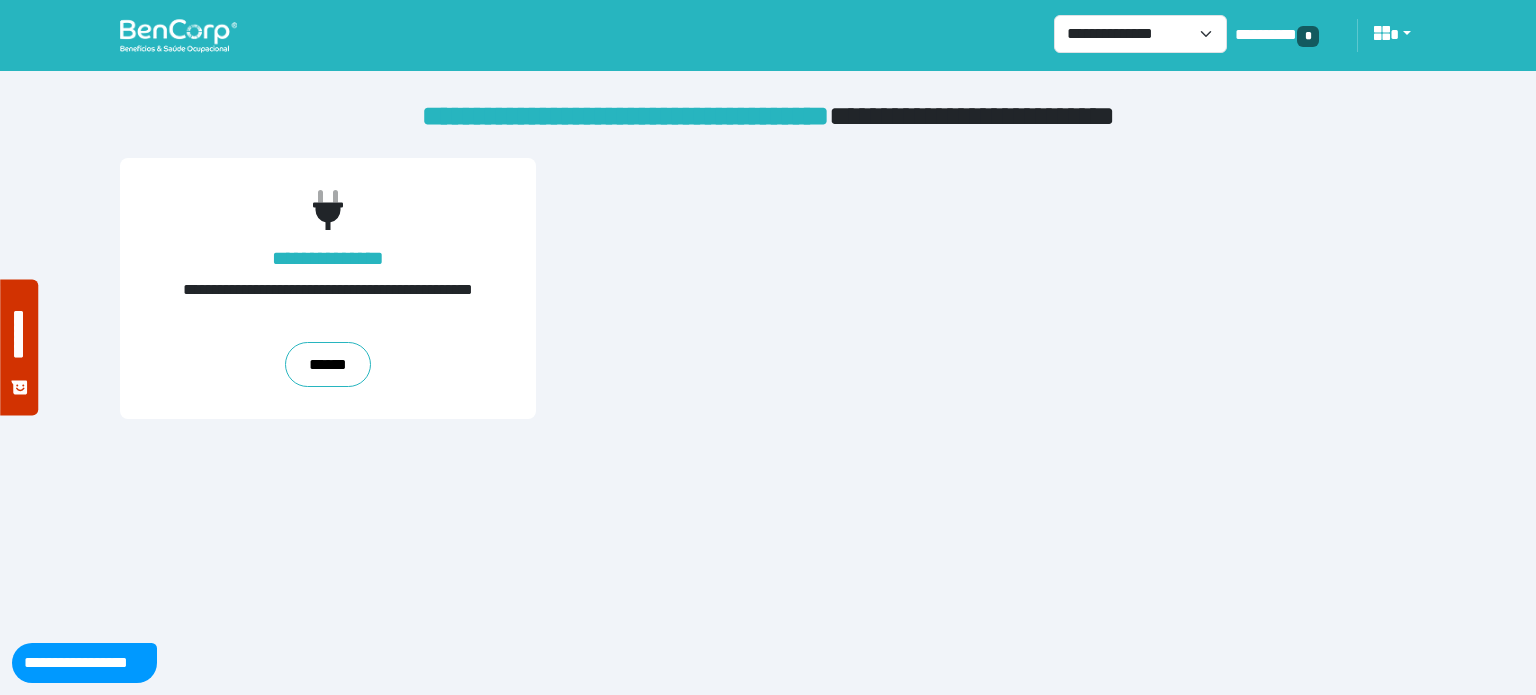 scroll, scrollTop: 0, scrollLeft: 0, axis: both 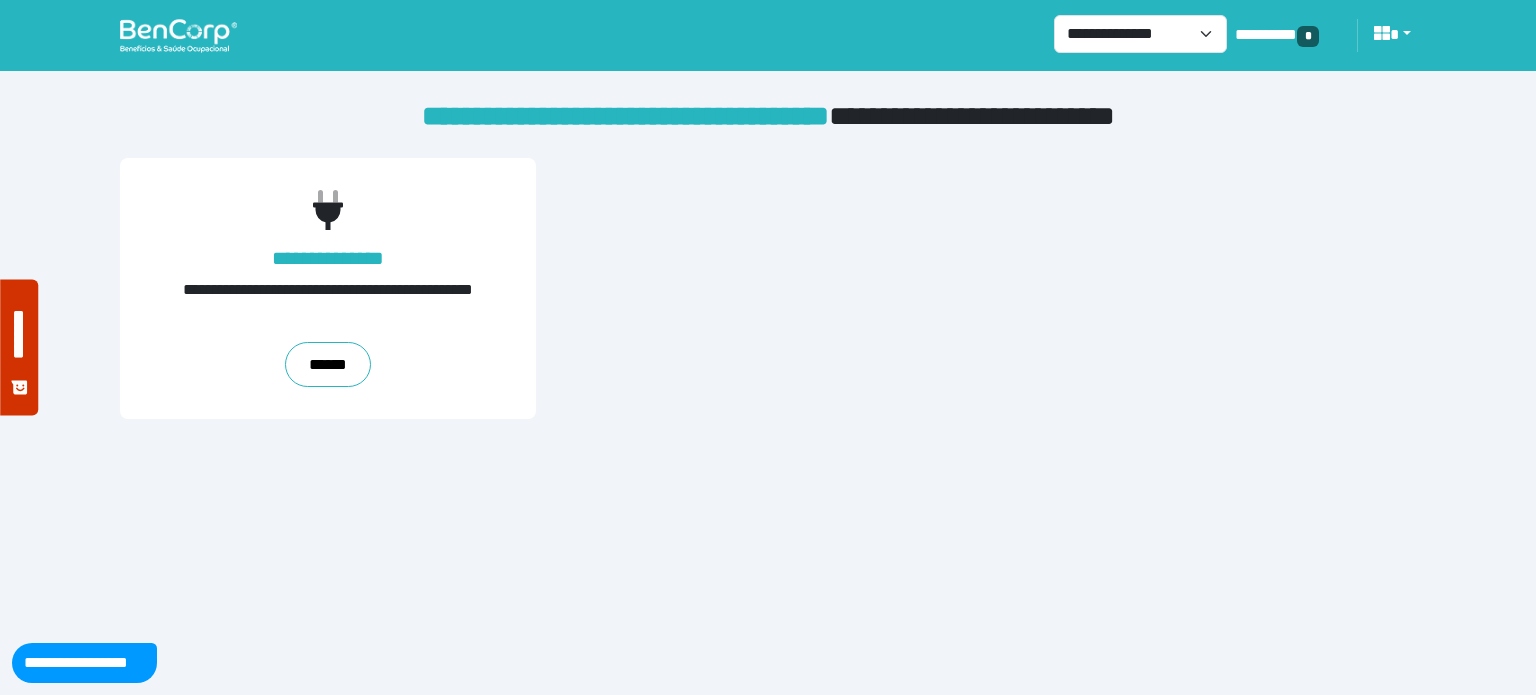 select on "*" 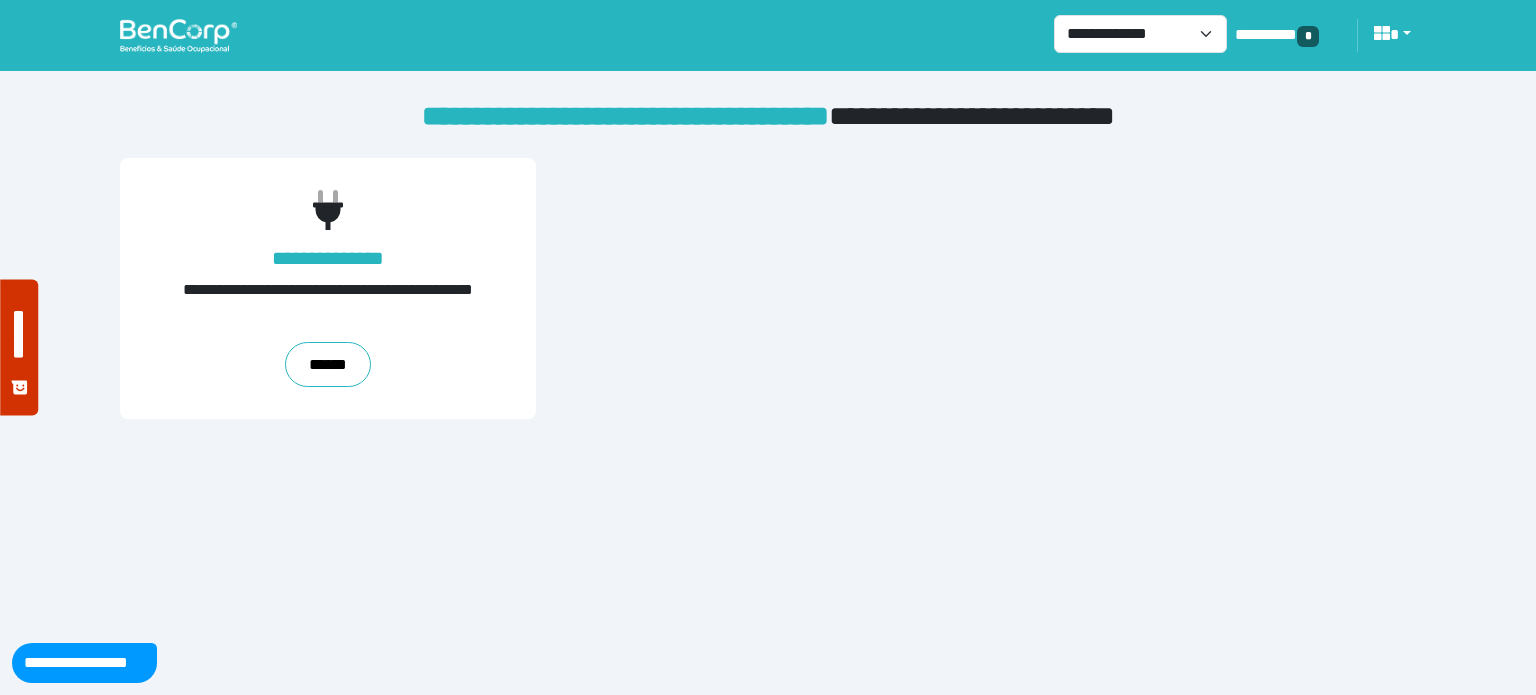 click on "**********" at bounding box center [1140, 34] 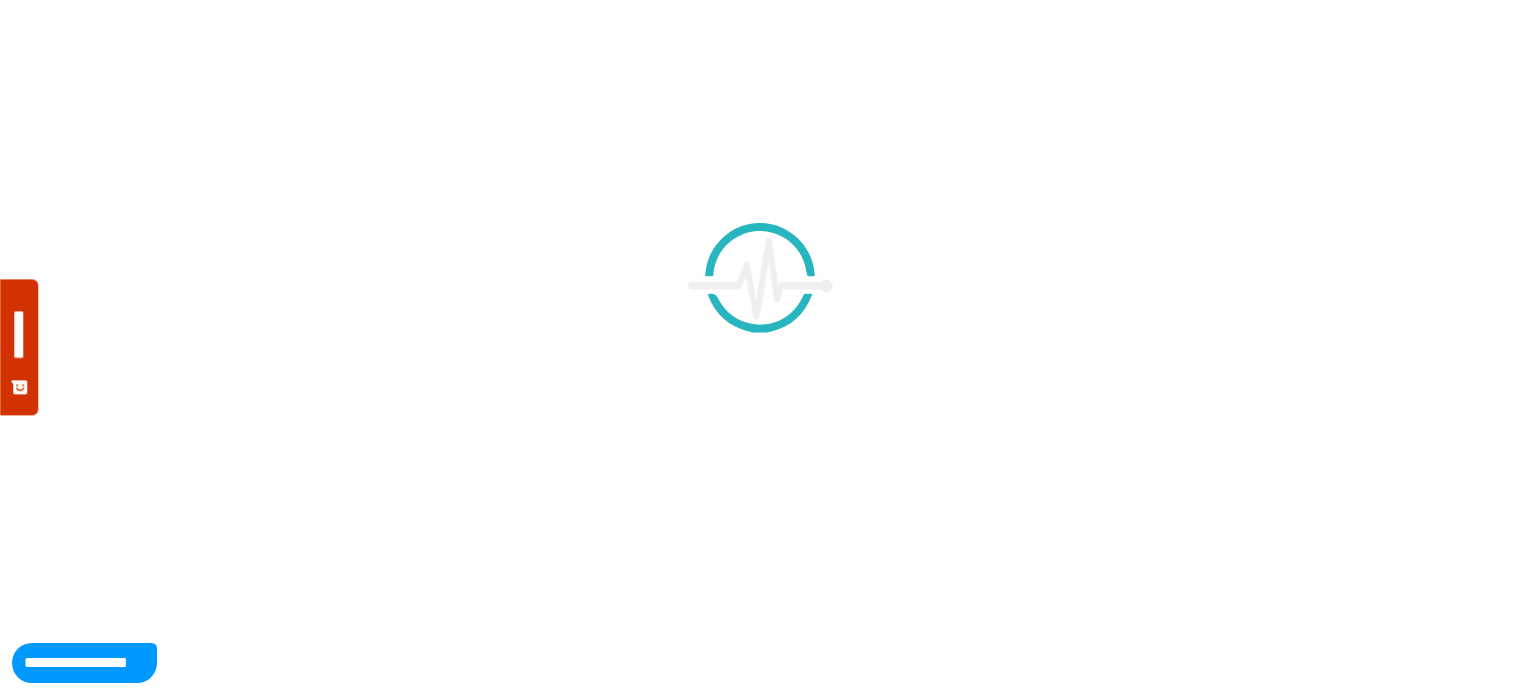 scroll, scrollTop: 0, scrollLeft: 0, axis: both 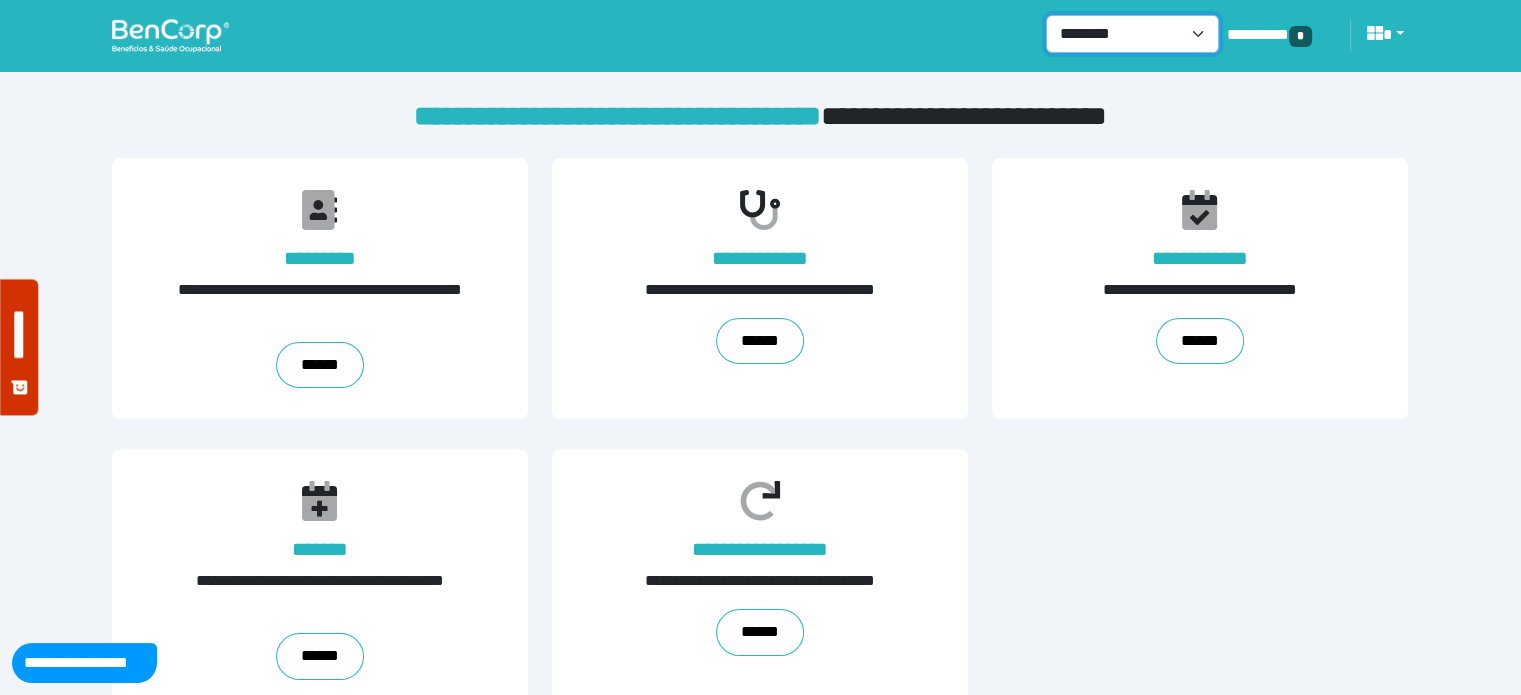 click on "**********" at bounding box center [1132, 34] 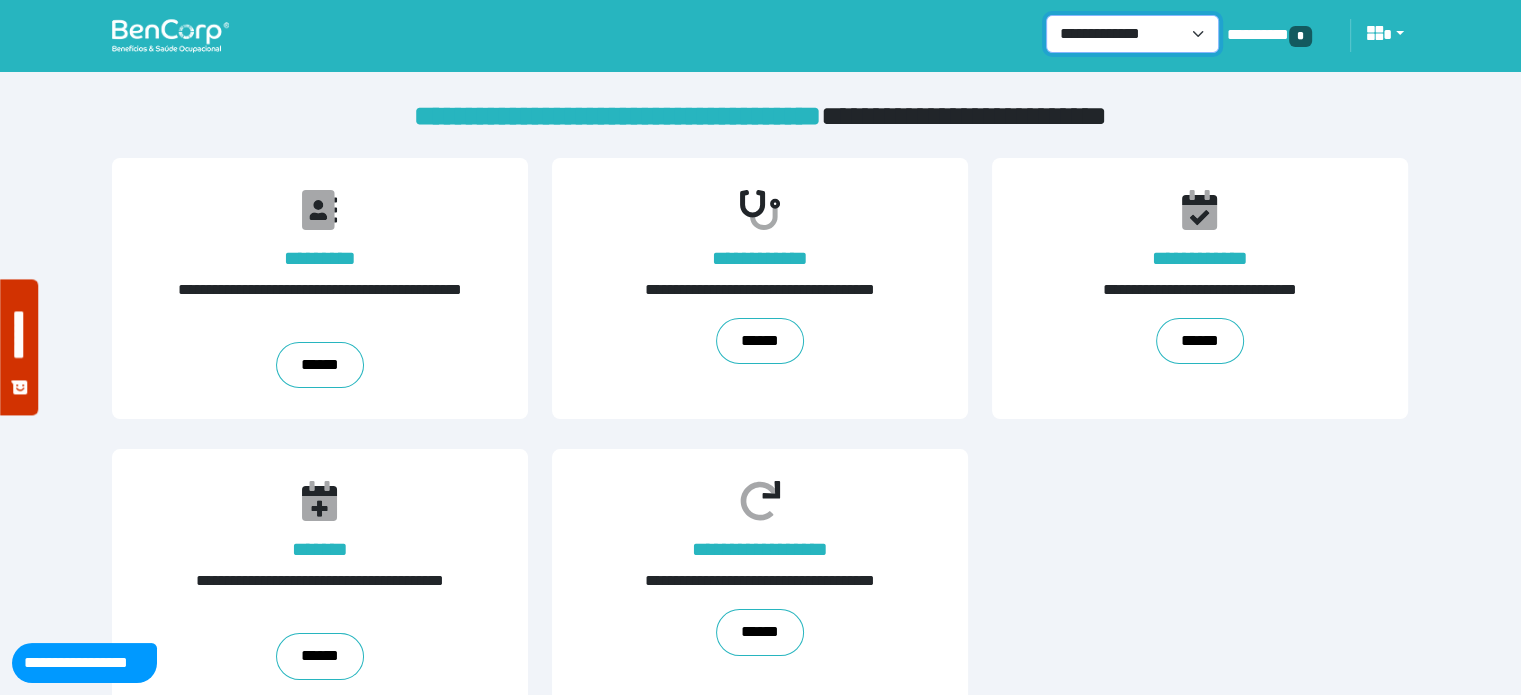 click on "**********" at bounding box center [1132, 34] 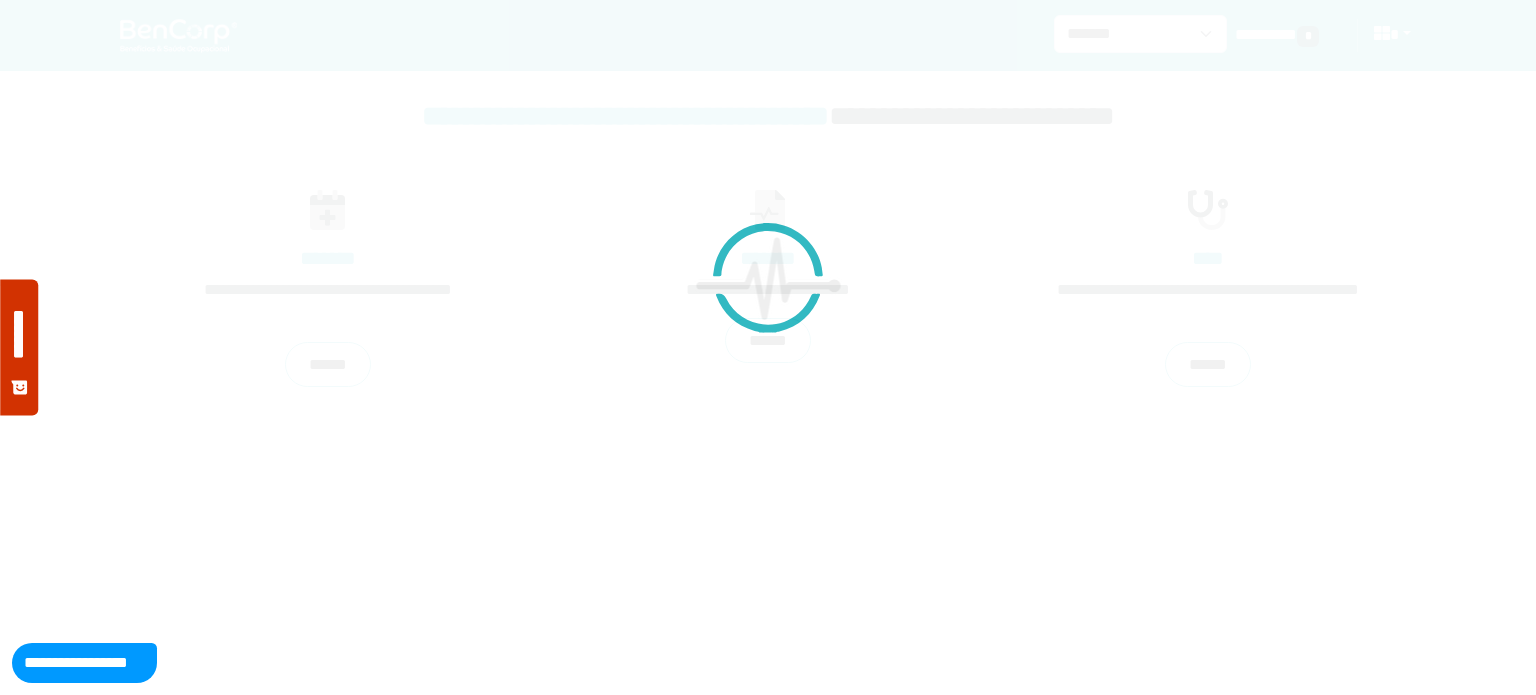 scroll, scrollTop: 0, scrollLeft: 0, axis: both 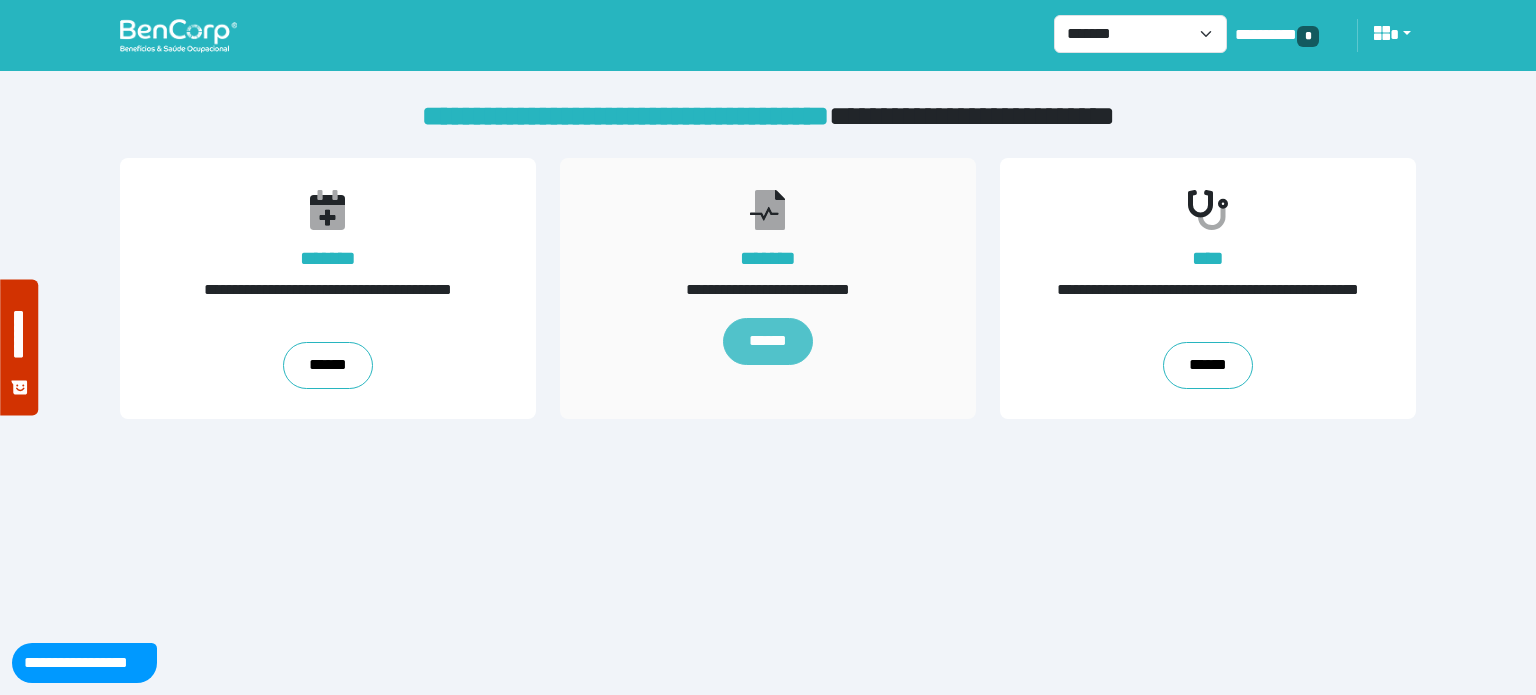 click on "******" at bounding box center (768, 342) 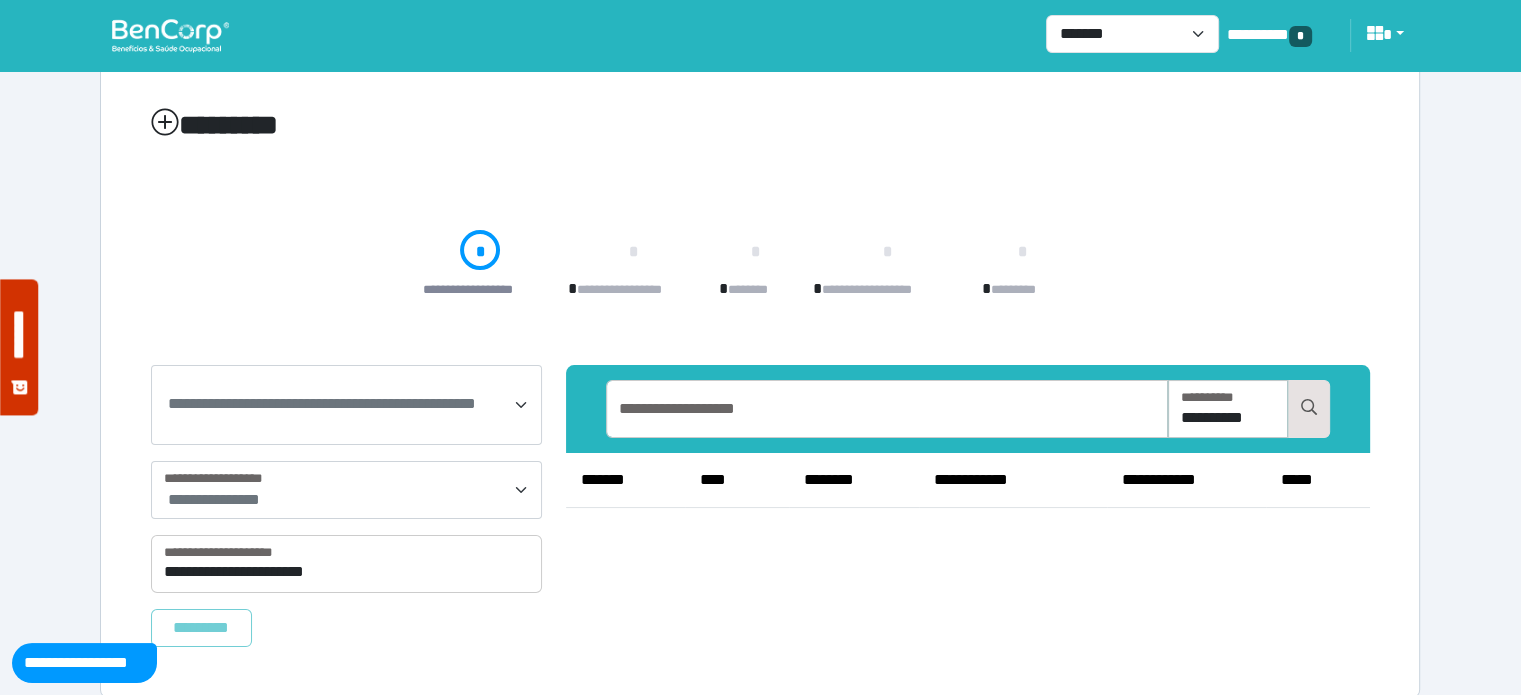 scroll, scrollTop: 65, scrollLeft: 0, axis: vertical 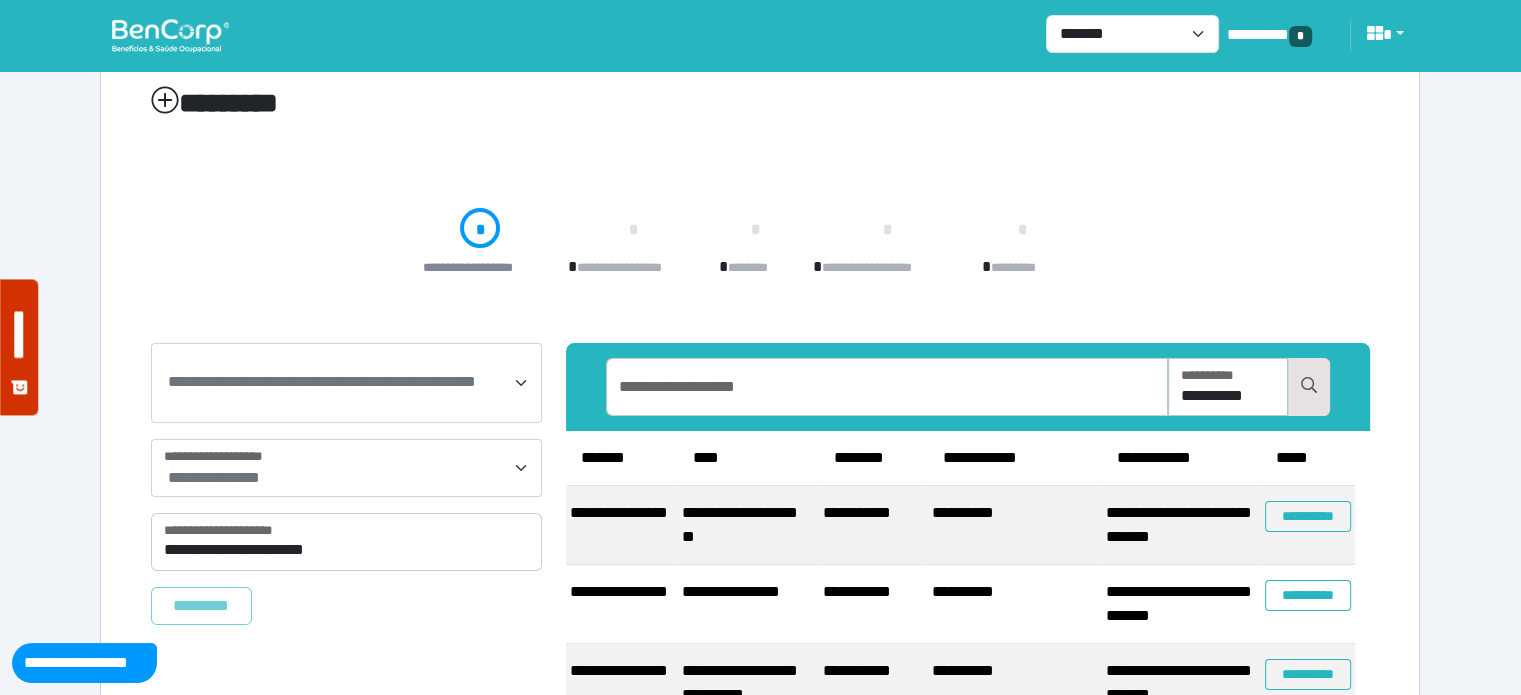 click on "**********" at bounding box center (322, 381) 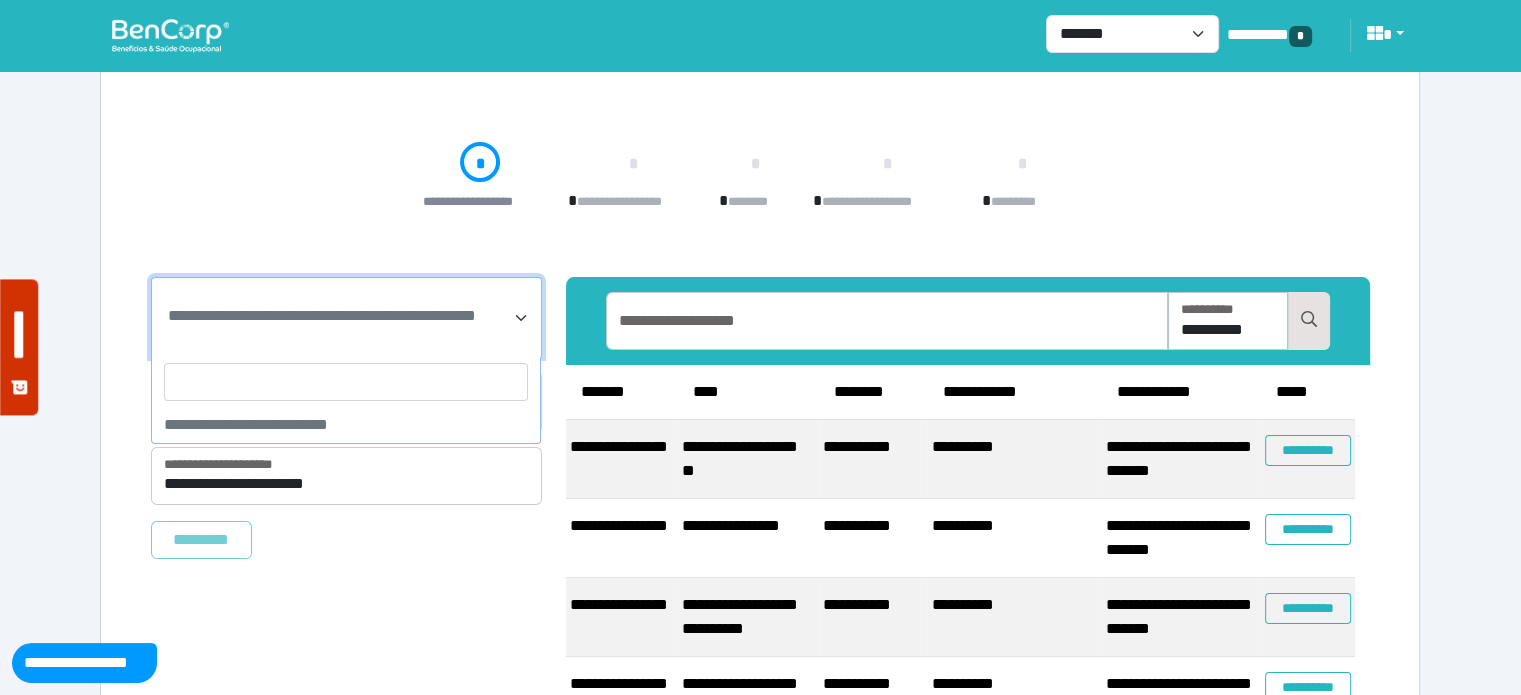 scroll, scrollTop: 165, scrollLeft: 0, axis: vertical 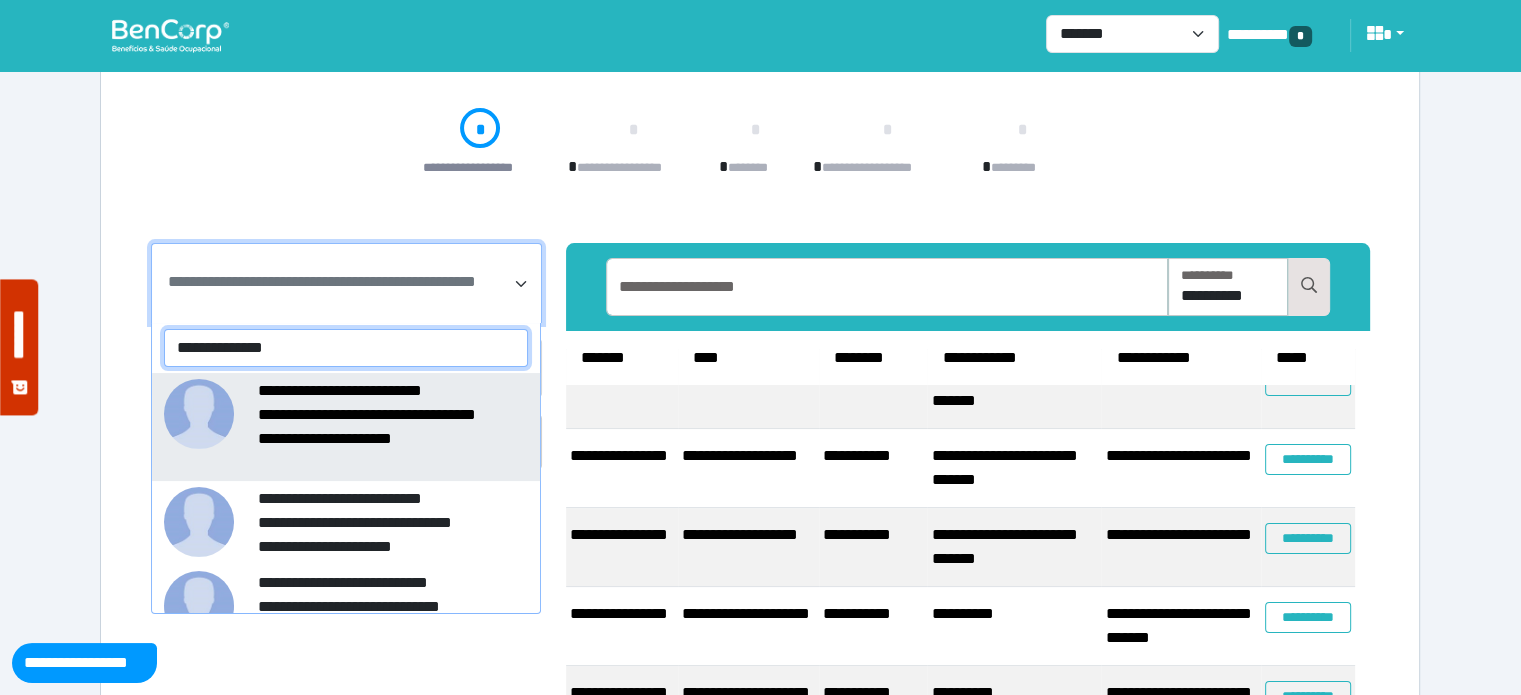 type on "**********" 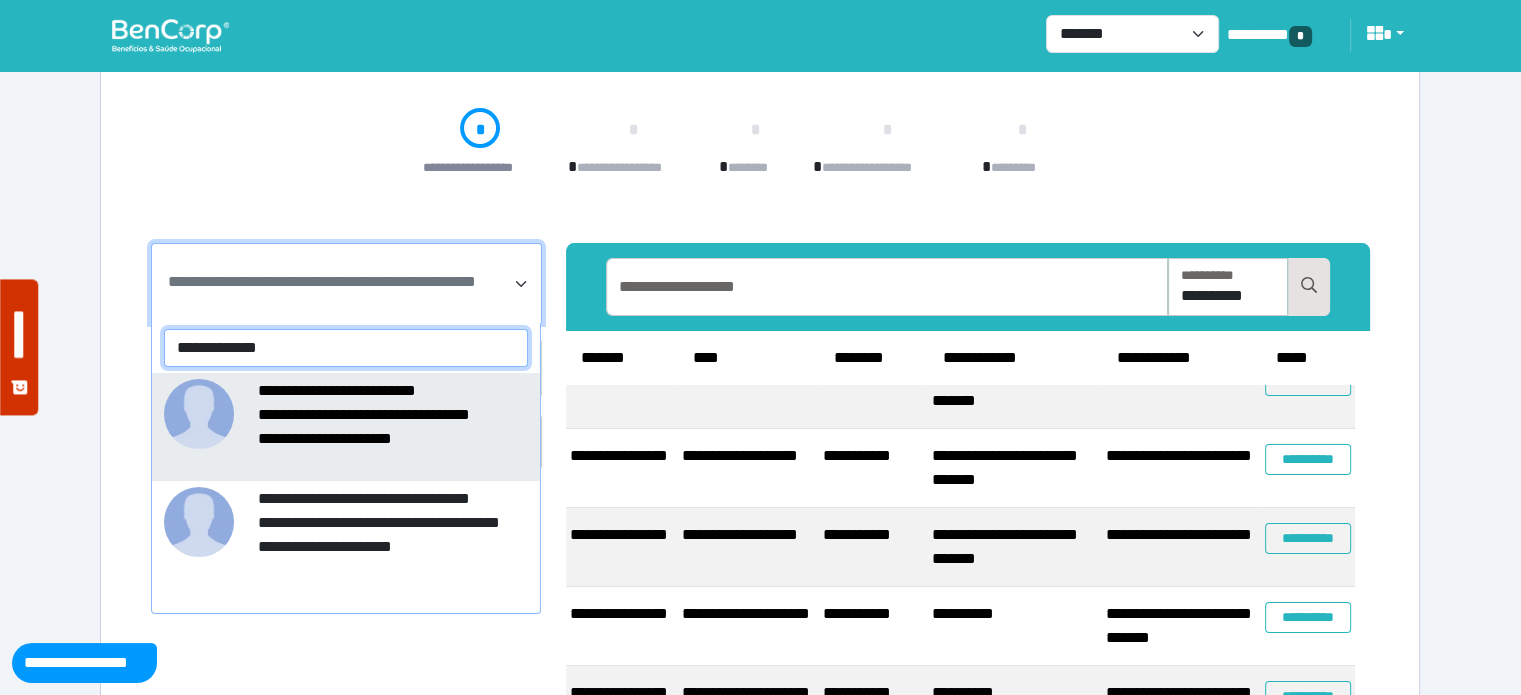 drag, startPoint x: 261, startPoint y: 359, endPoint x: 0, endPoint y: 275, distance: 274.18423 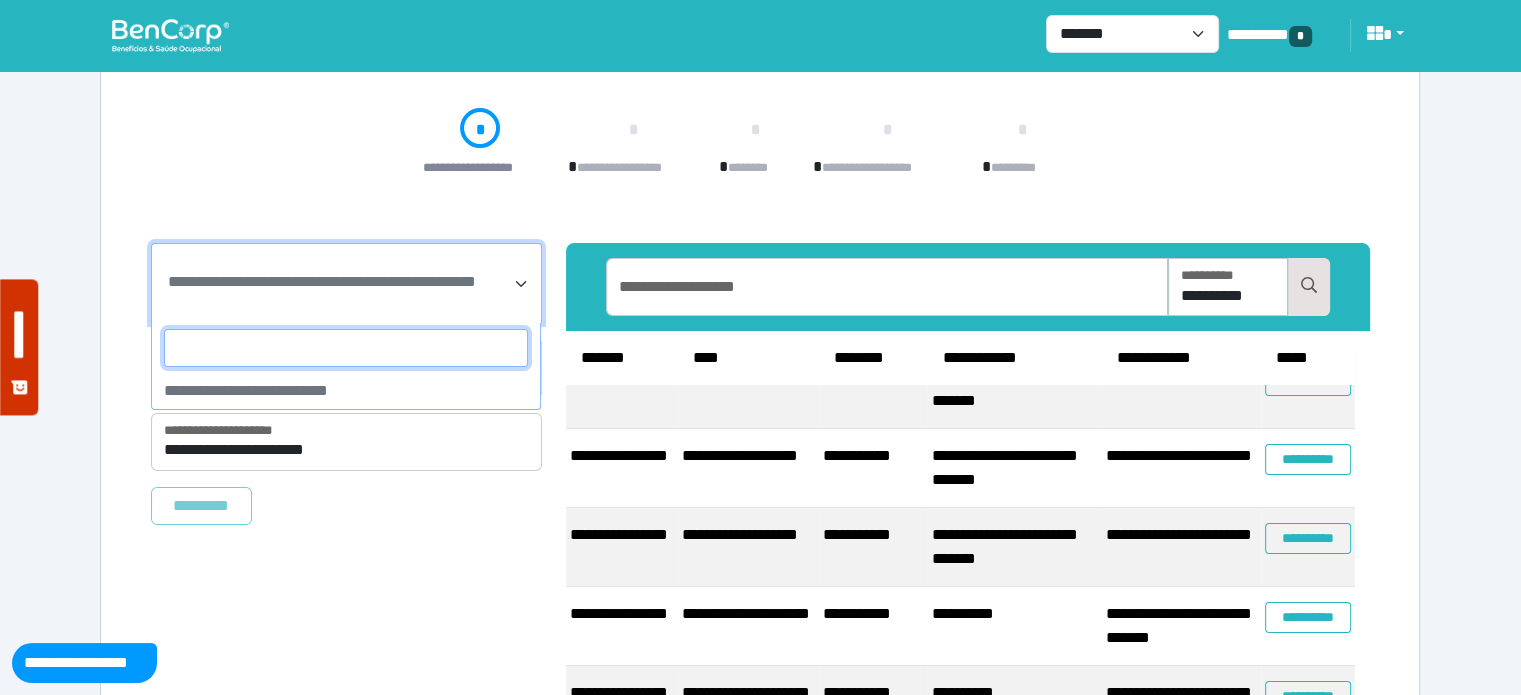 paste on "**********" 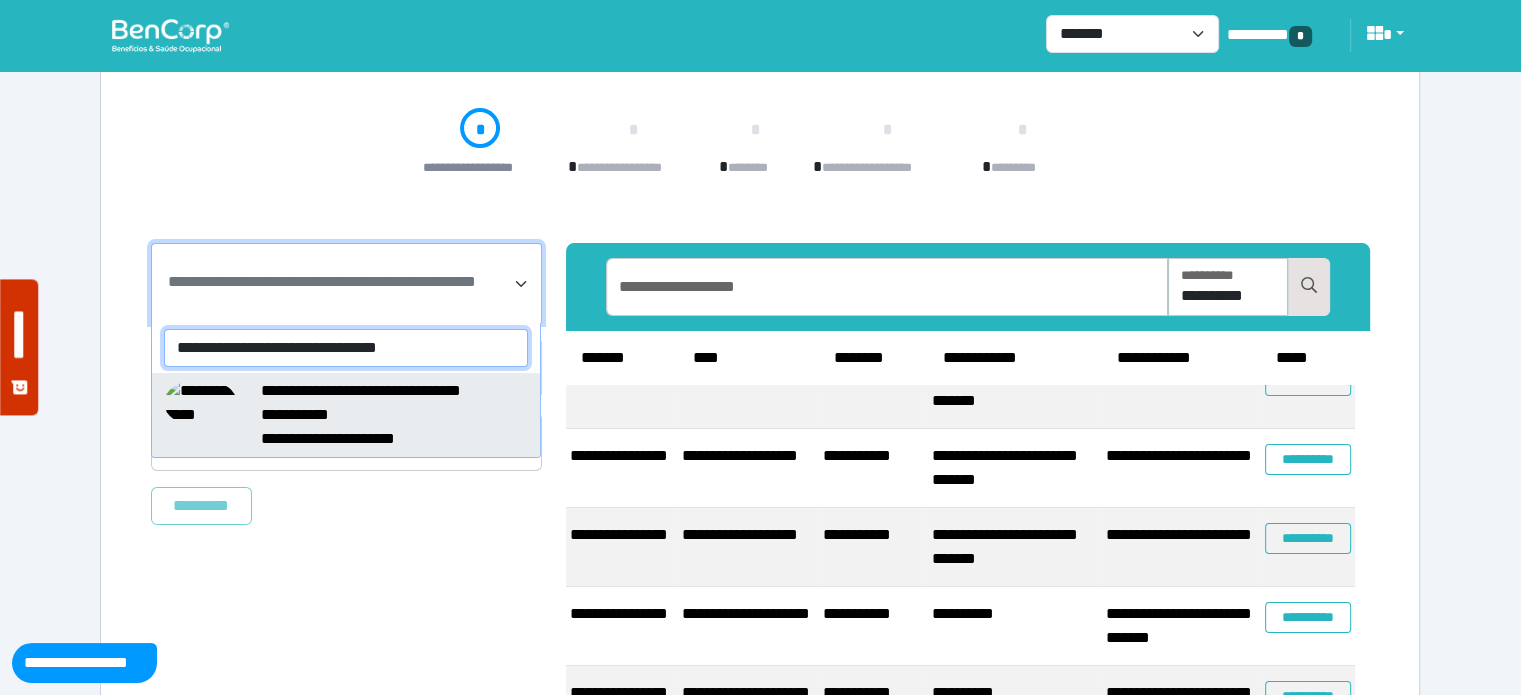 type on "**********" 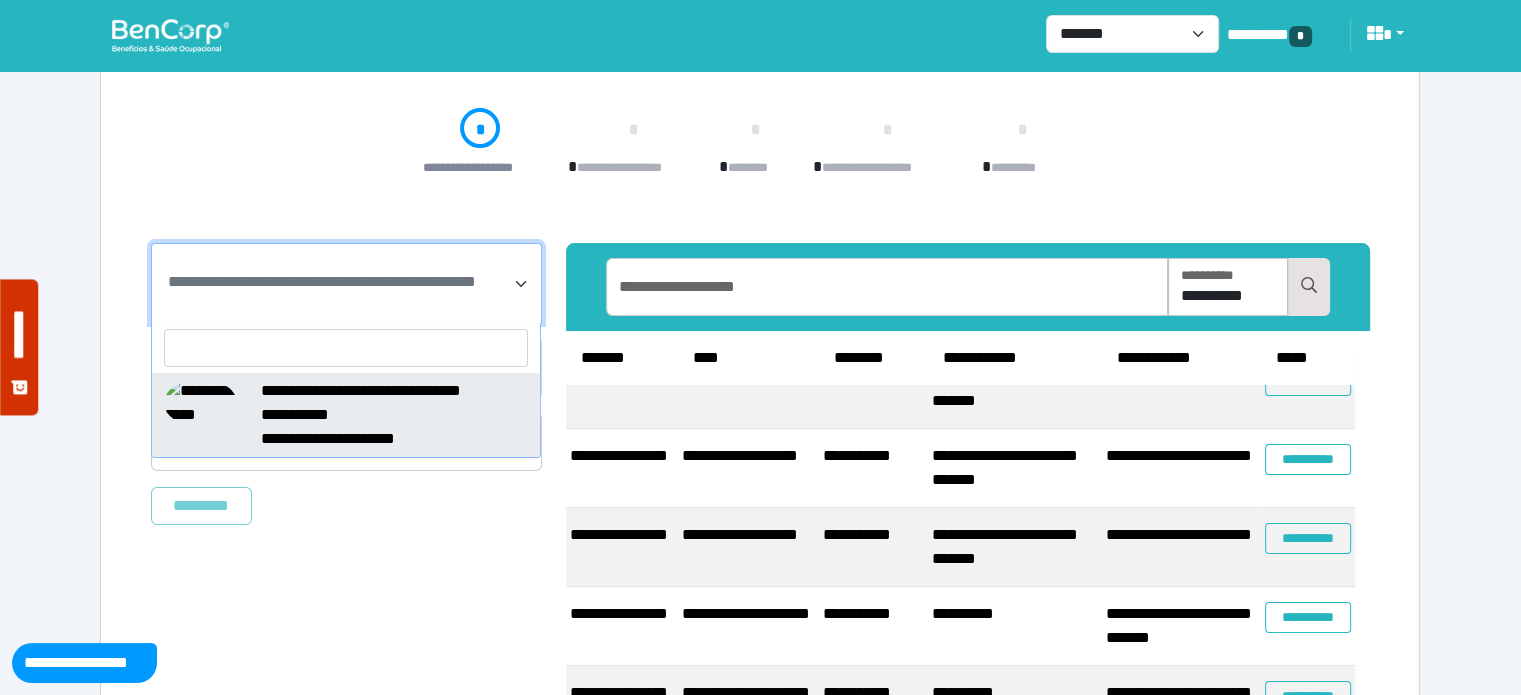 select on "*****" 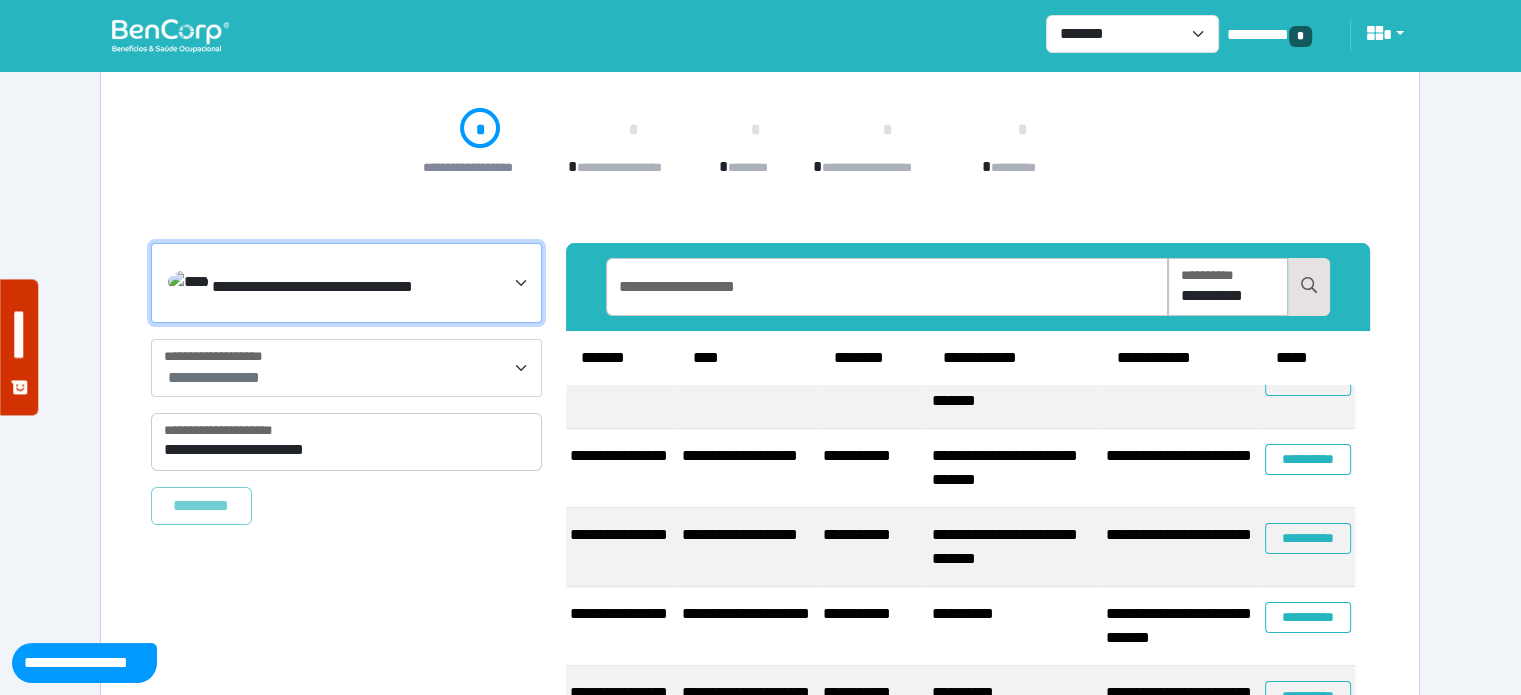 click on "**********" at bounding box center (348, 378) 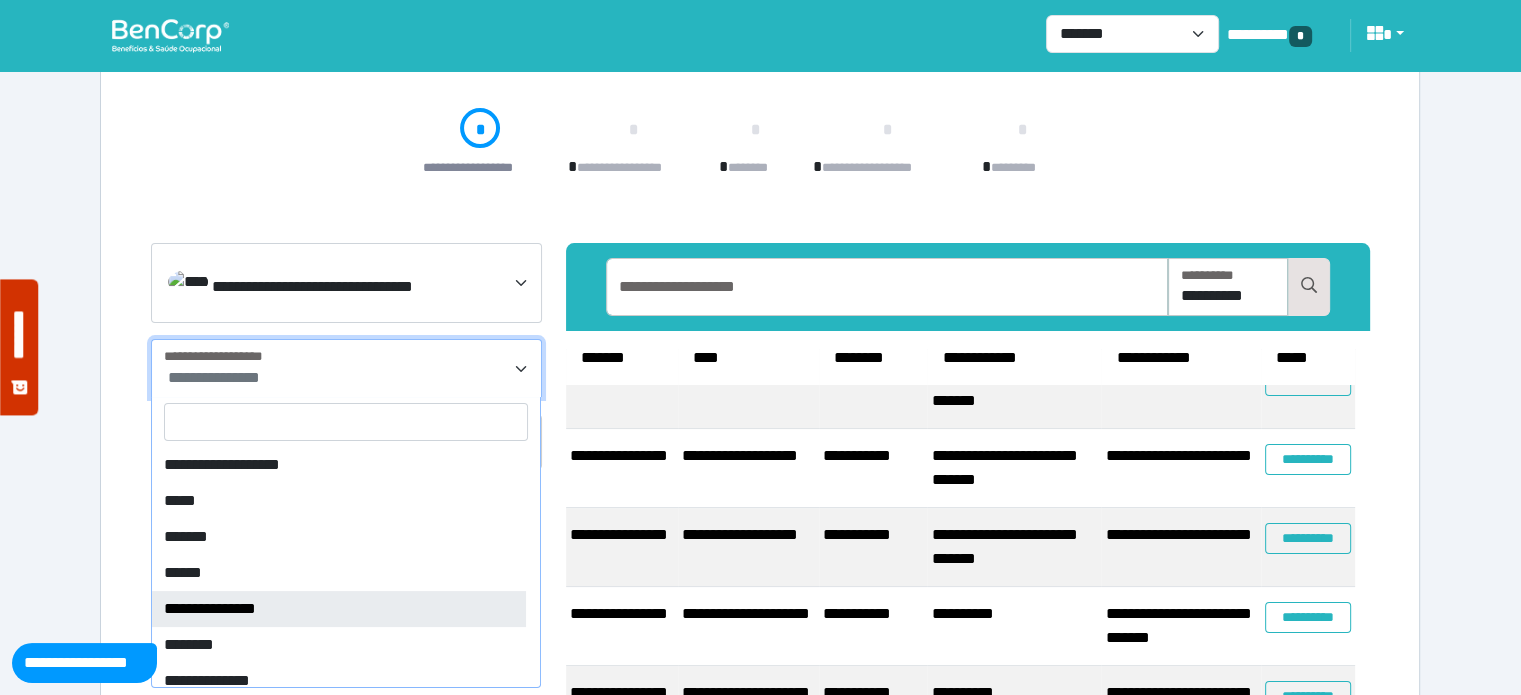select on "*" 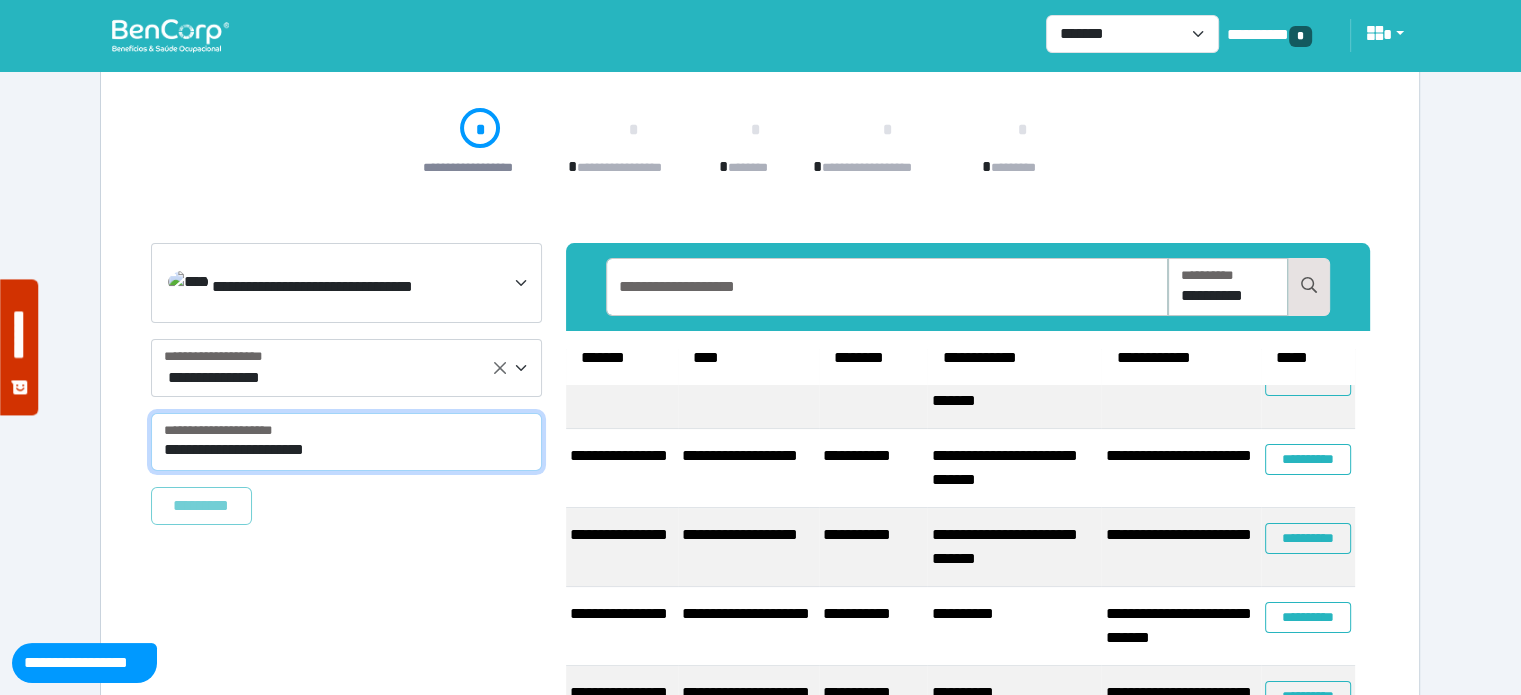 click on "**********" at bounding box center [346, 442] 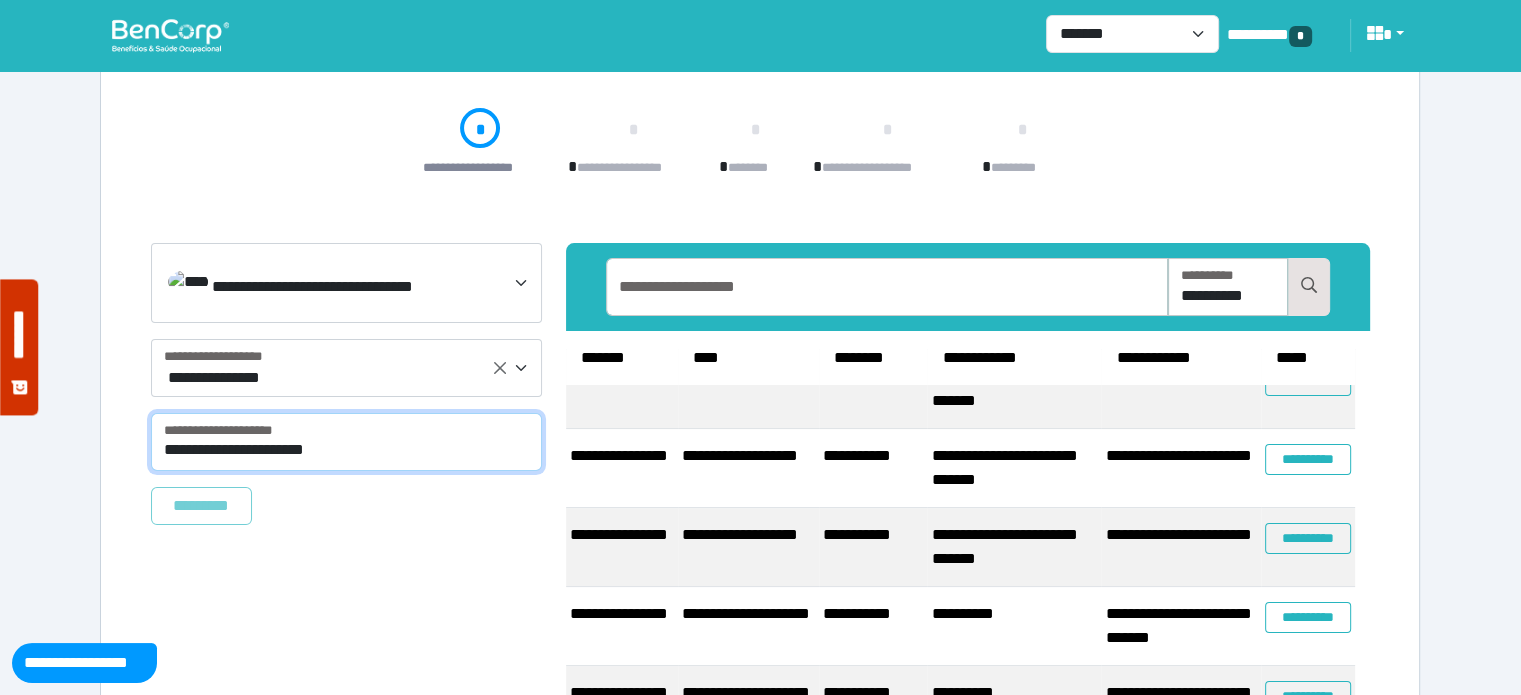 select on "****" 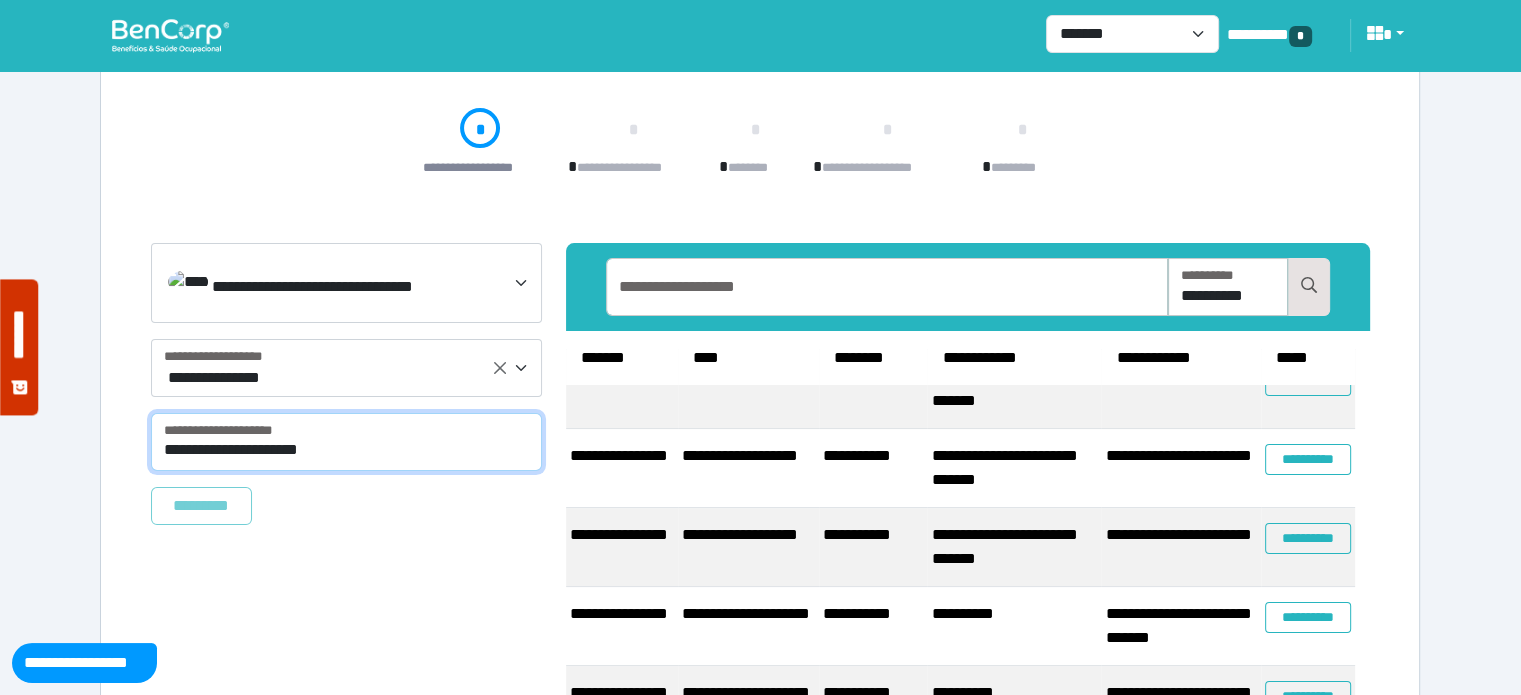 click on "**********" at bounding box center (346, 442) 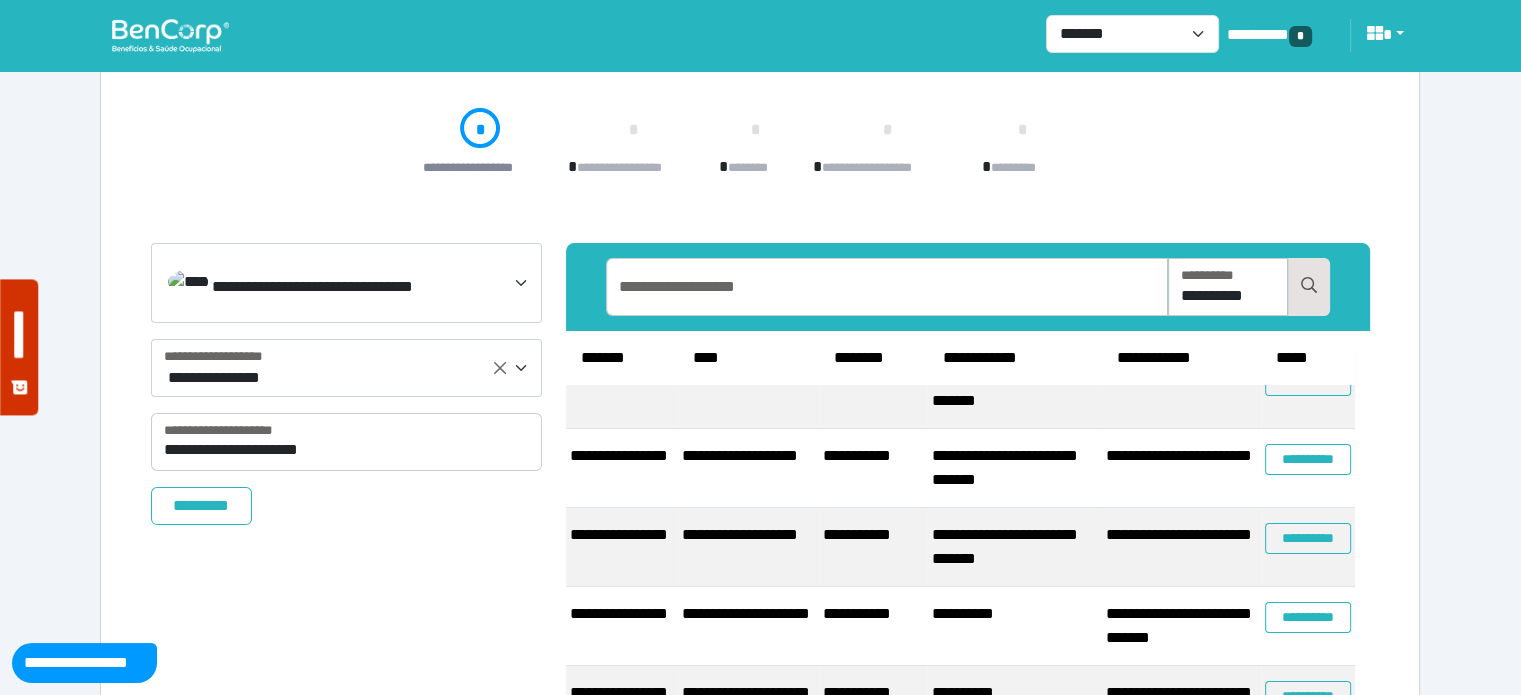 click on "**********" at bounding box center (346, 487) 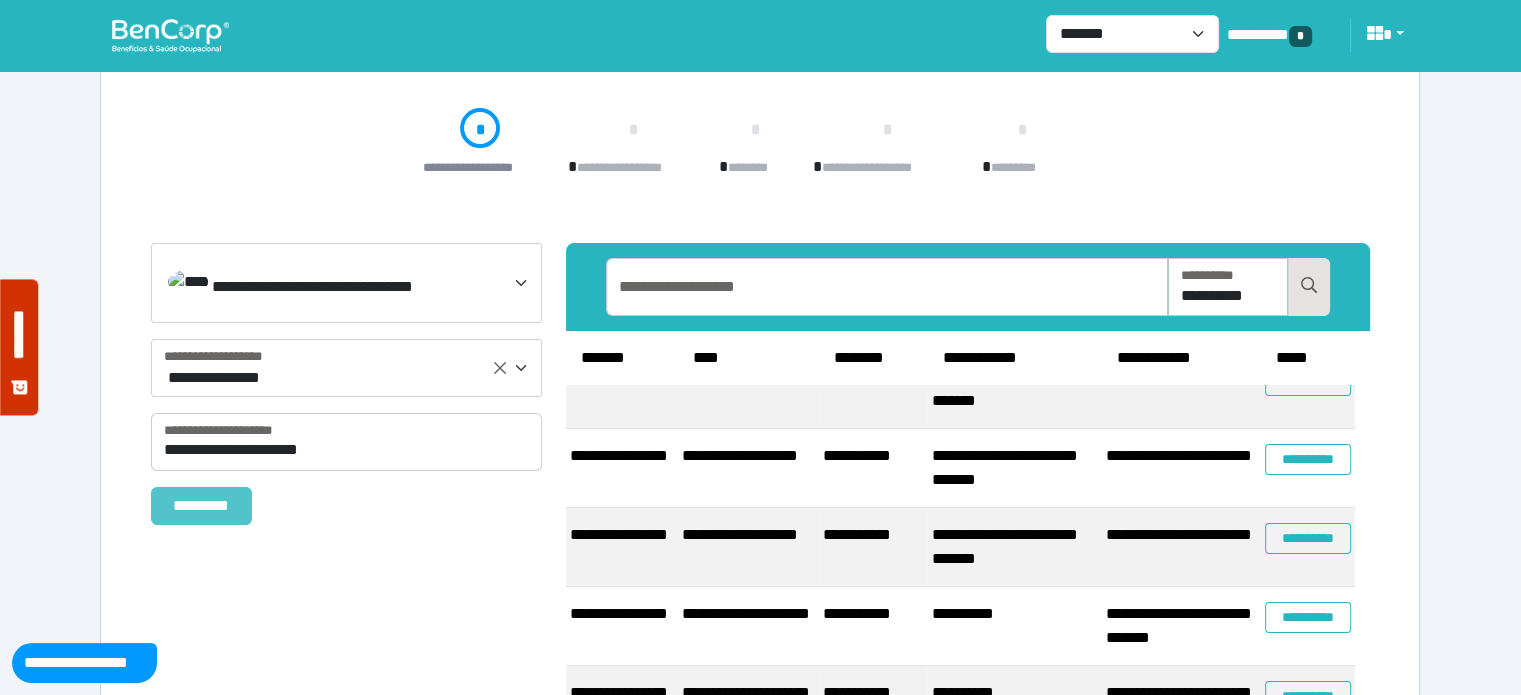 click on "*********" at bounding box center (201, 506) 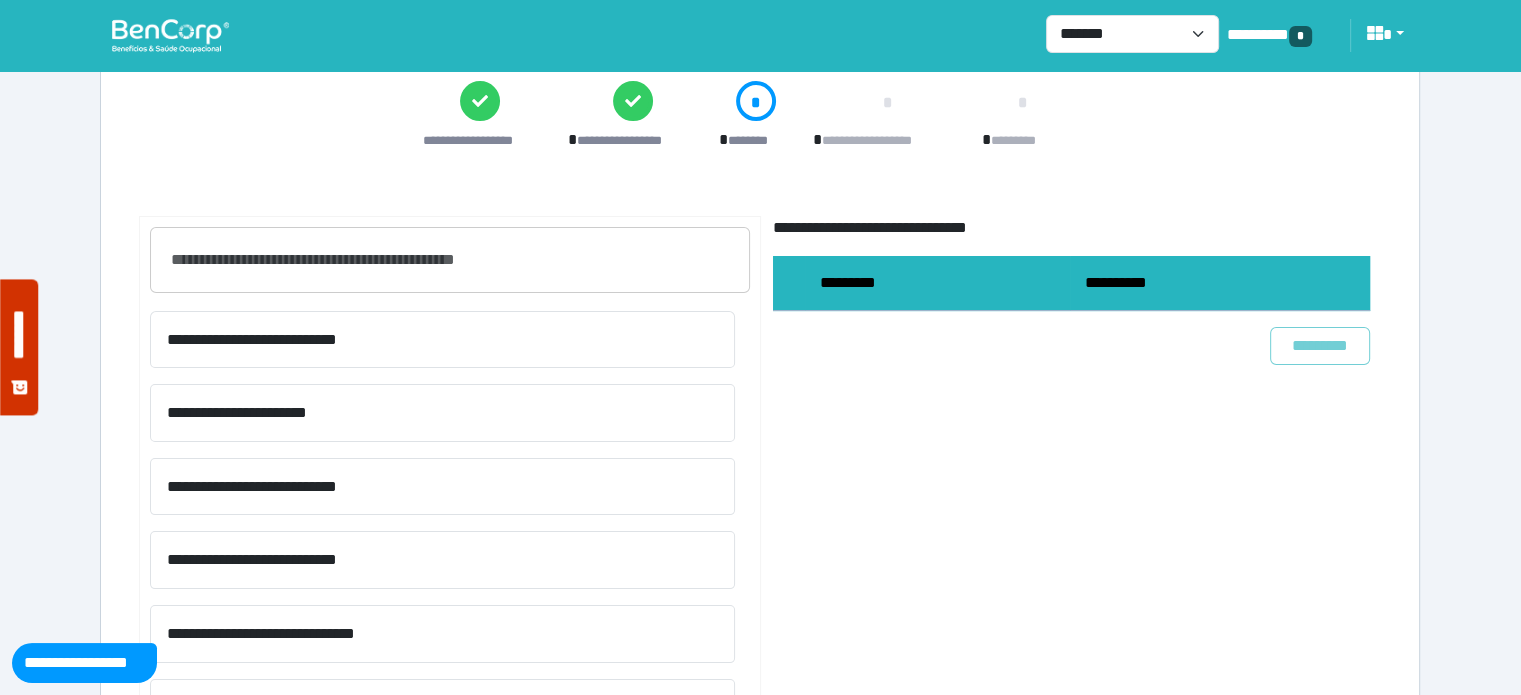 scroll, scrollTop: 600, scrollLeft: 0, axis: vertical 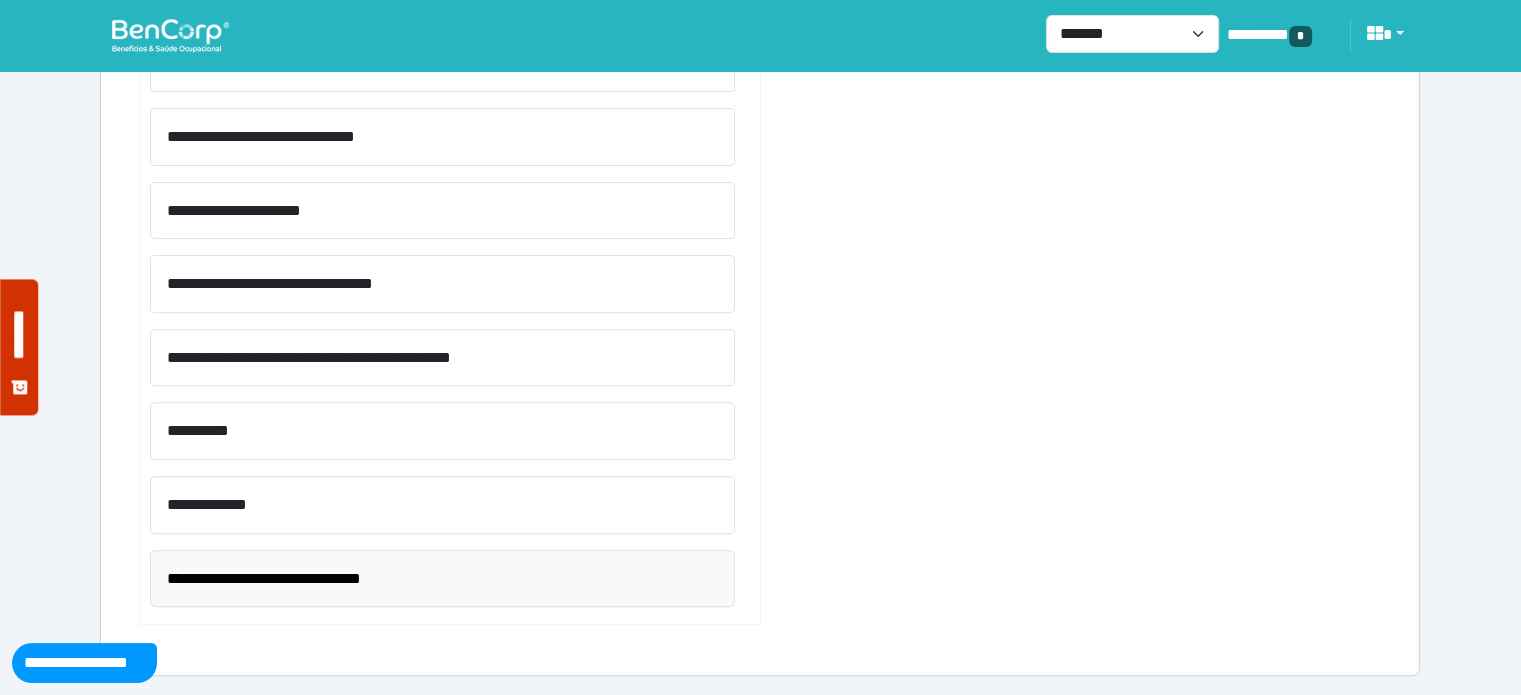 click on "**********" at bounding box center (442, 579) 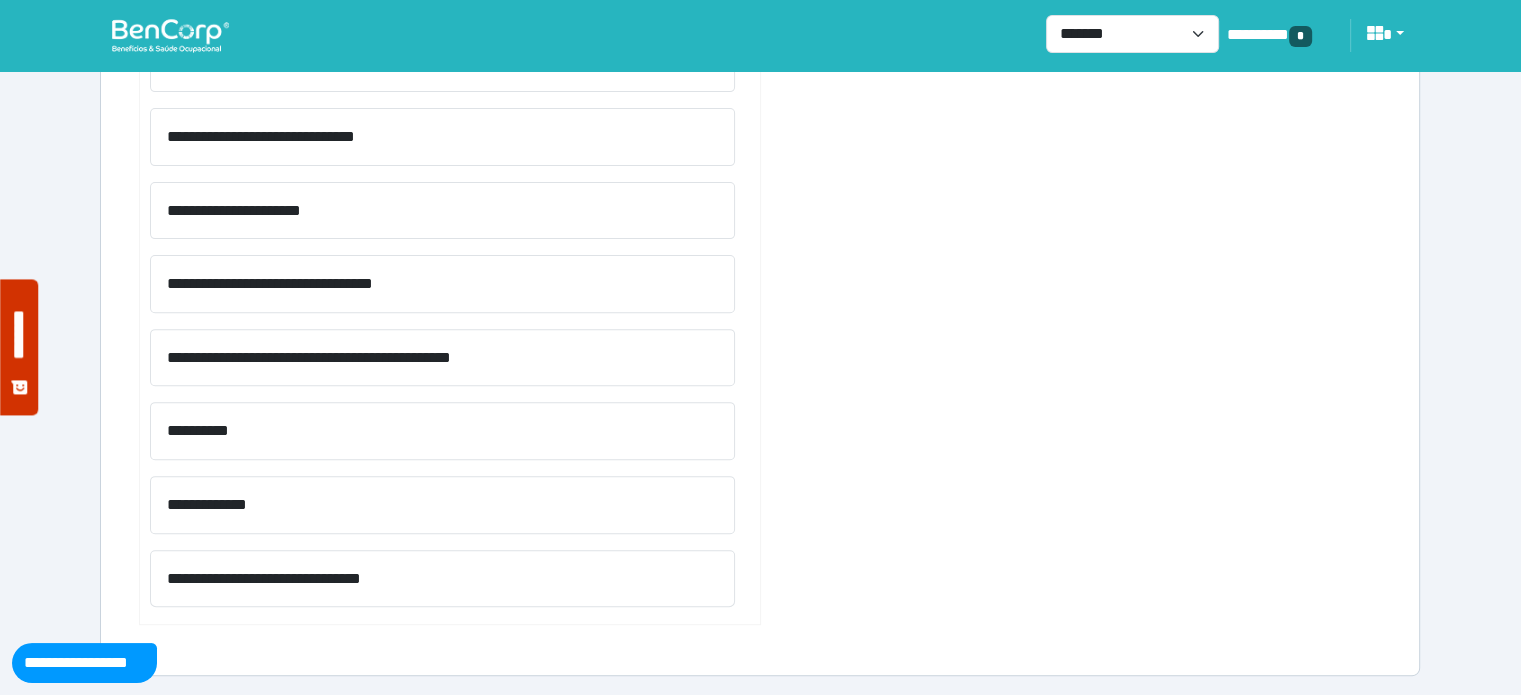 click on "**********" at bounding box center (1071, 176) 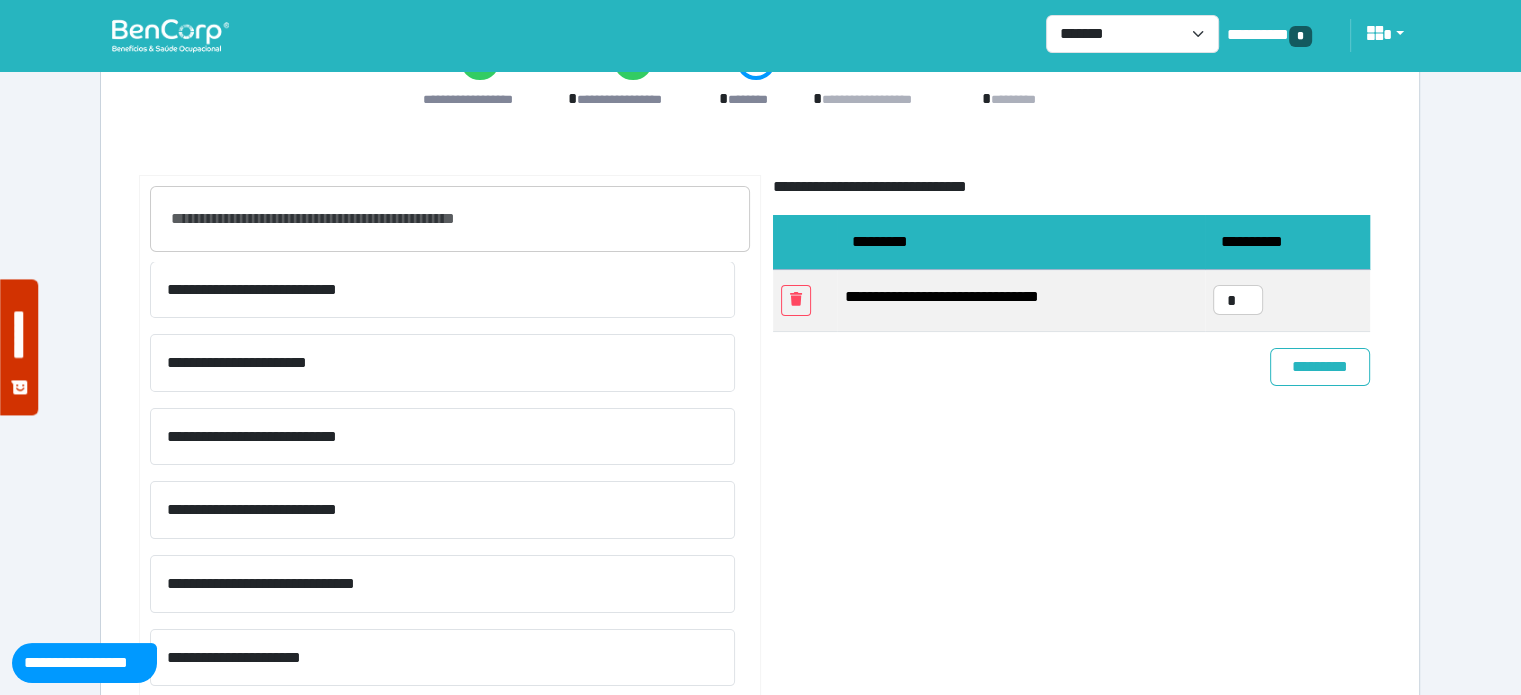 scroll, scrollTop: 0, scrollLeft: 0, axis: both 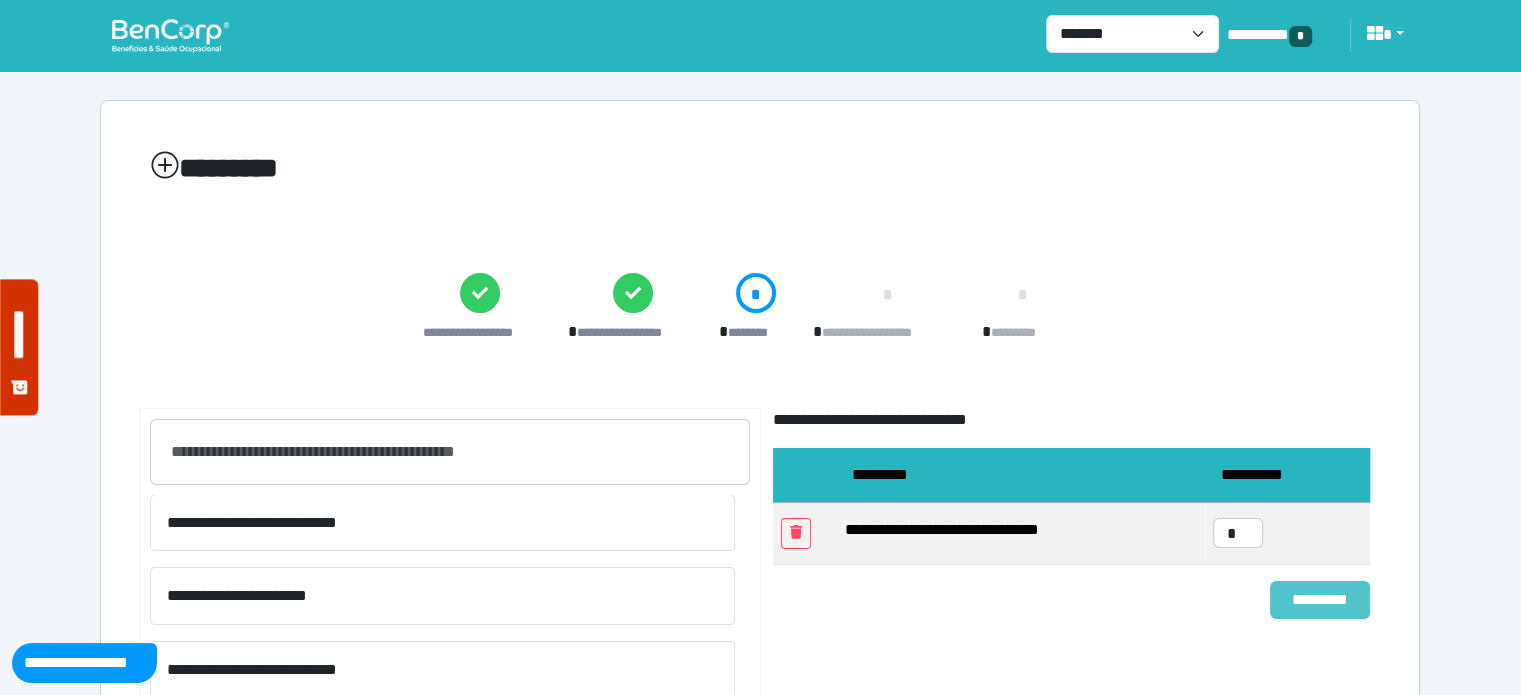 click on "*********" at bounding box center [1320, 600] 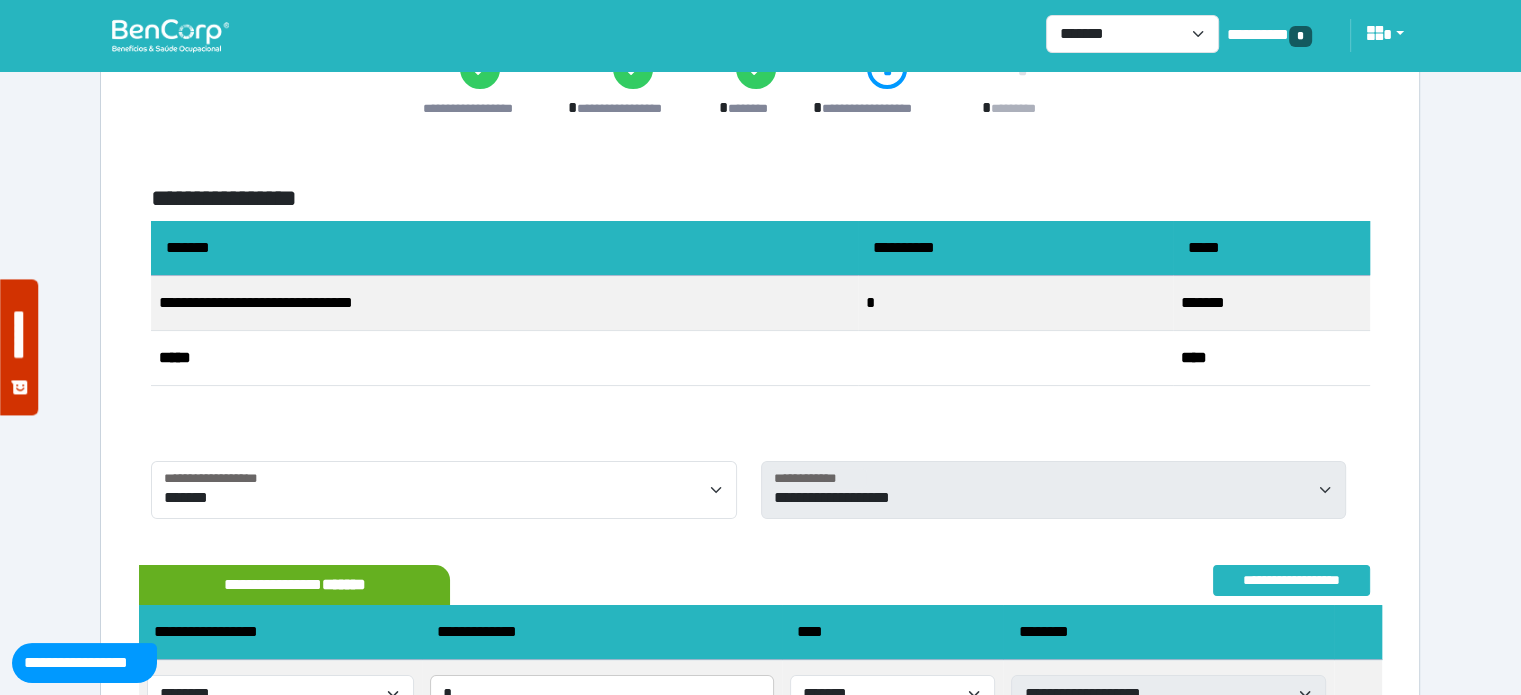 scroll, scrollTop: 419, scrollLeft: 0, axis: vertical 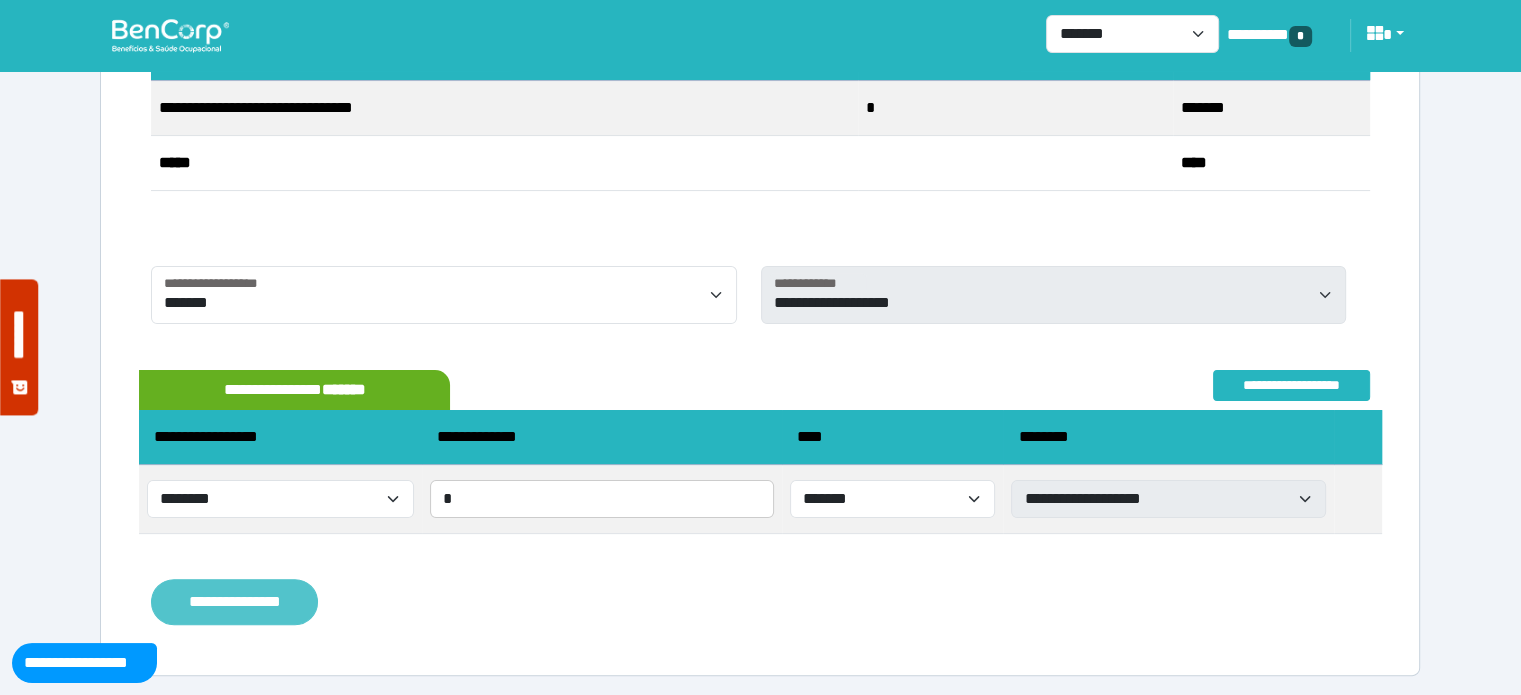 click on "**********" at bounding box center (234, 602) 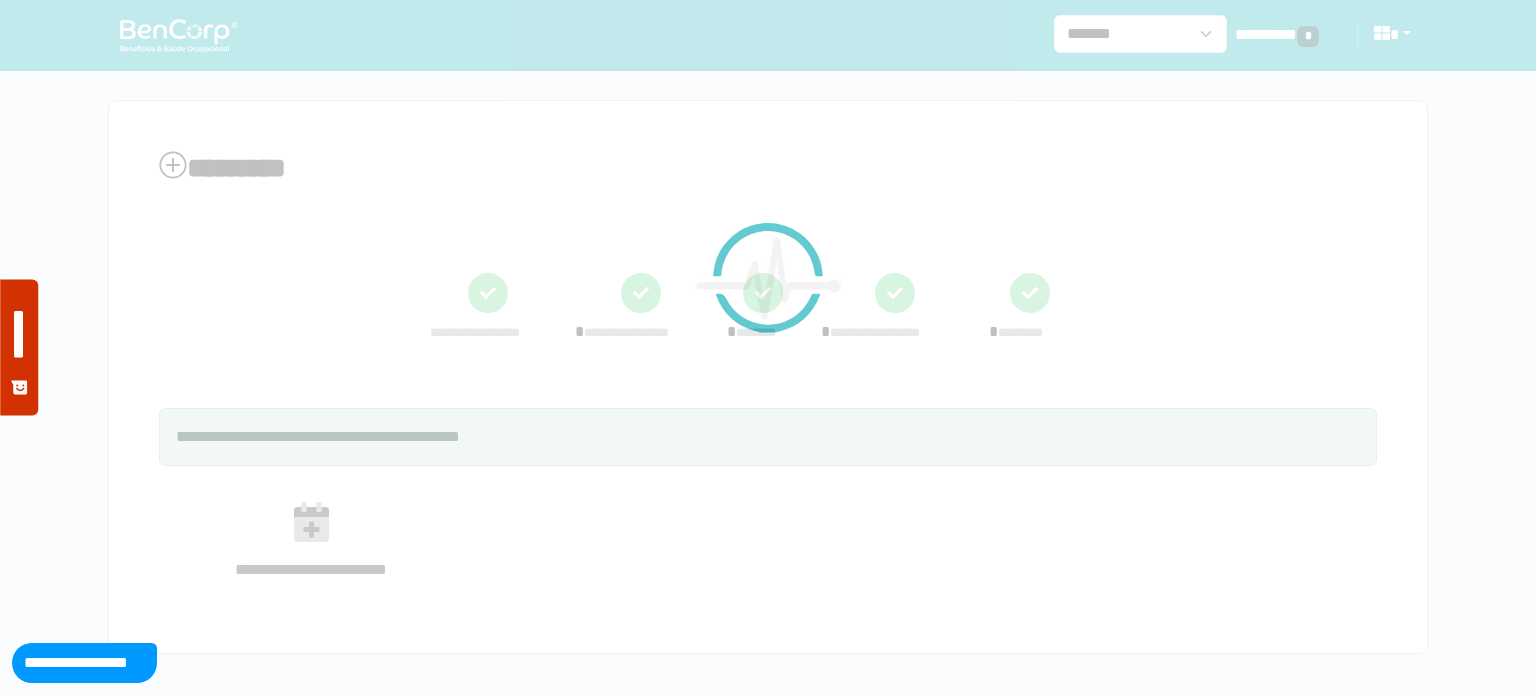 scroll, scrollTop: 0, scrollLeft: 0, axis: both 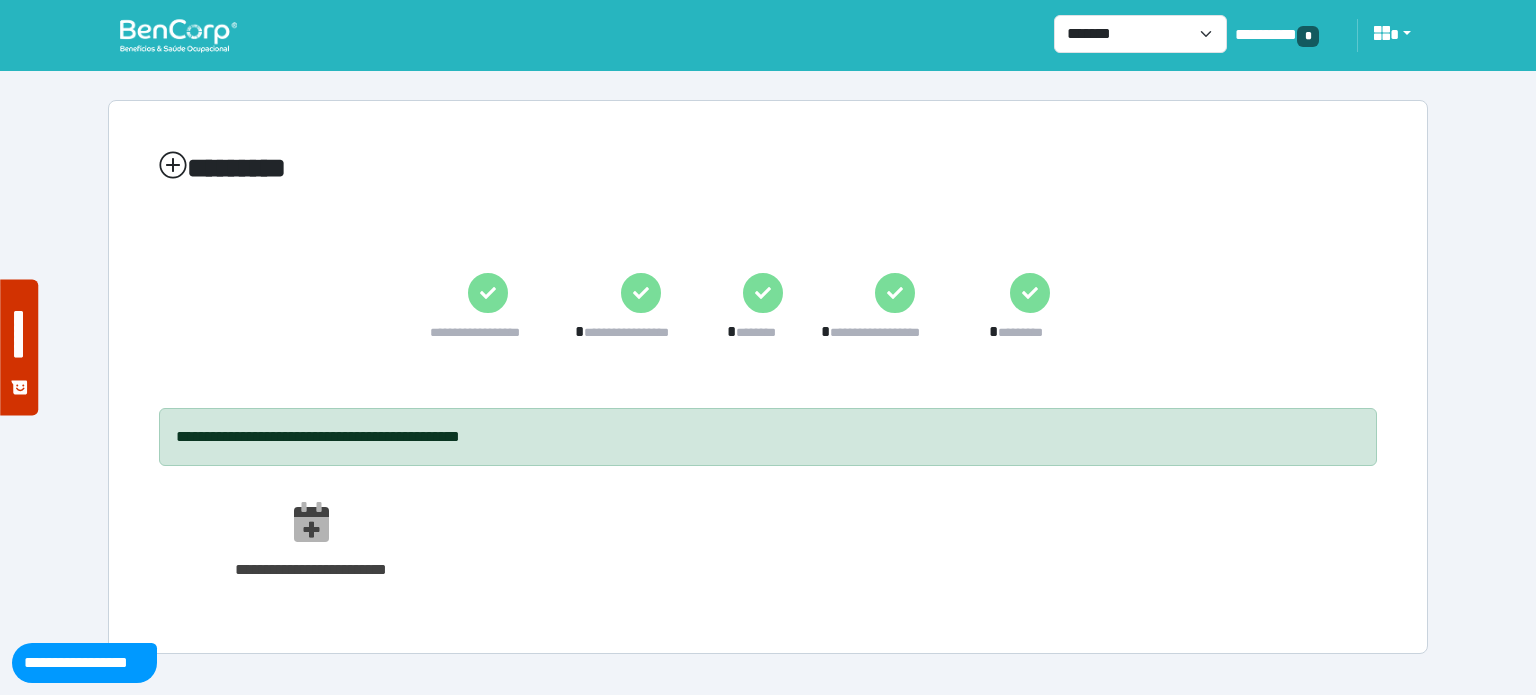 click at bounding box center (178, 35) 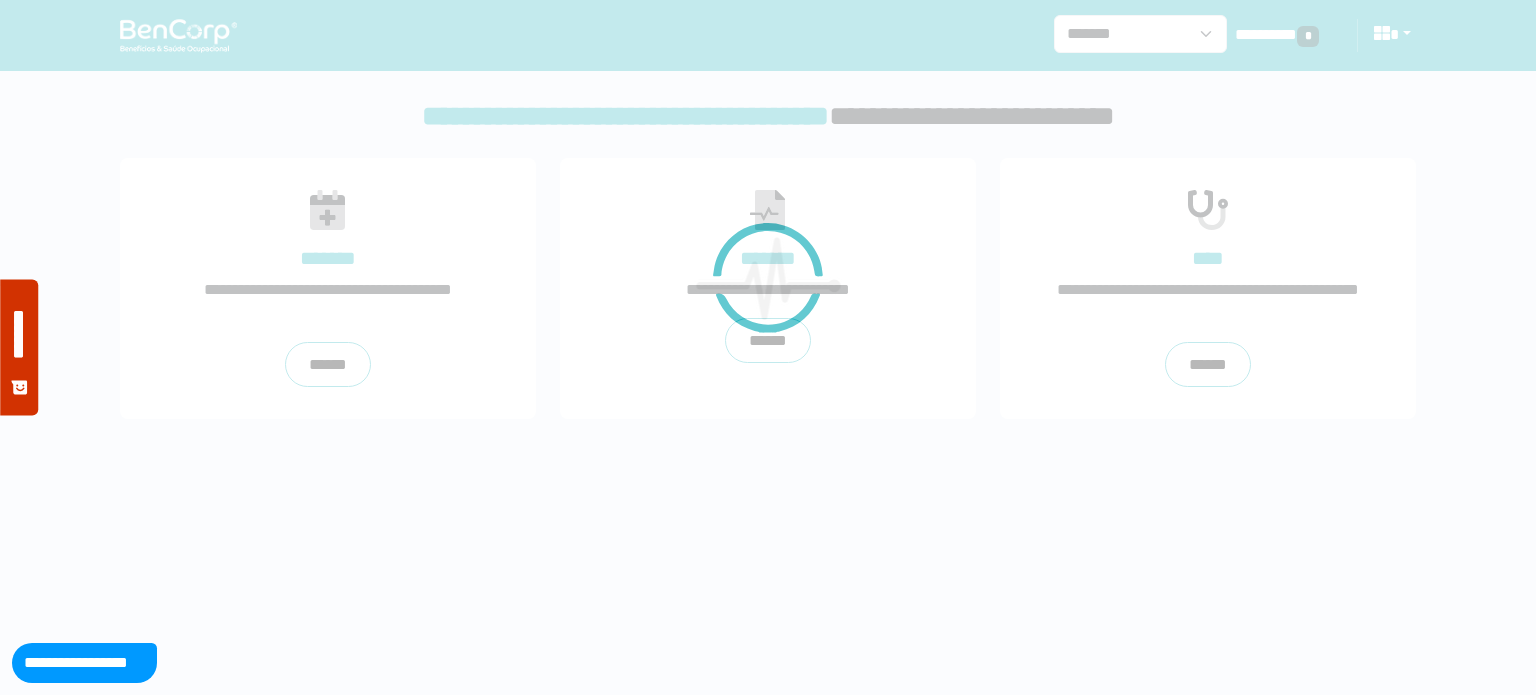scroll, scrollTop: 0, scrollLeft: 0, axis: both 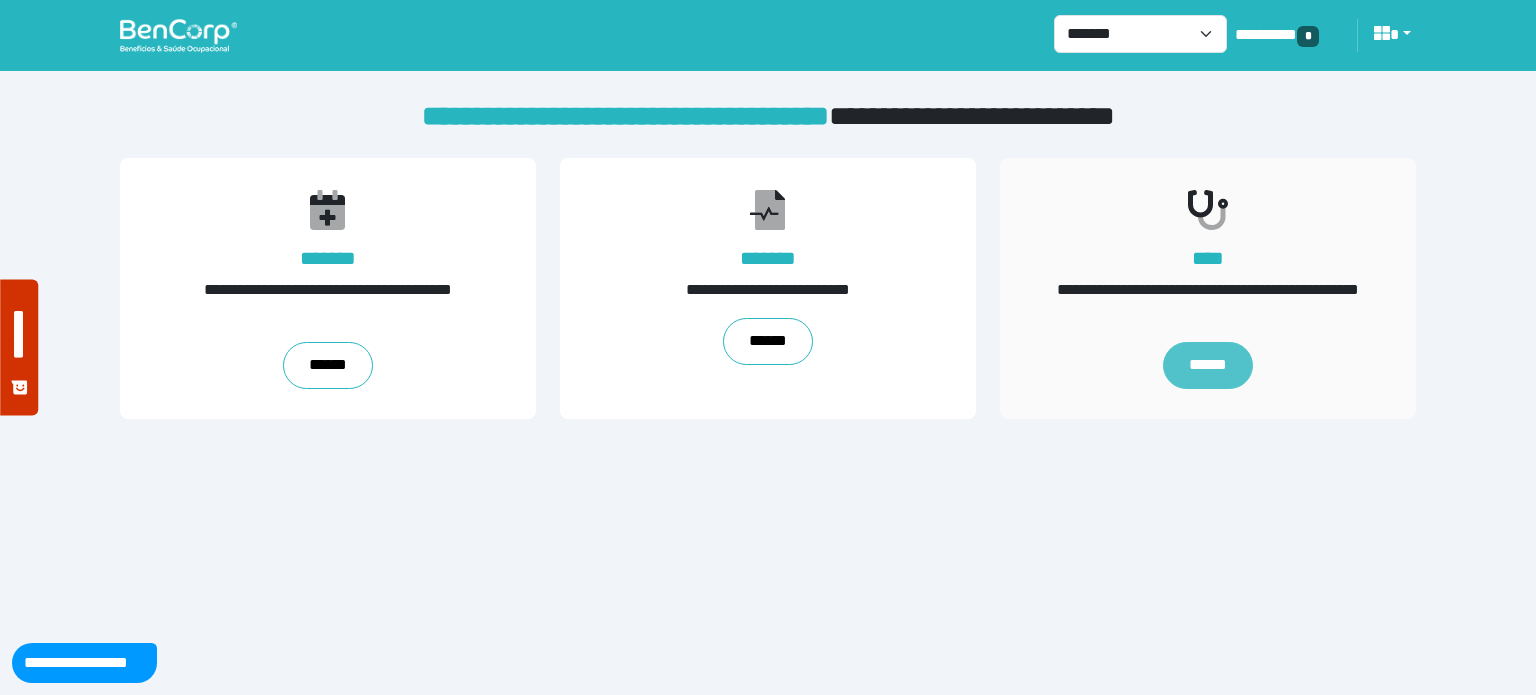 click on "******" at bounding box center (1208, 366) 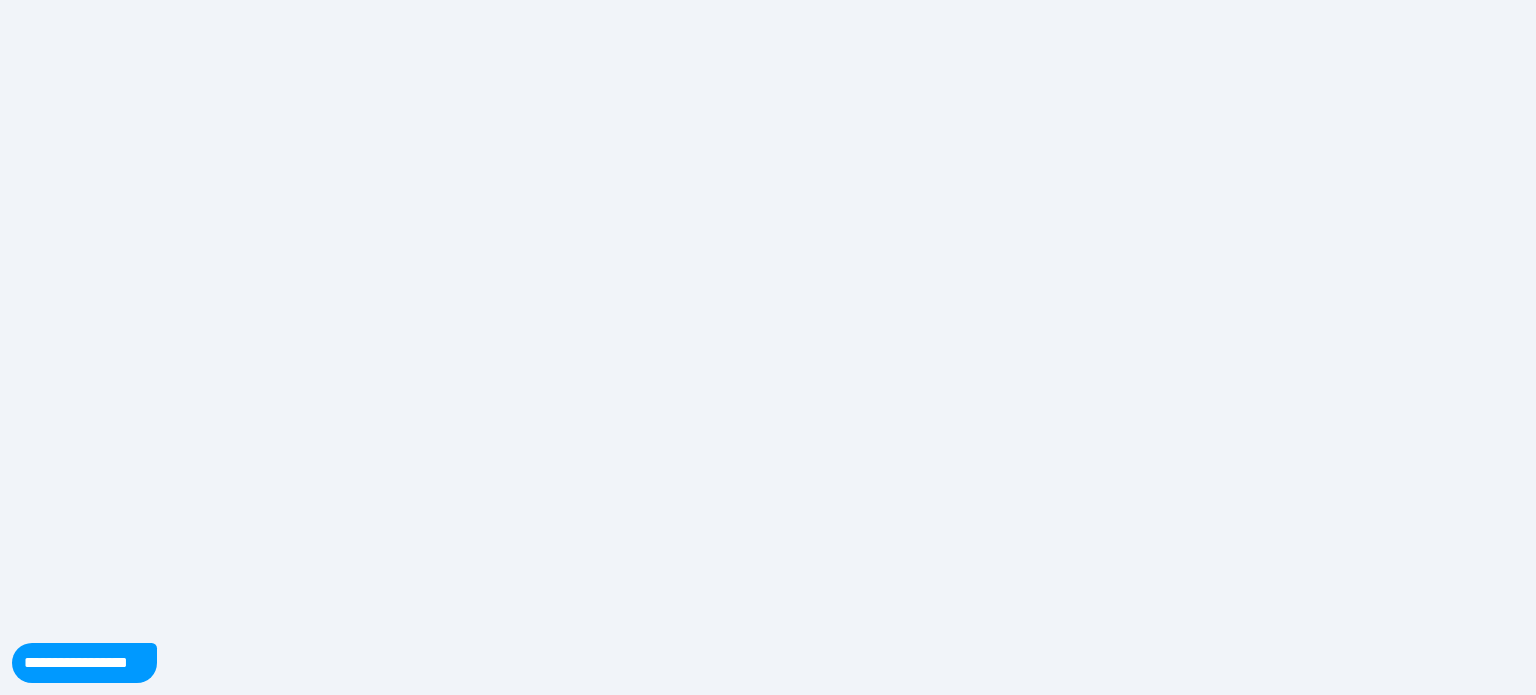 scroll, scrollTop: 0, scrollLeft: 0, axis: both 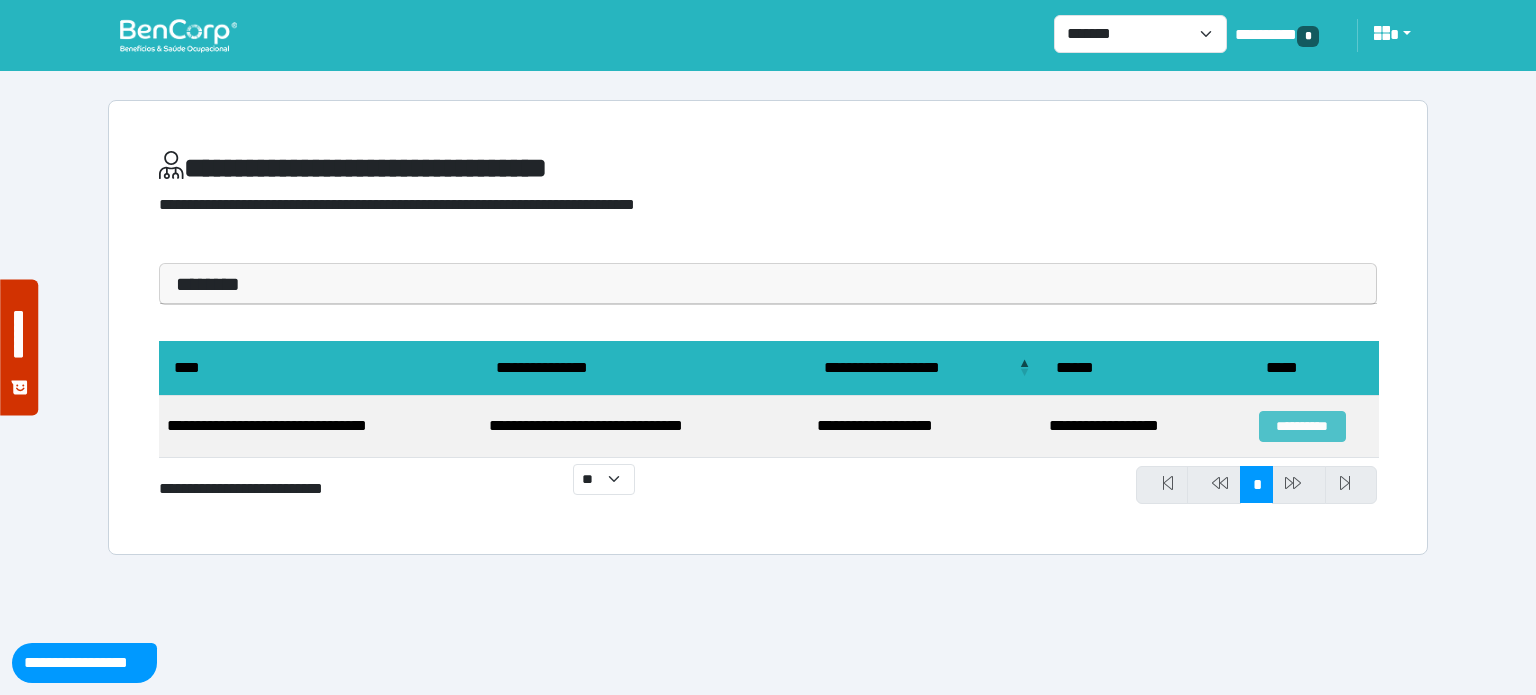 click on "**********" at bounding box center (1302, 426) 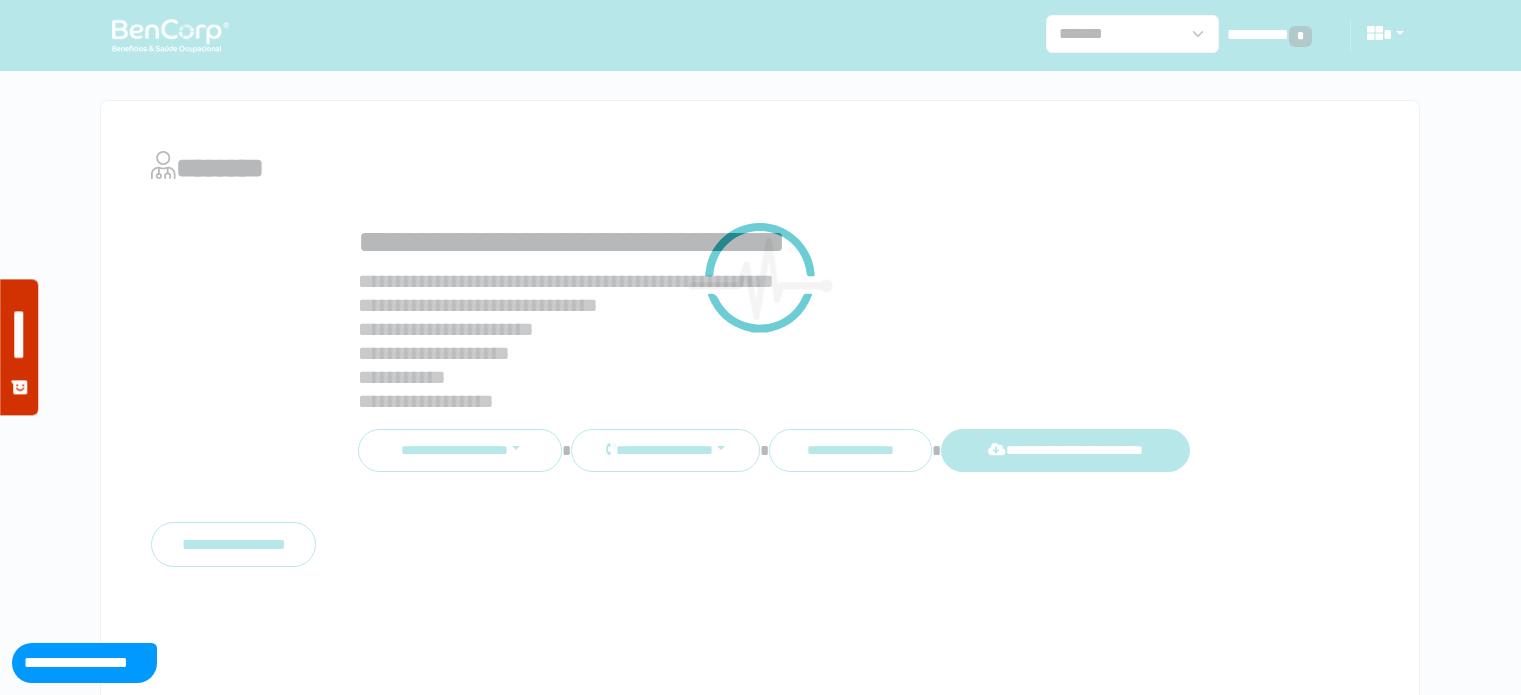 scroll, scrollTop: 0, scrollLeft: 0, axis: both 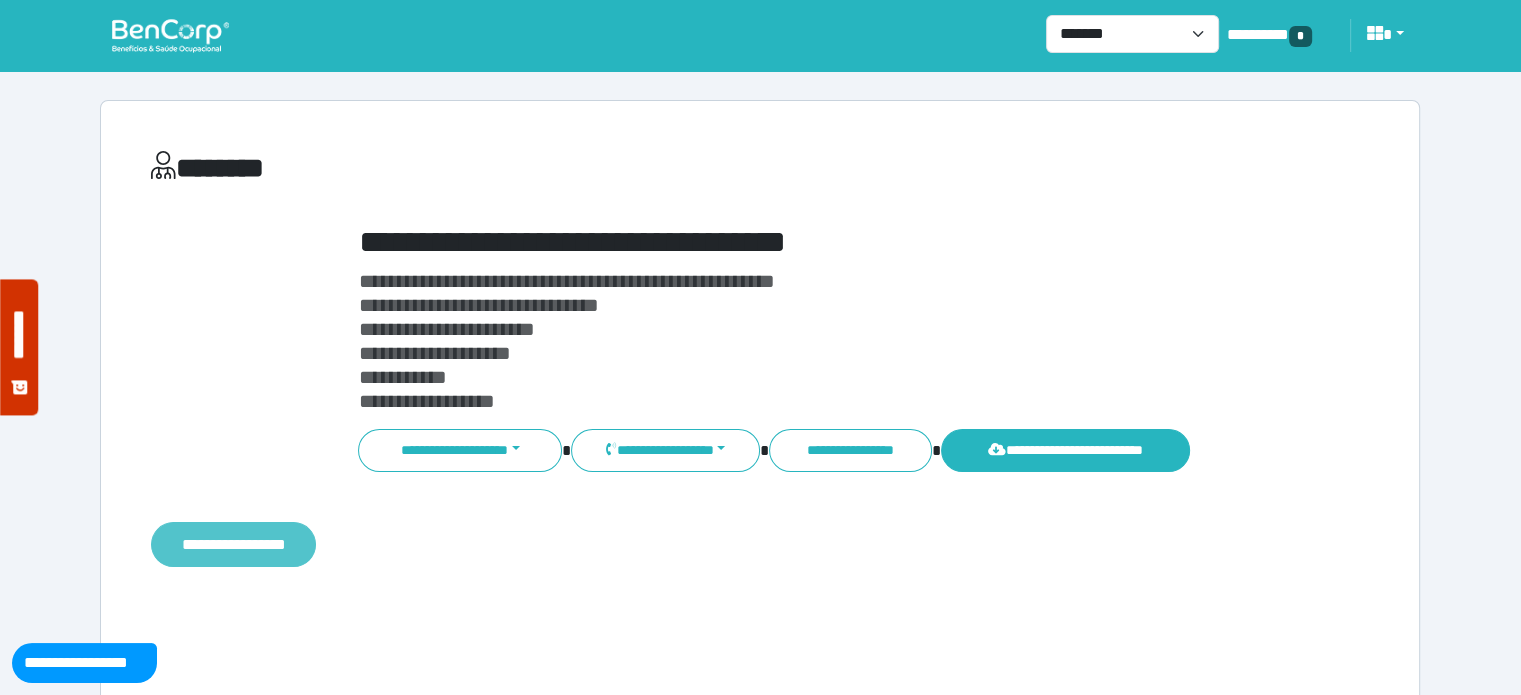 click on "**********" at bounding box center (233, 545) 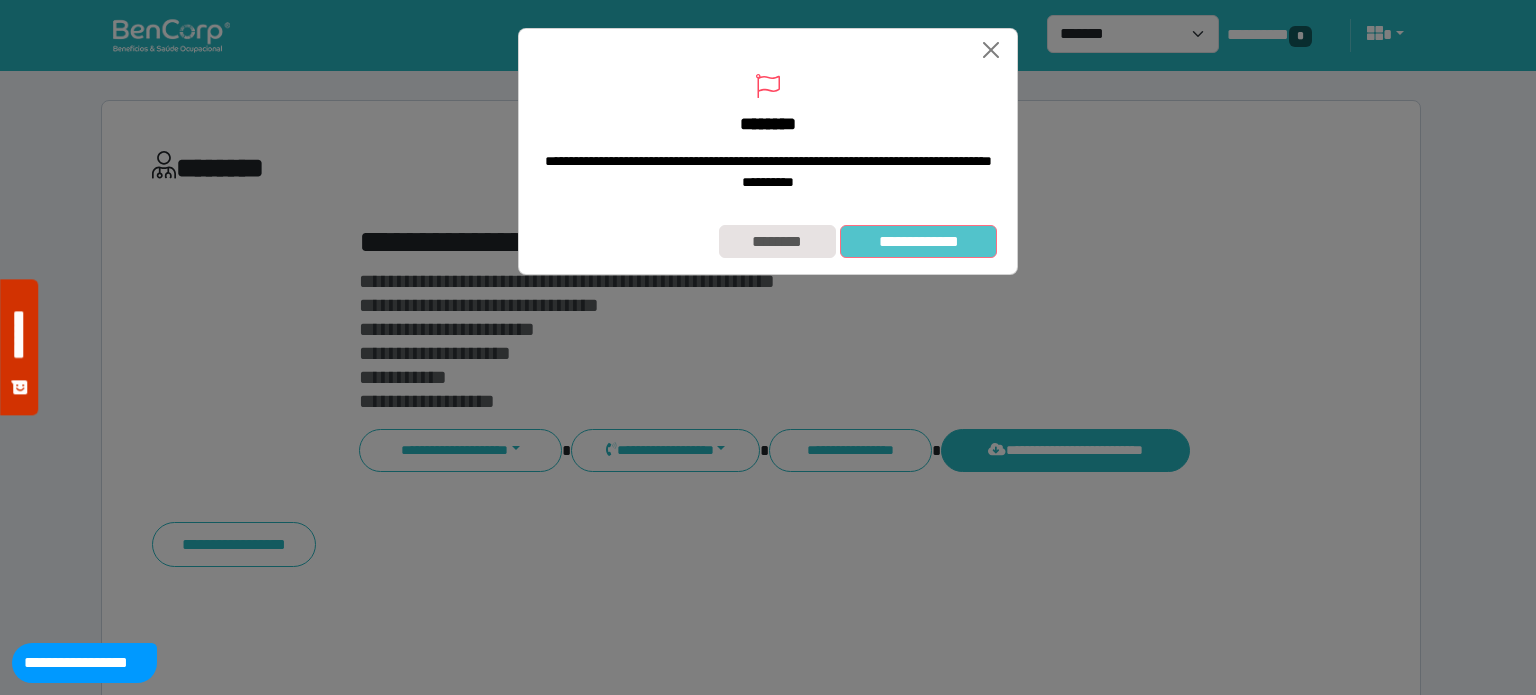 click on "**********" at bounding box center [918, 242] 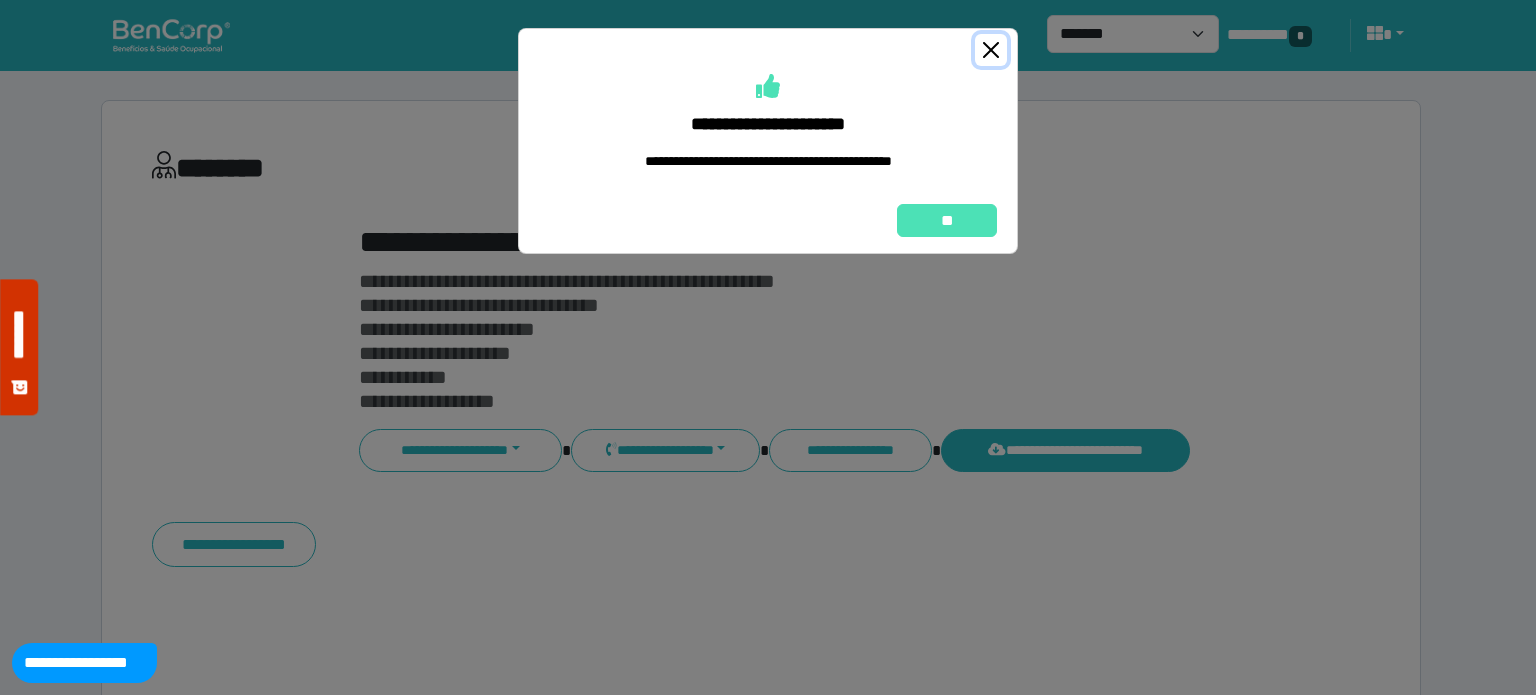 click at bounding box center (991, 50) 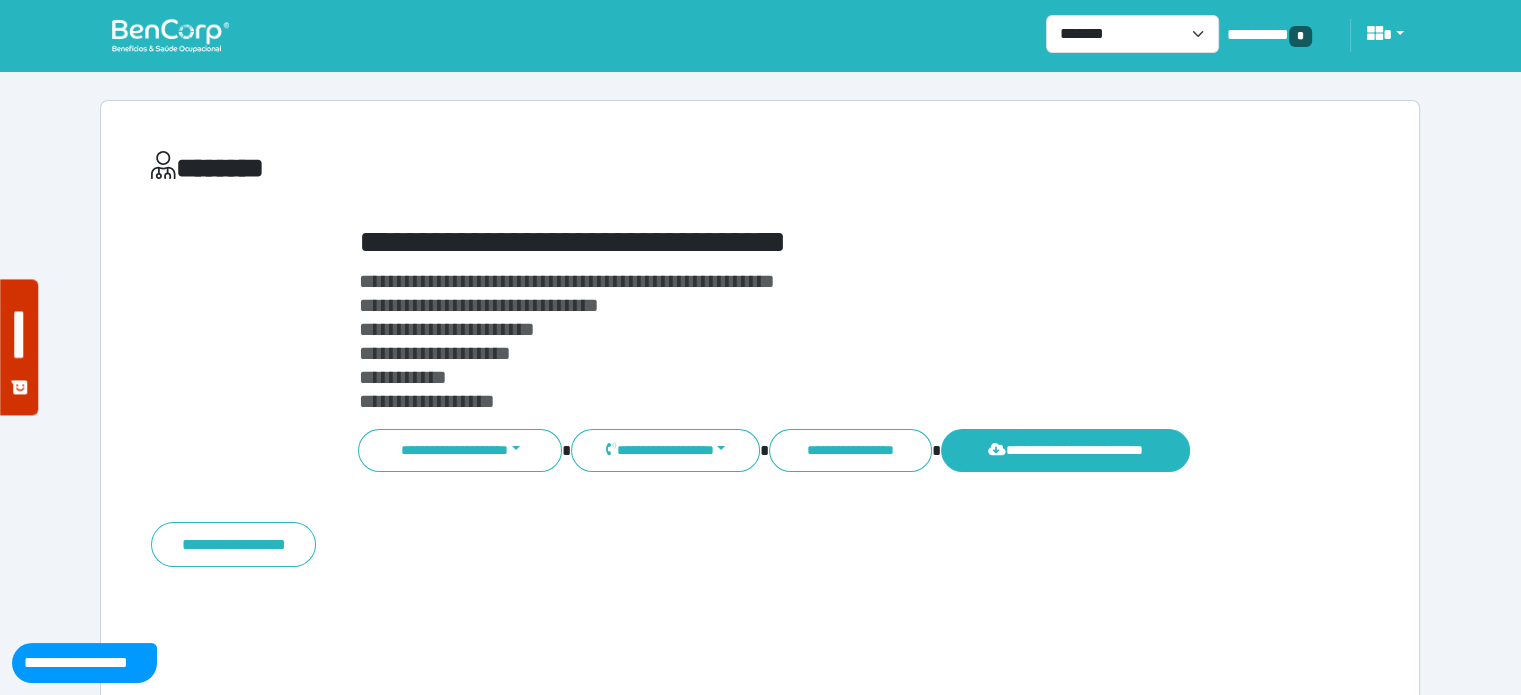click at bounding box center [170, 35] 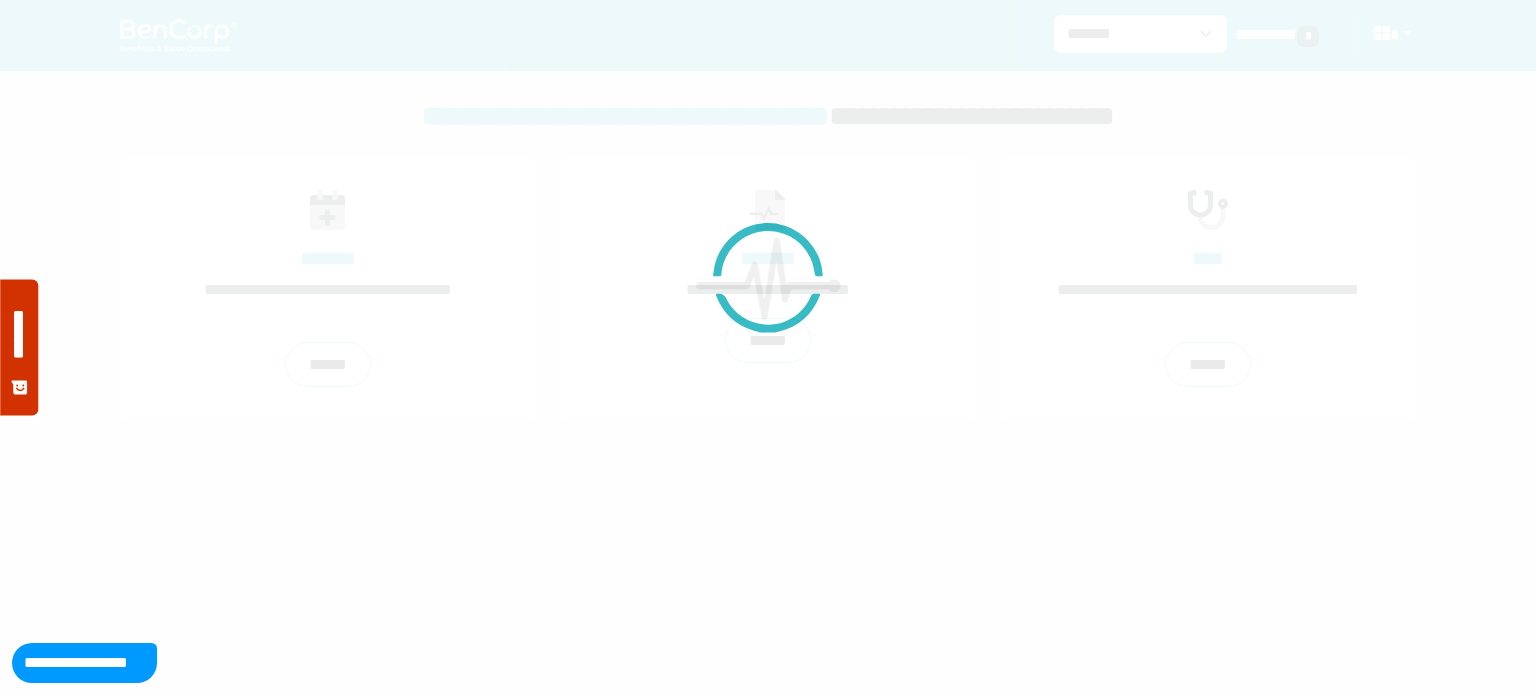 scroll, scrollTop: 0, scrollLeft: 0, axis: both 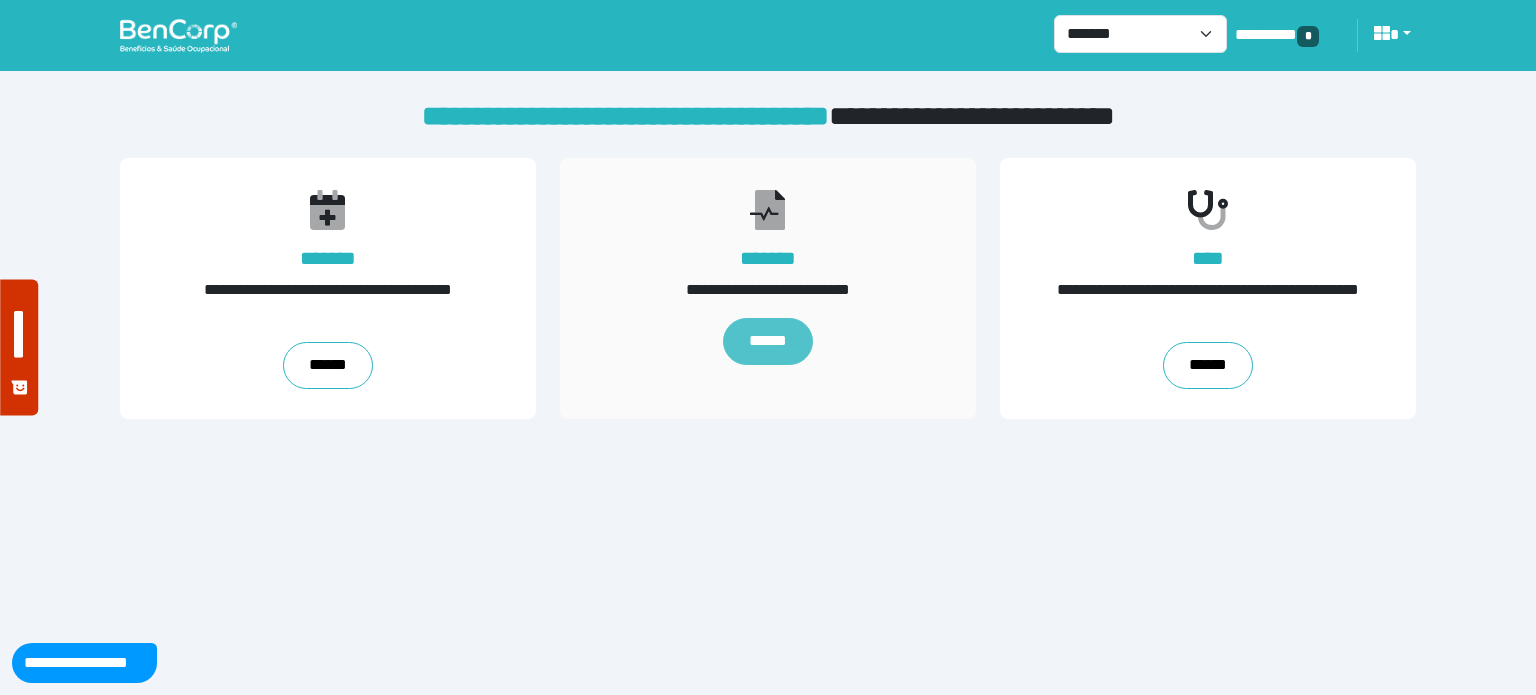 click on "******" at bounding box center (768, 342) 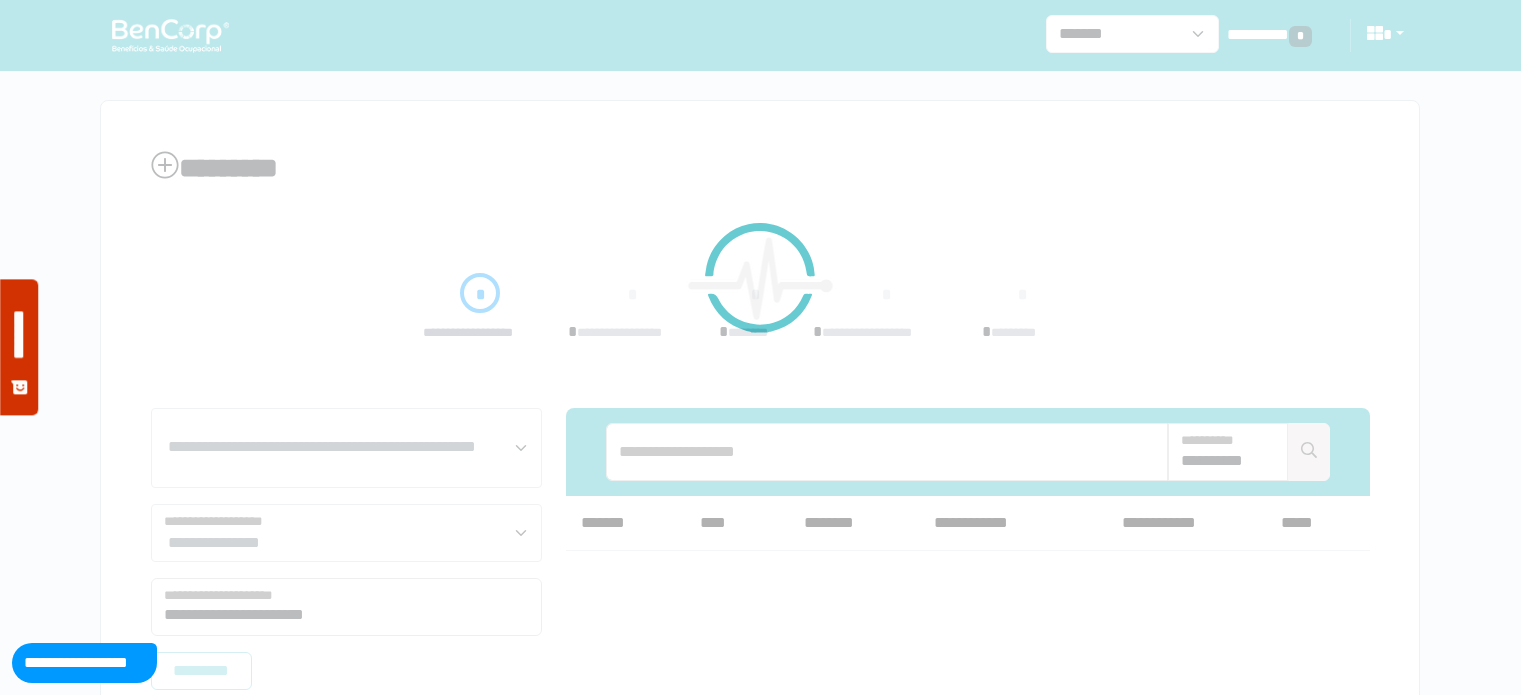 scroll, scrollTop: 0, scrollLeft: 0, axis: both 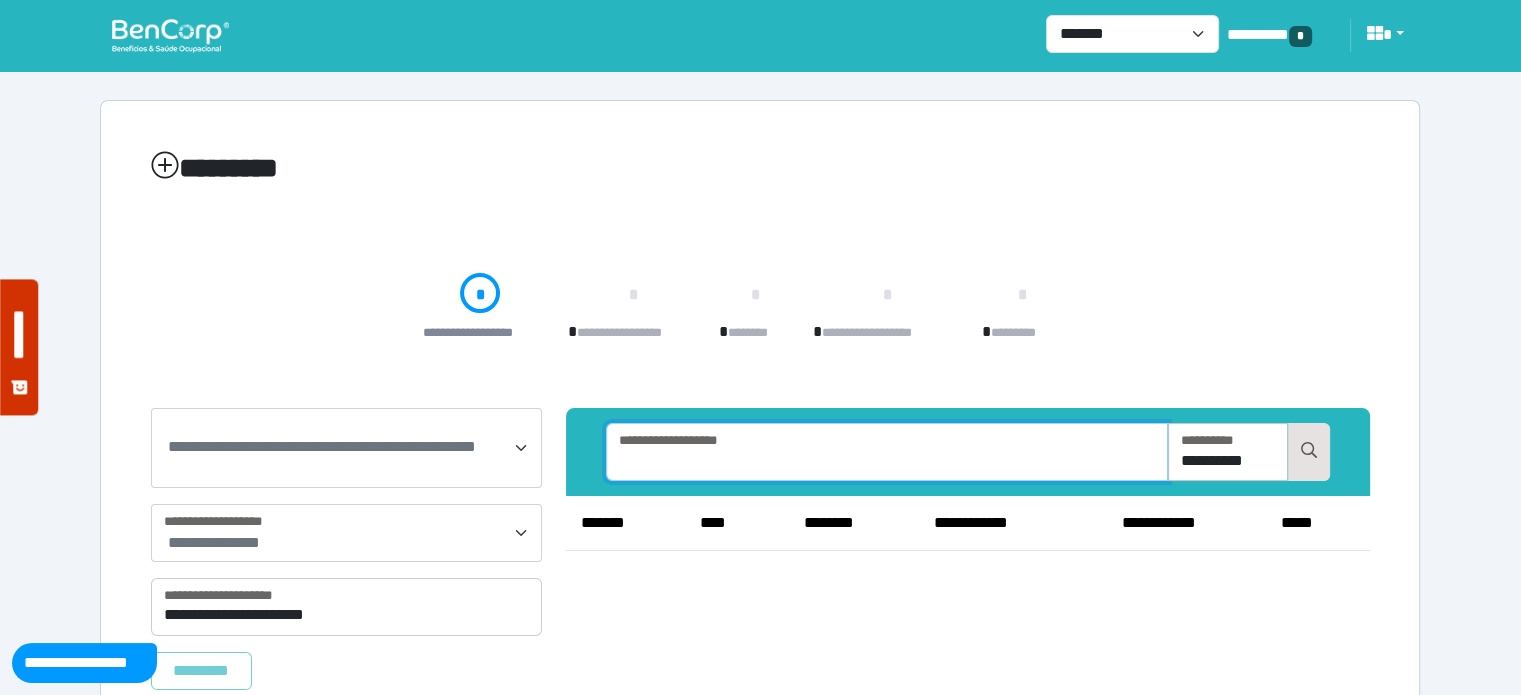 drag, startPoint x: 664, startPoint y: 461, endPoint x: 650, endPoint y: 460, distance: 14.035668 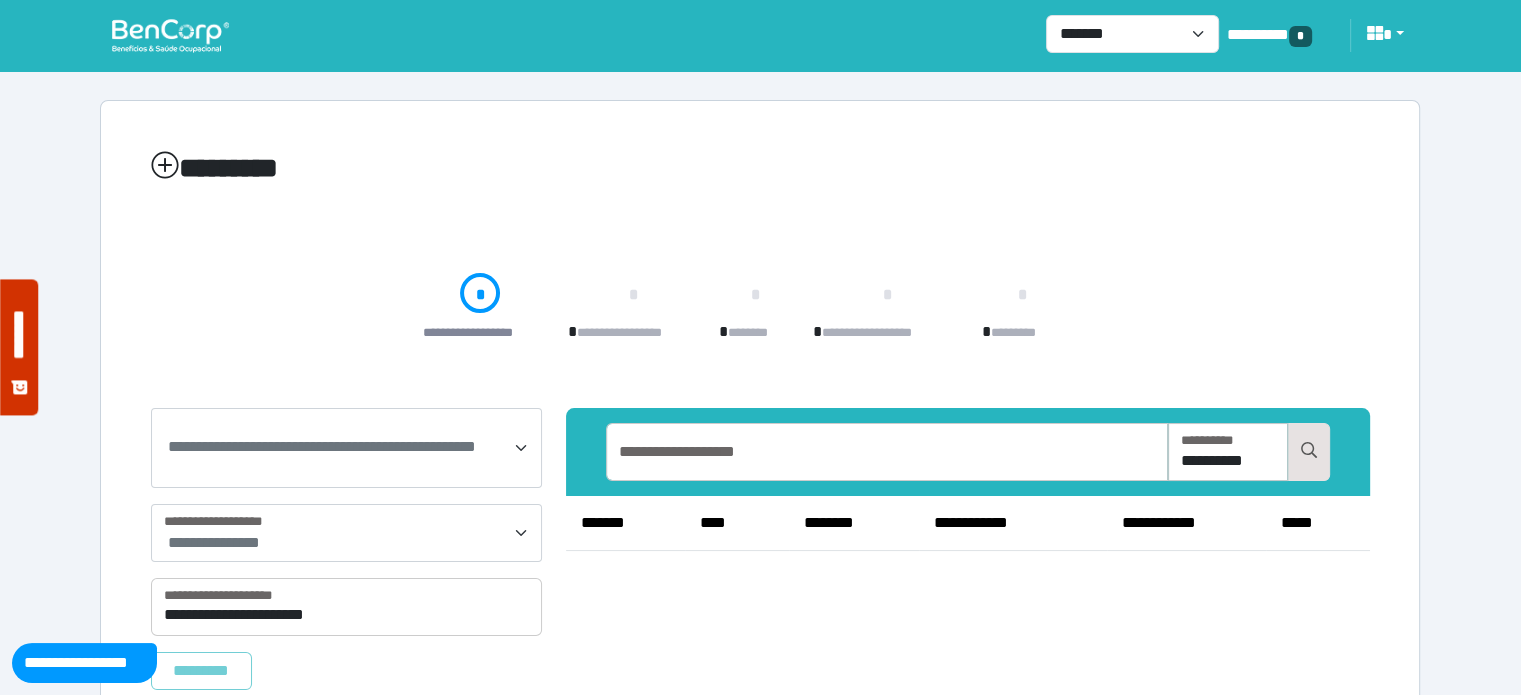 click on "**********" at bounding box center [348, 447] 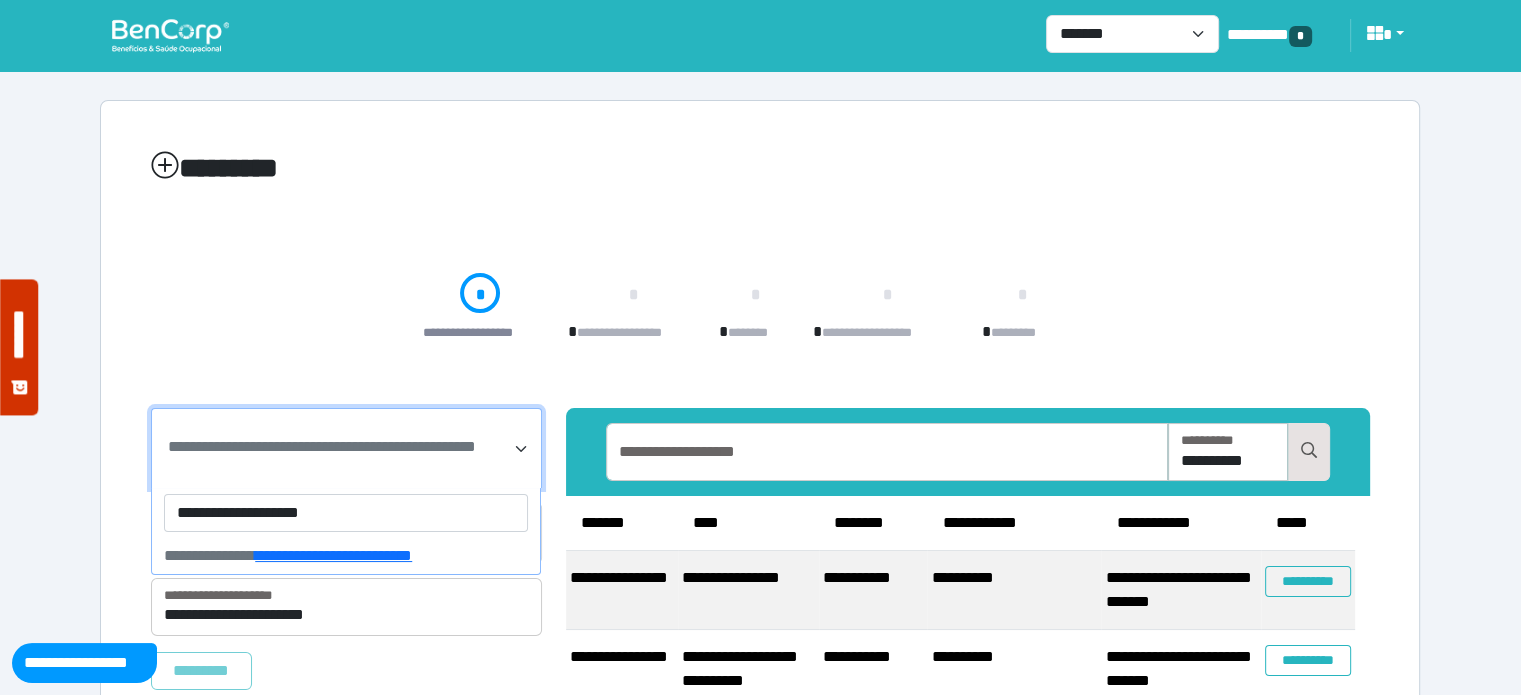 click on "**********" at bounding box center [346, 513] 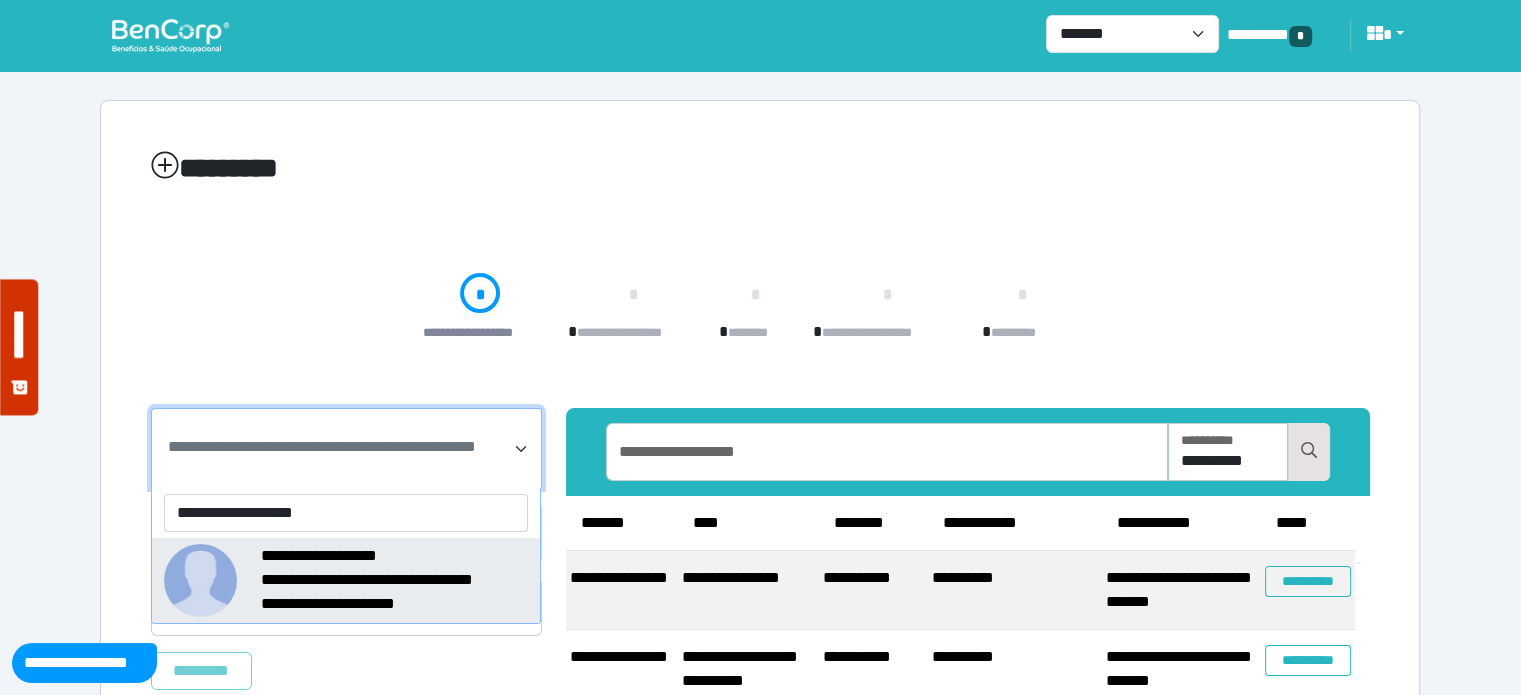 type on "**********" 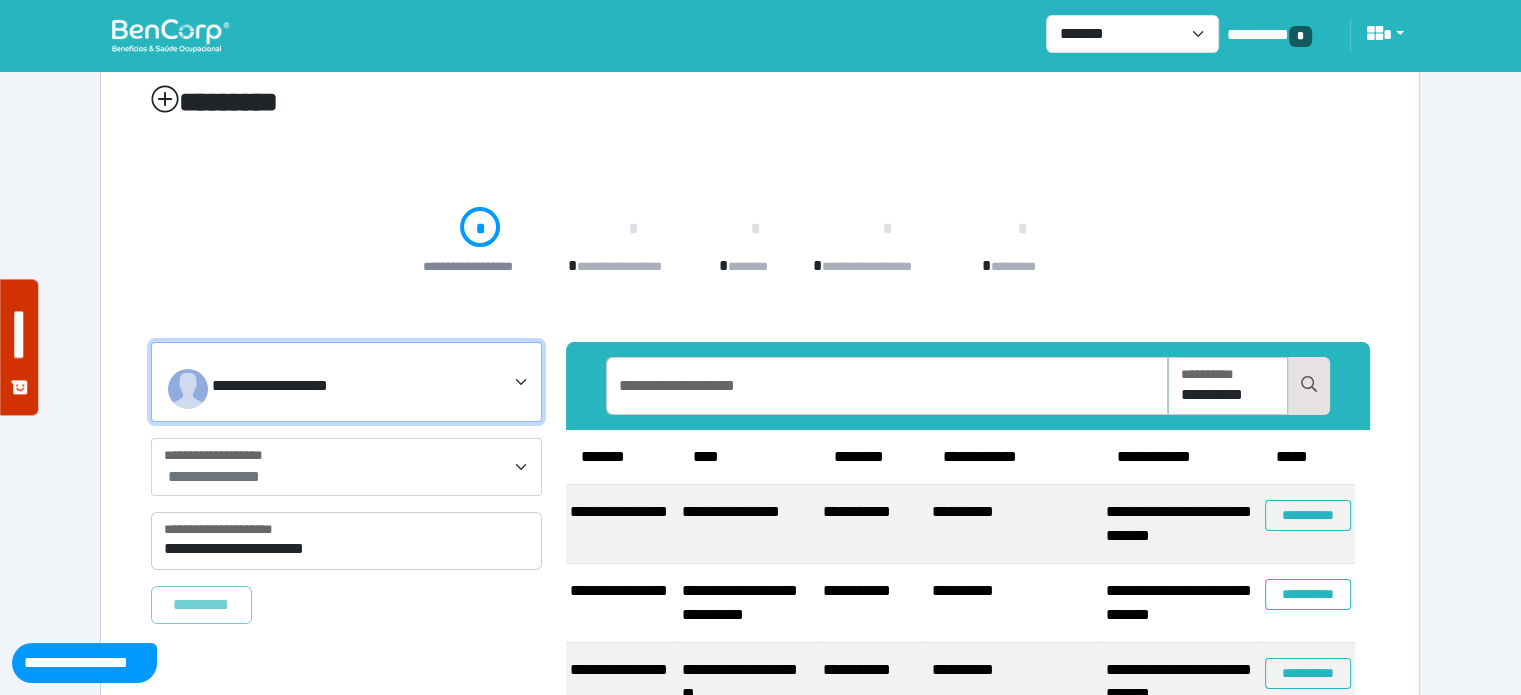 scroll, scrollTop: 271, scrollLeft: 0, axis: vertical 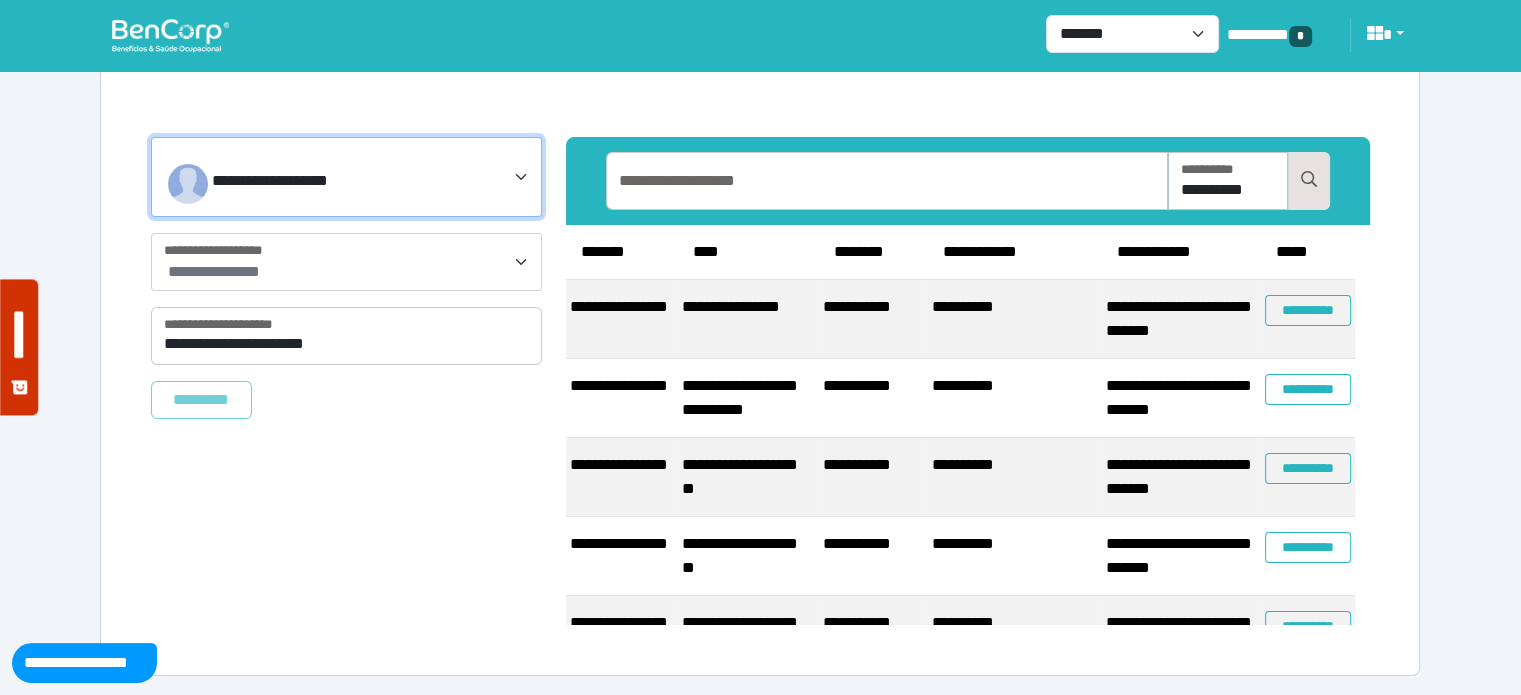 click on "**********" at bounding box center (348, 272) 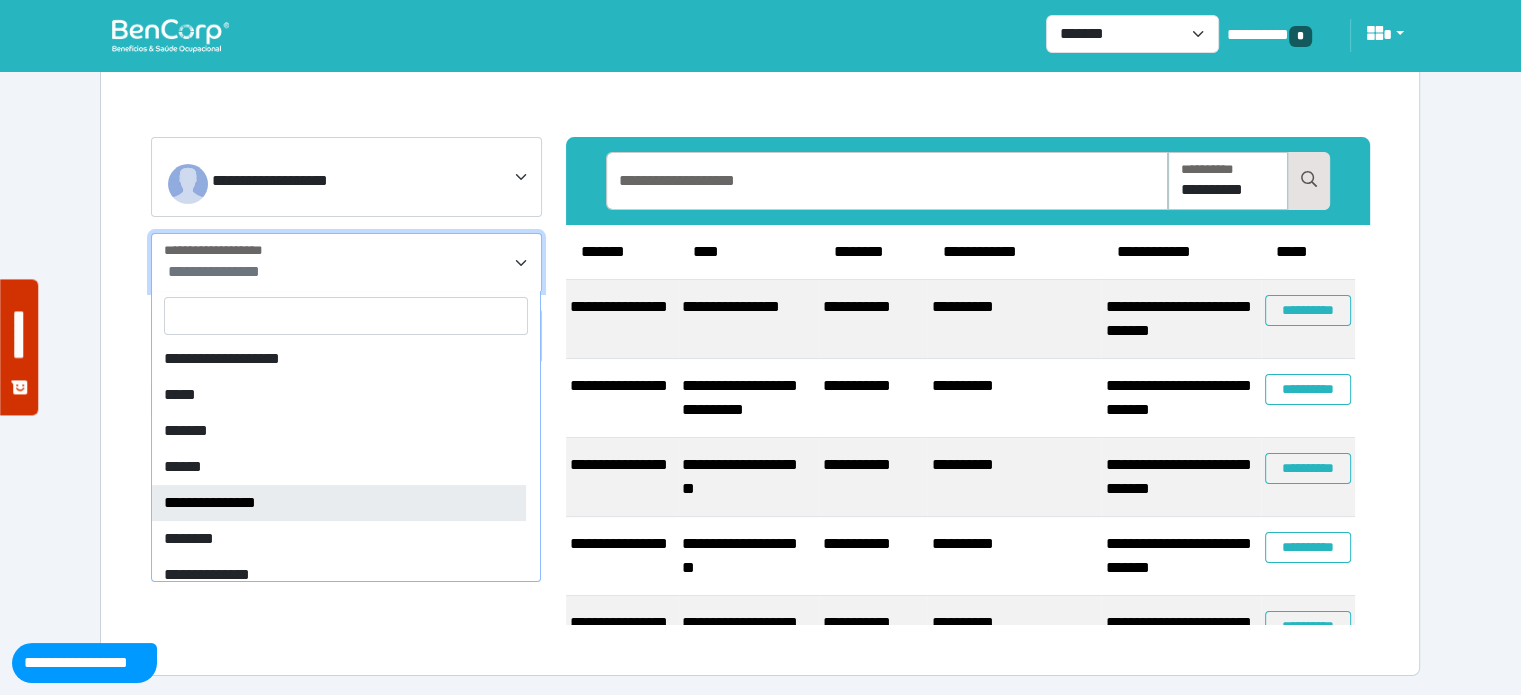select on "*" 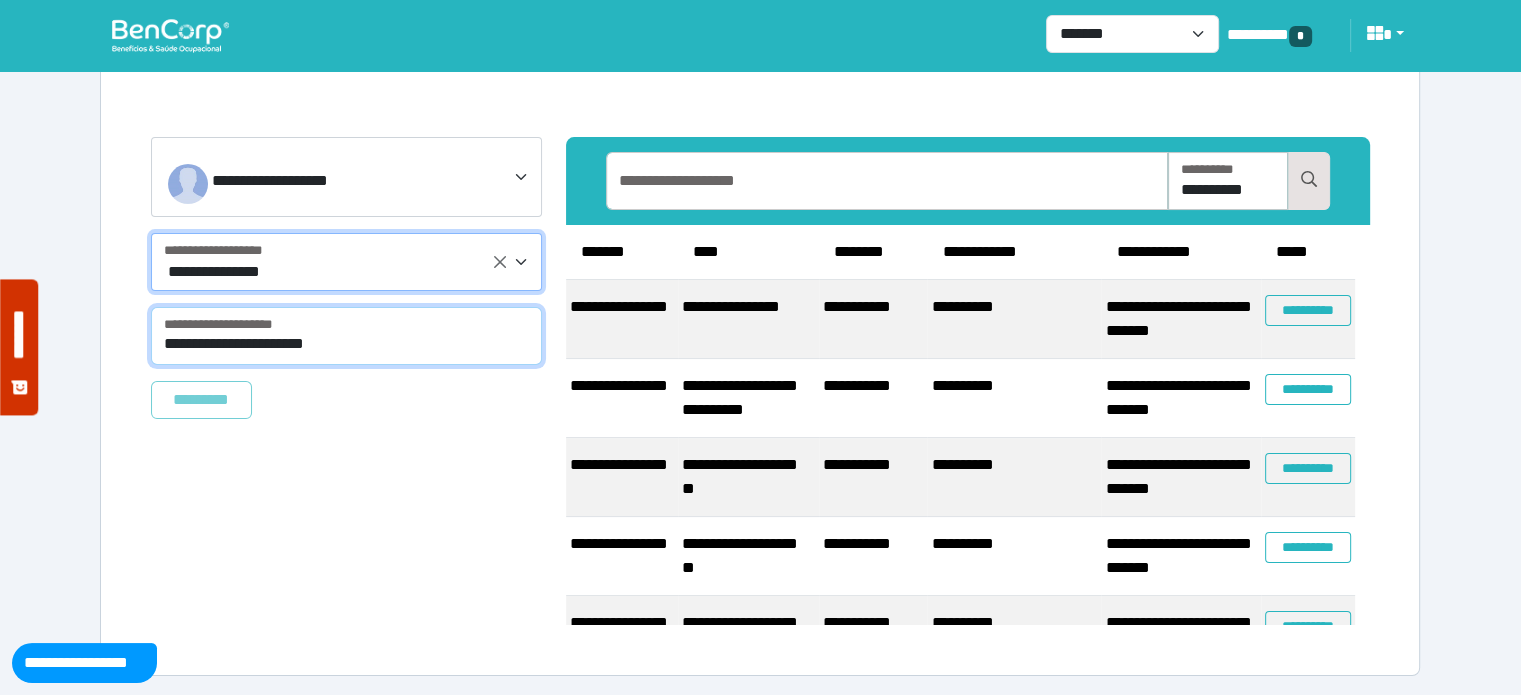click on "**********" at bounding box center [346, 336] 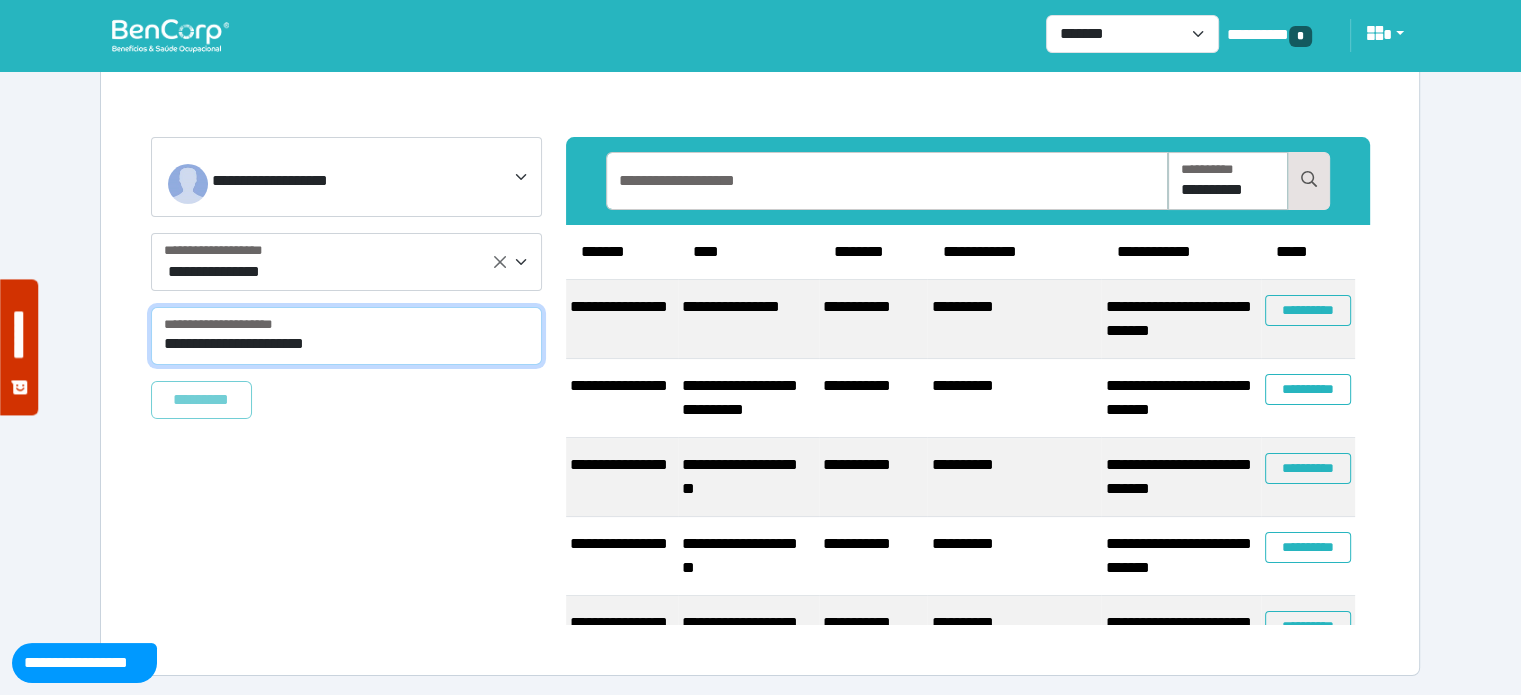 select on "****" 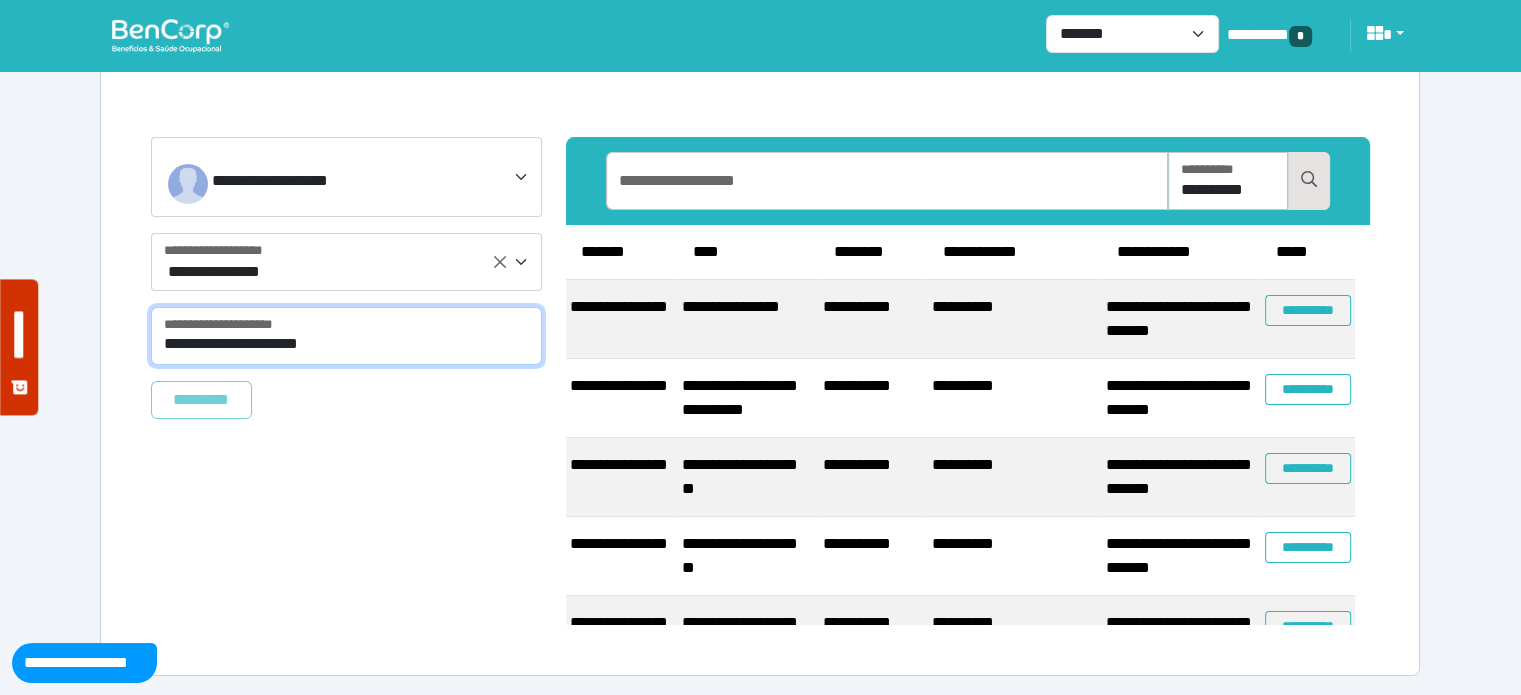 click on "**********" at bounding box center [346, 336] 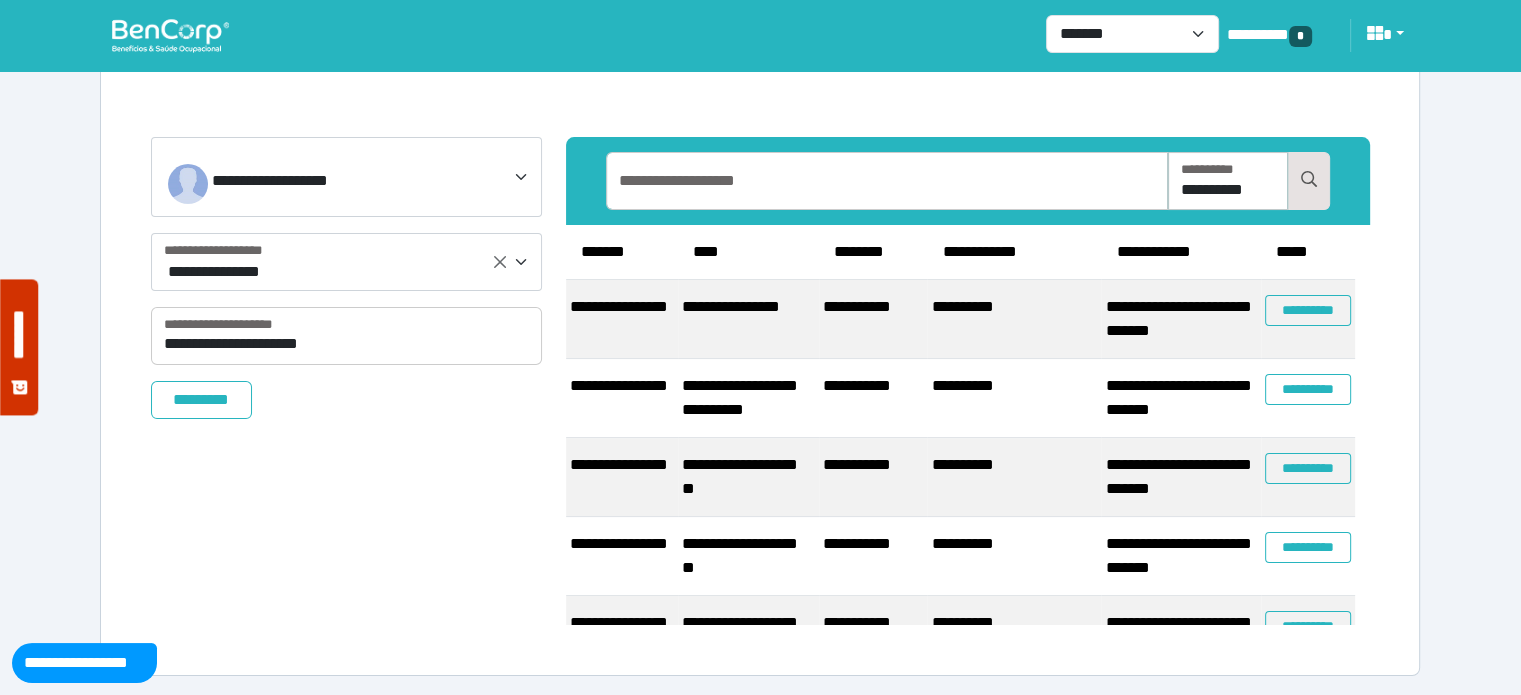 click on "**********" at bounding box center [346, 381] 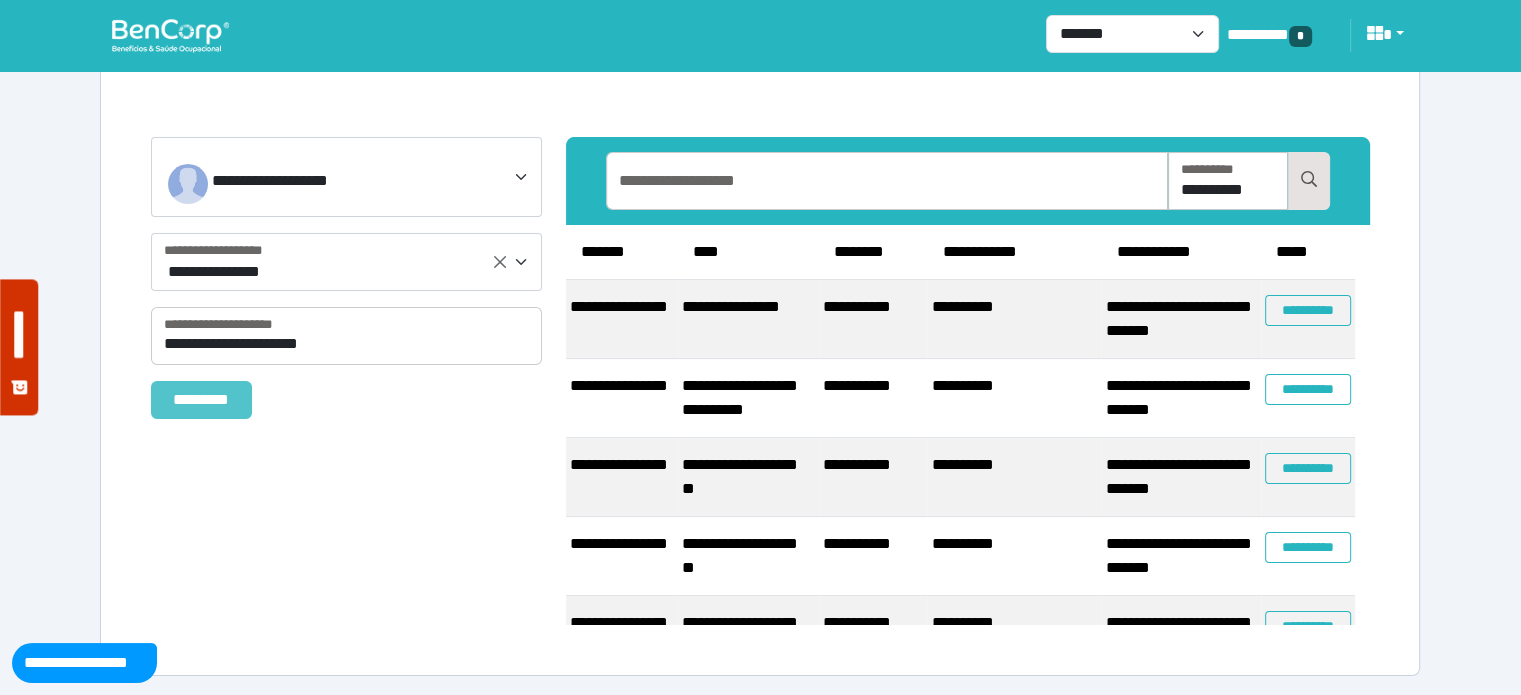 click on "*********" at bounding box center (201, 400) 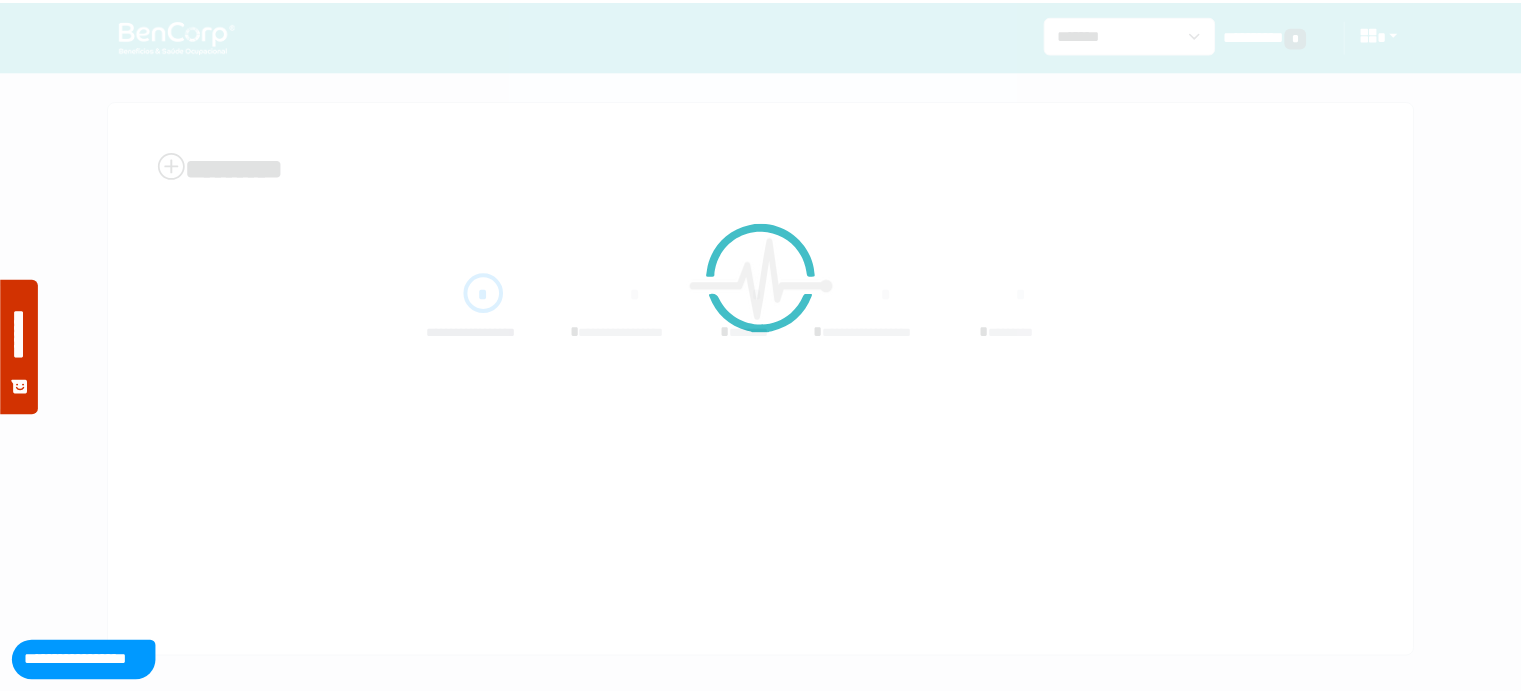 scroll, scrollTop: 0, scrollLeft: 0, axis: both 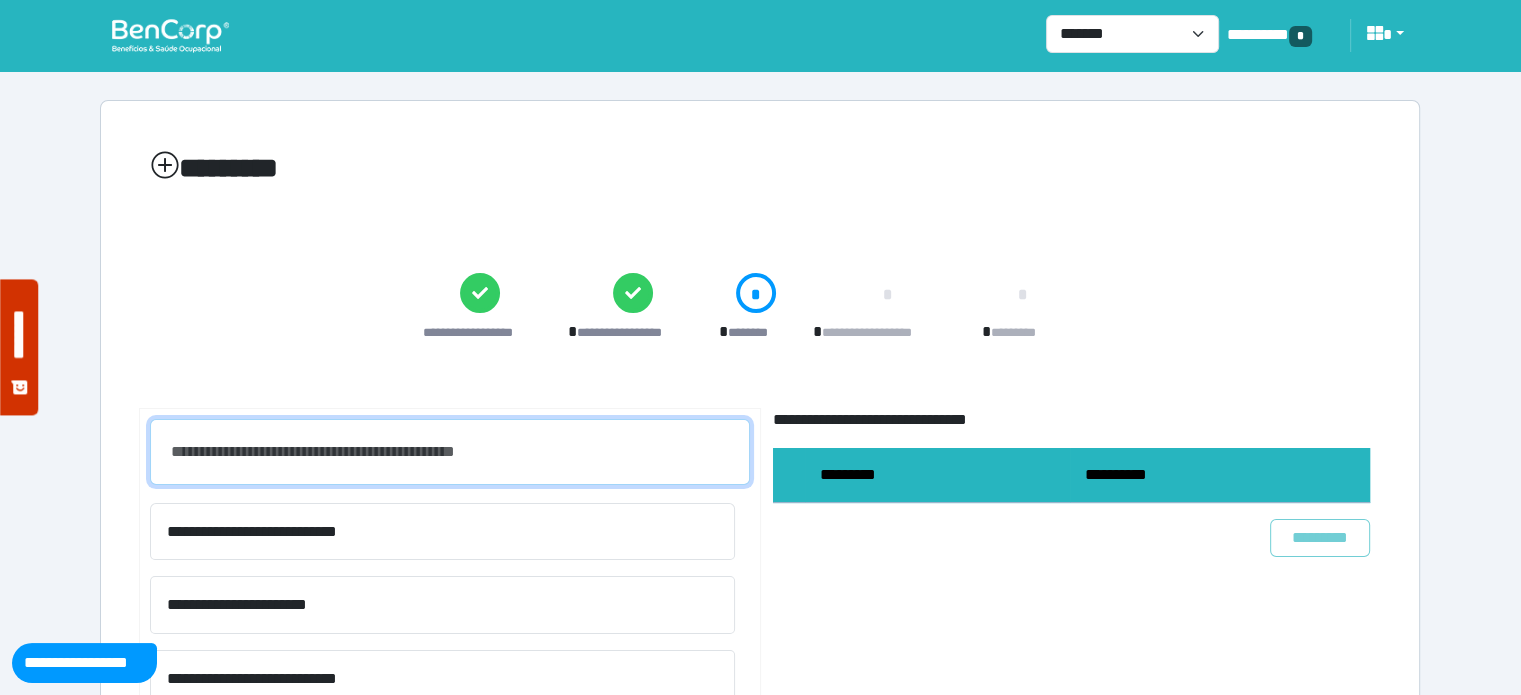 click at bounding box center (450, 452) 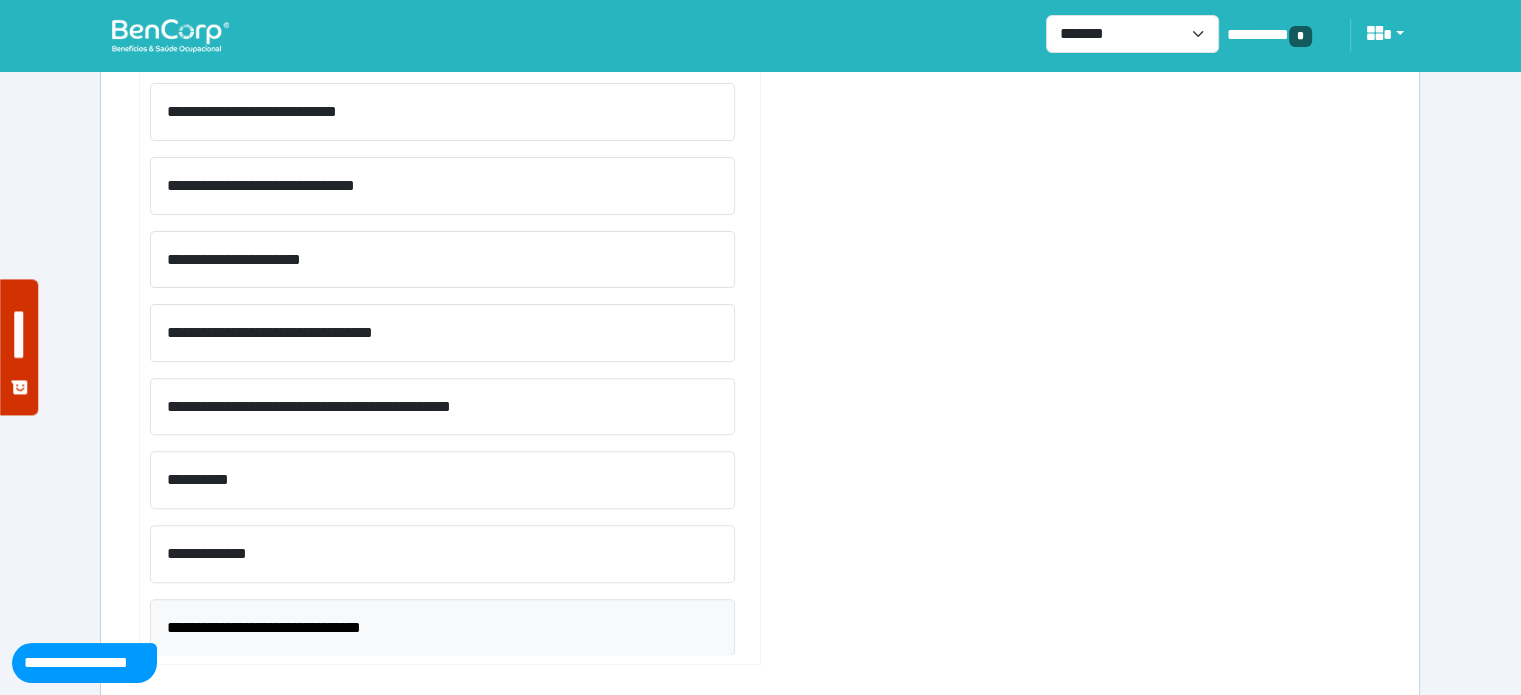 scroll, scrollTop: 680, scrollLeft: 0, axis: vertical 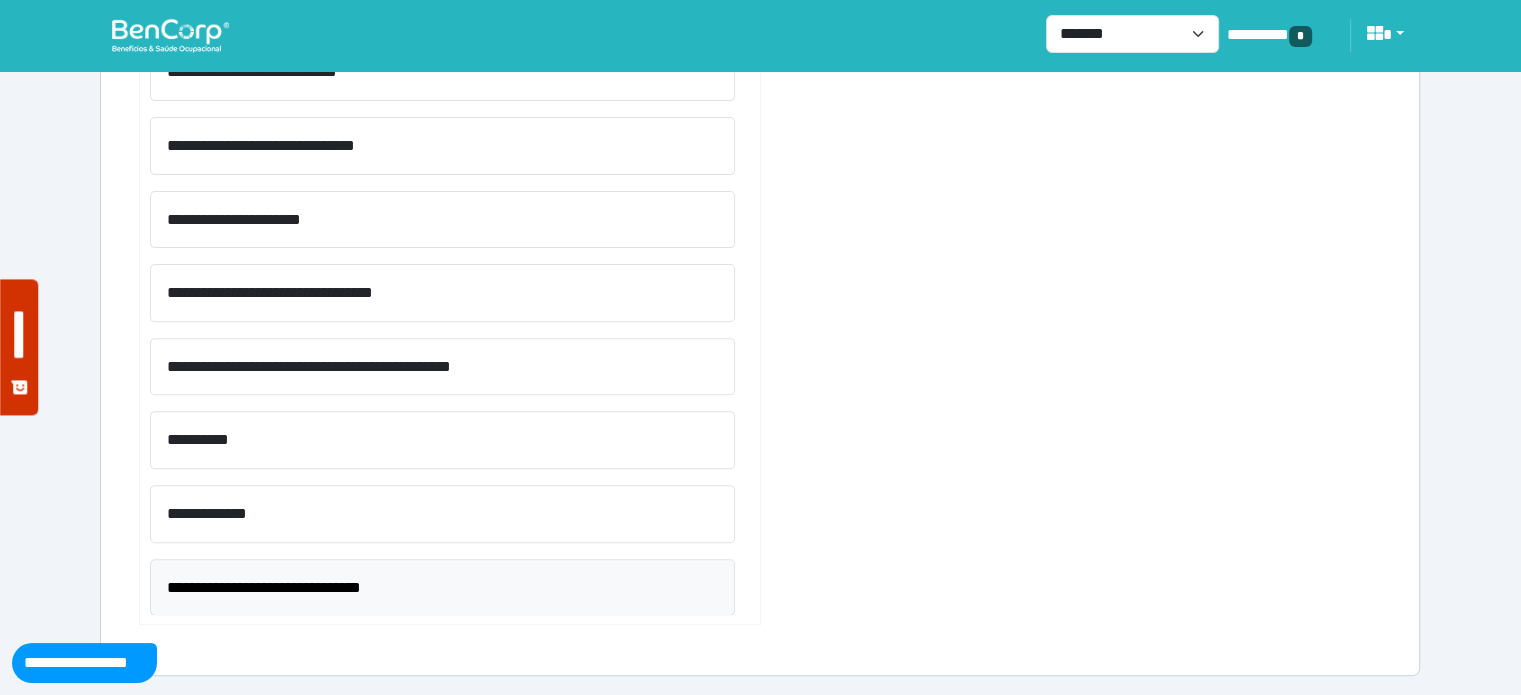 type on "****" 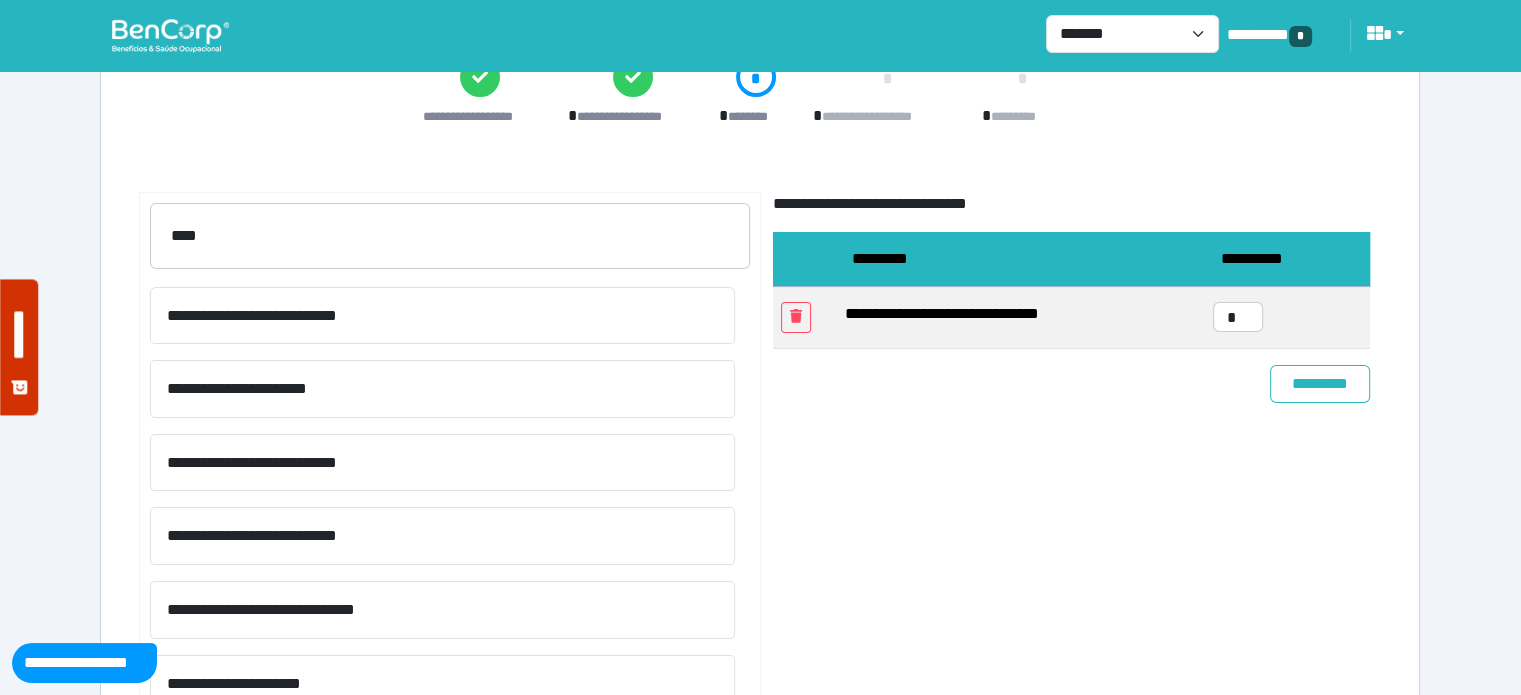 scroll, scrollTop: 0, scrollLeft: 0, axis: both 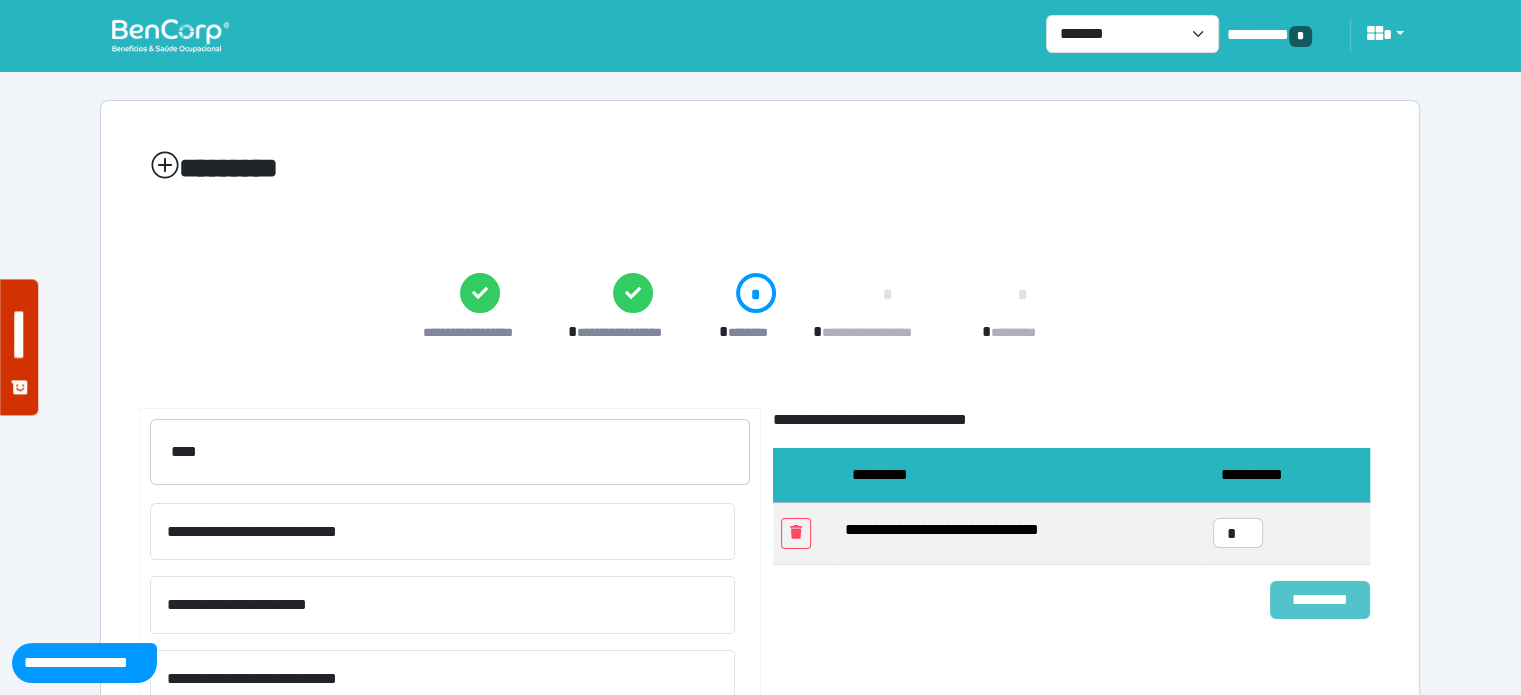 click on "*********" at bounding box center (1320, 600) 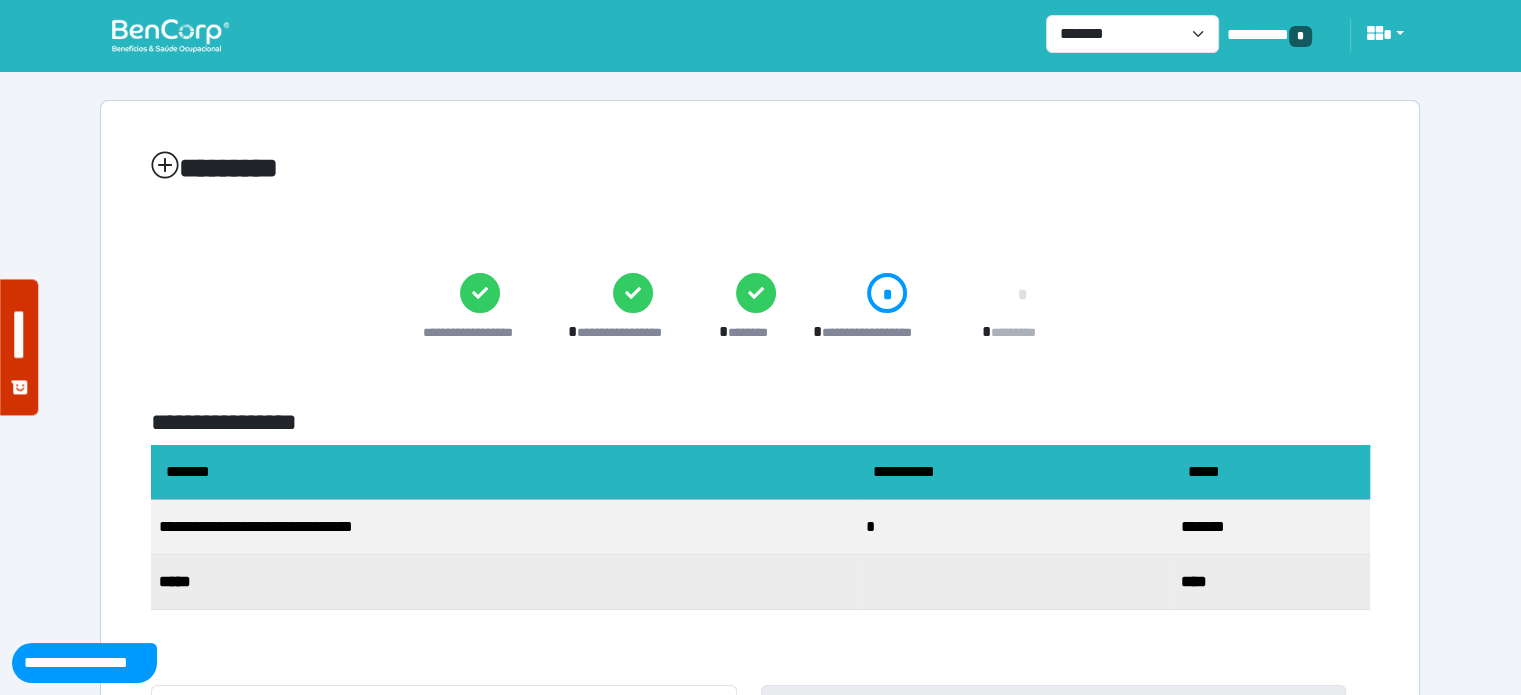 scroll, scrollTop: 419, scrollLeft: 0, axis: vertical 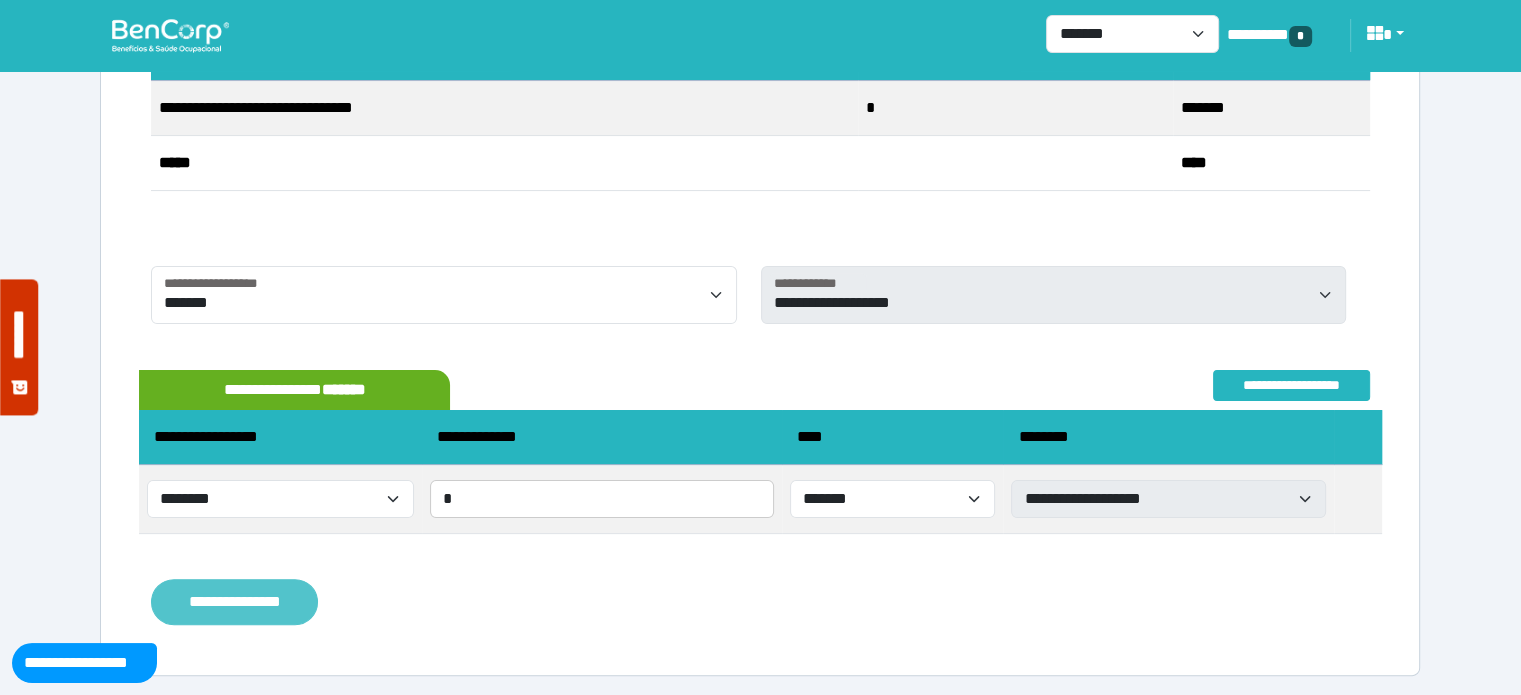 click on "**********" at bounding box center (234, 602) 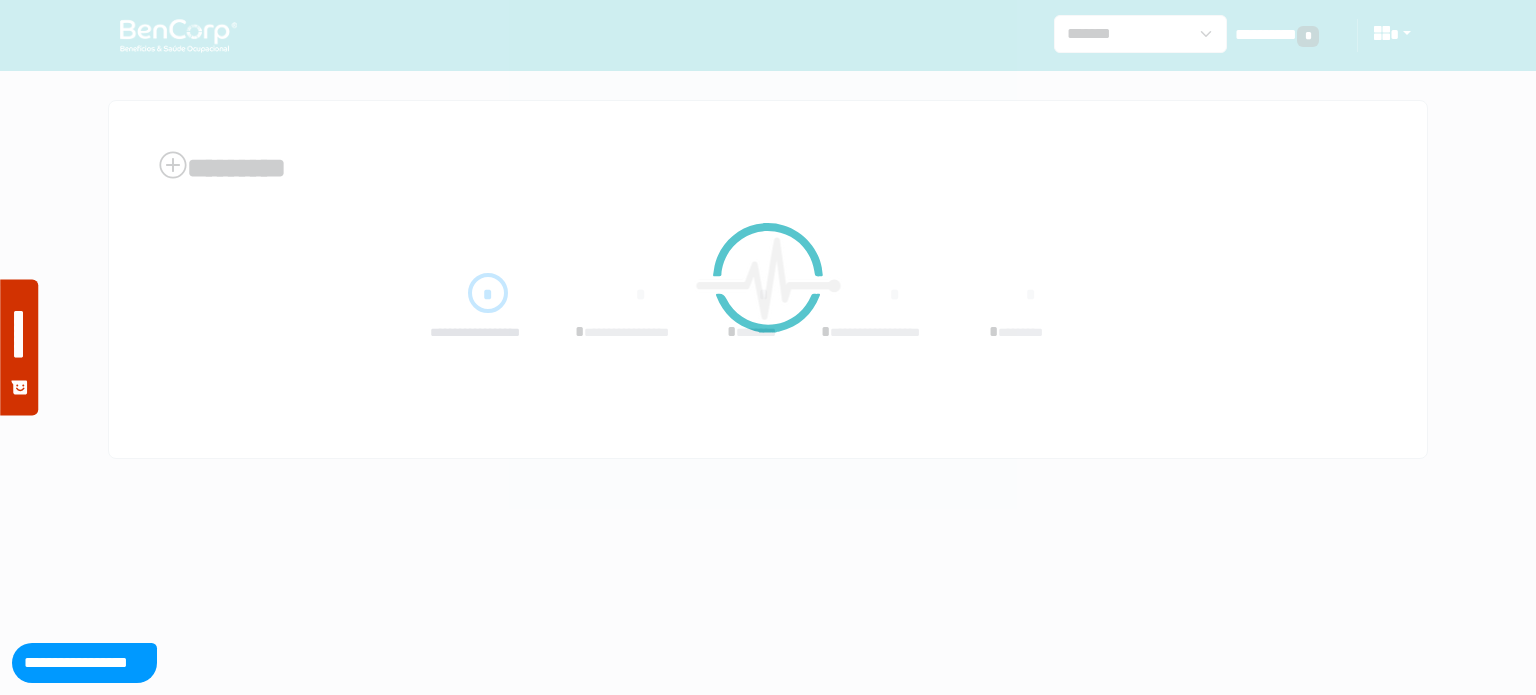 scroll, scrollTop: 0, scrollLeft: 0, axis: both 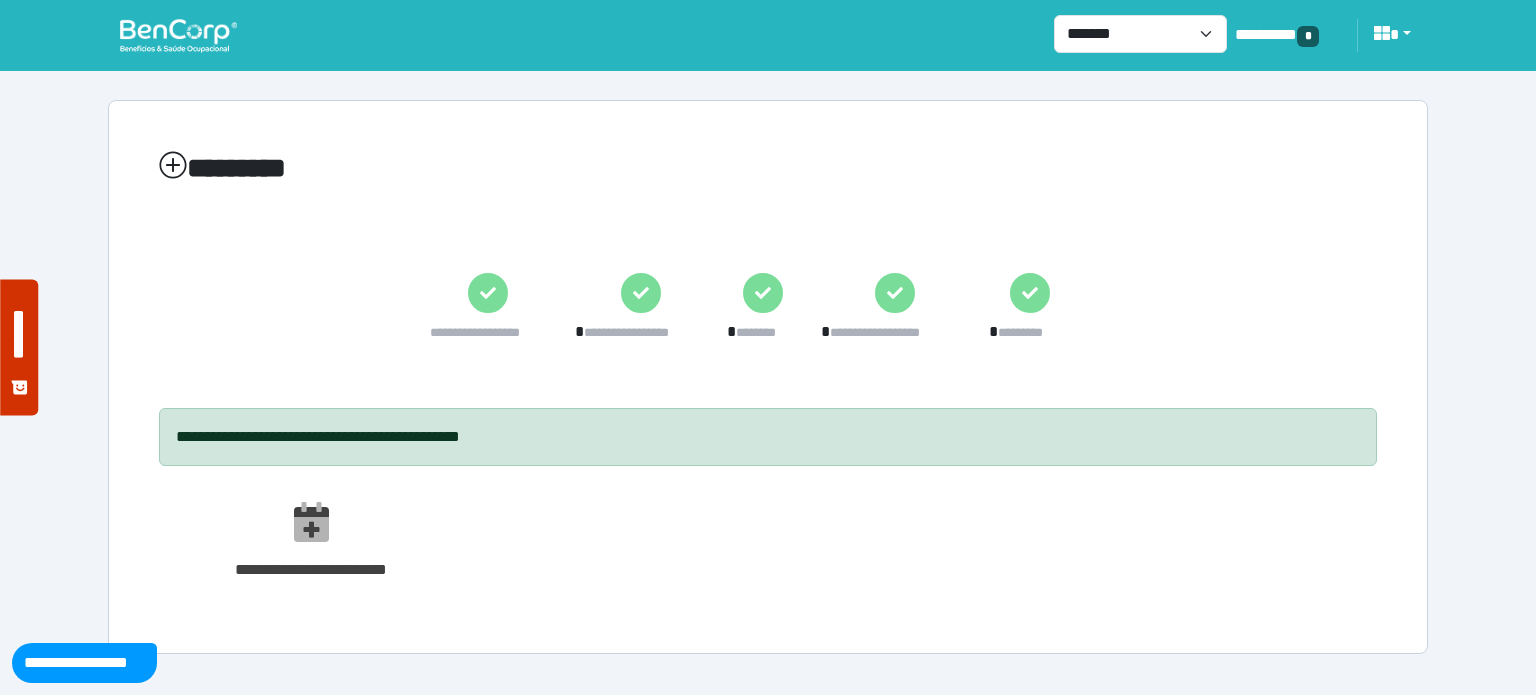click at bounding box center [178, 35] 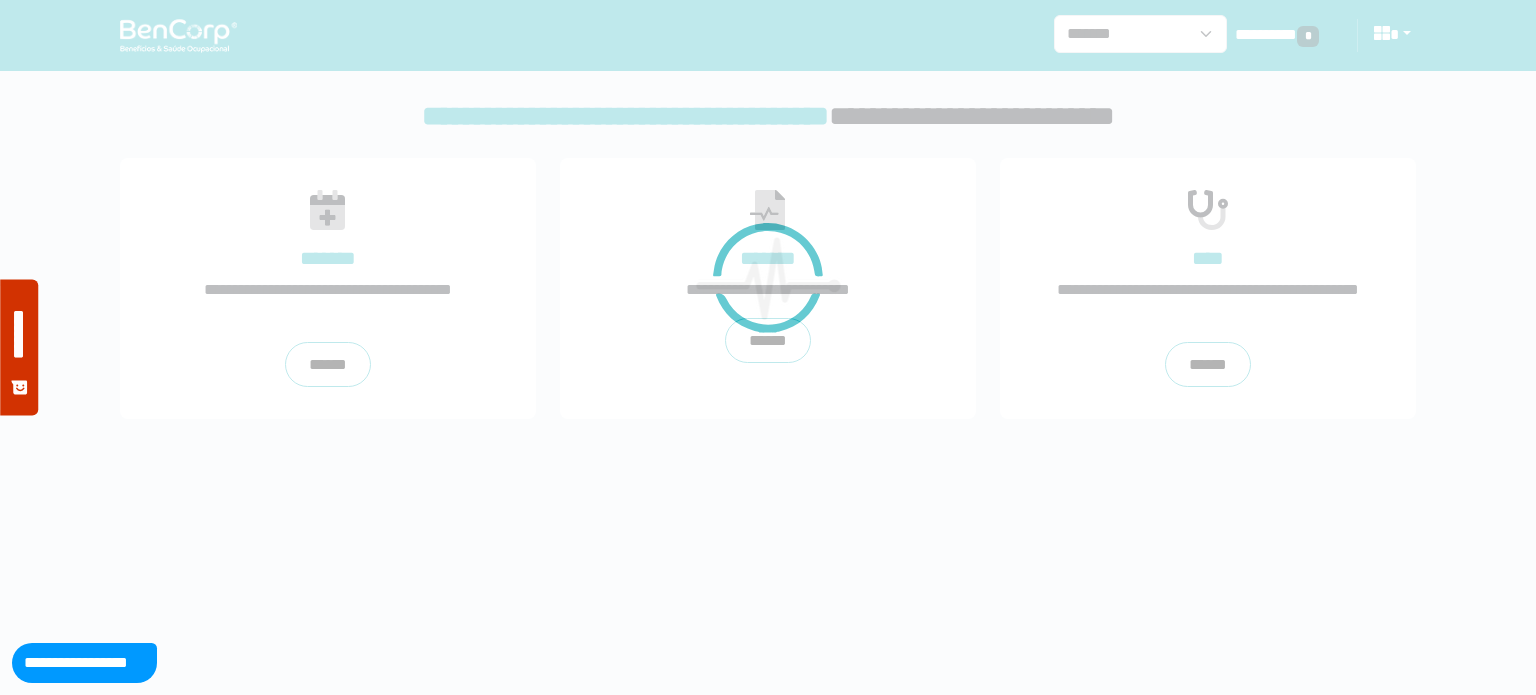 scroll, scrollTop: 0, scrollLeft: 0, axis: both 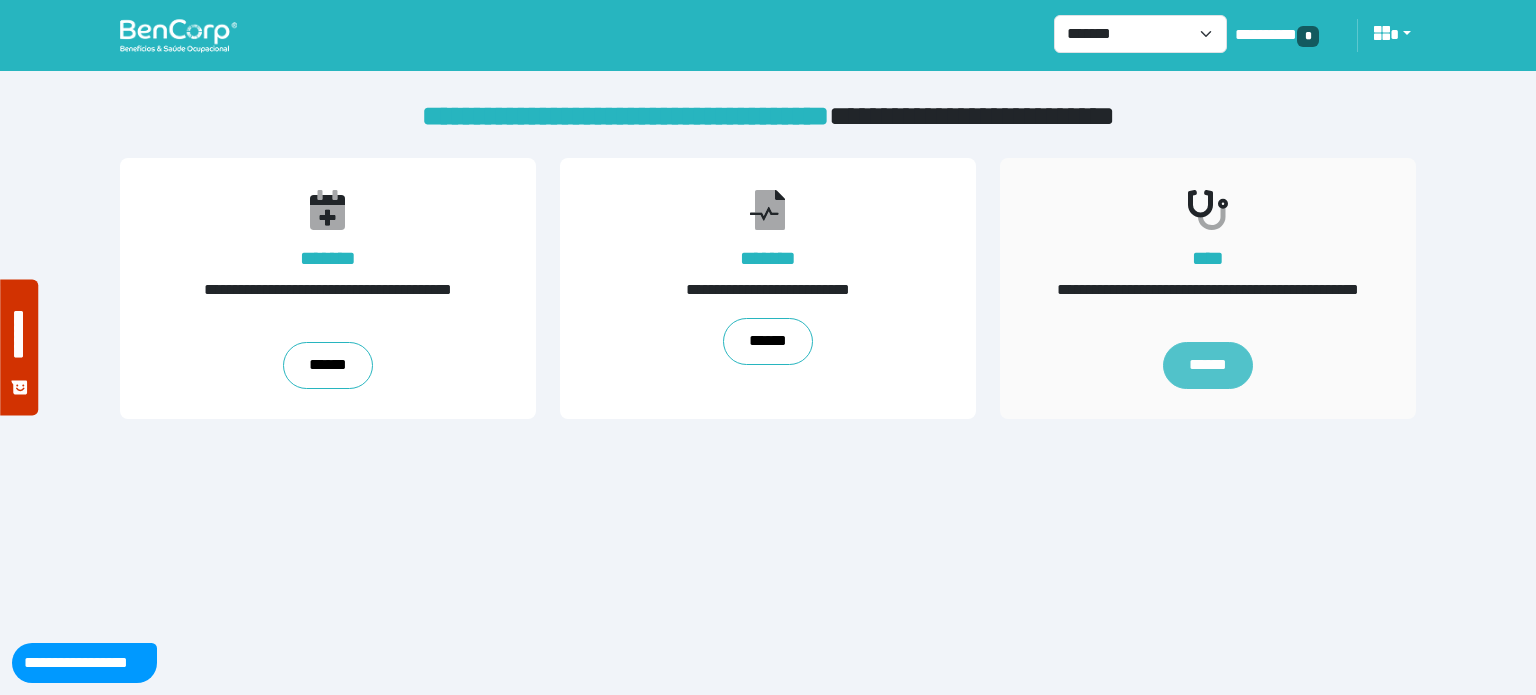click on "******" at bounding box center [1208, 366] 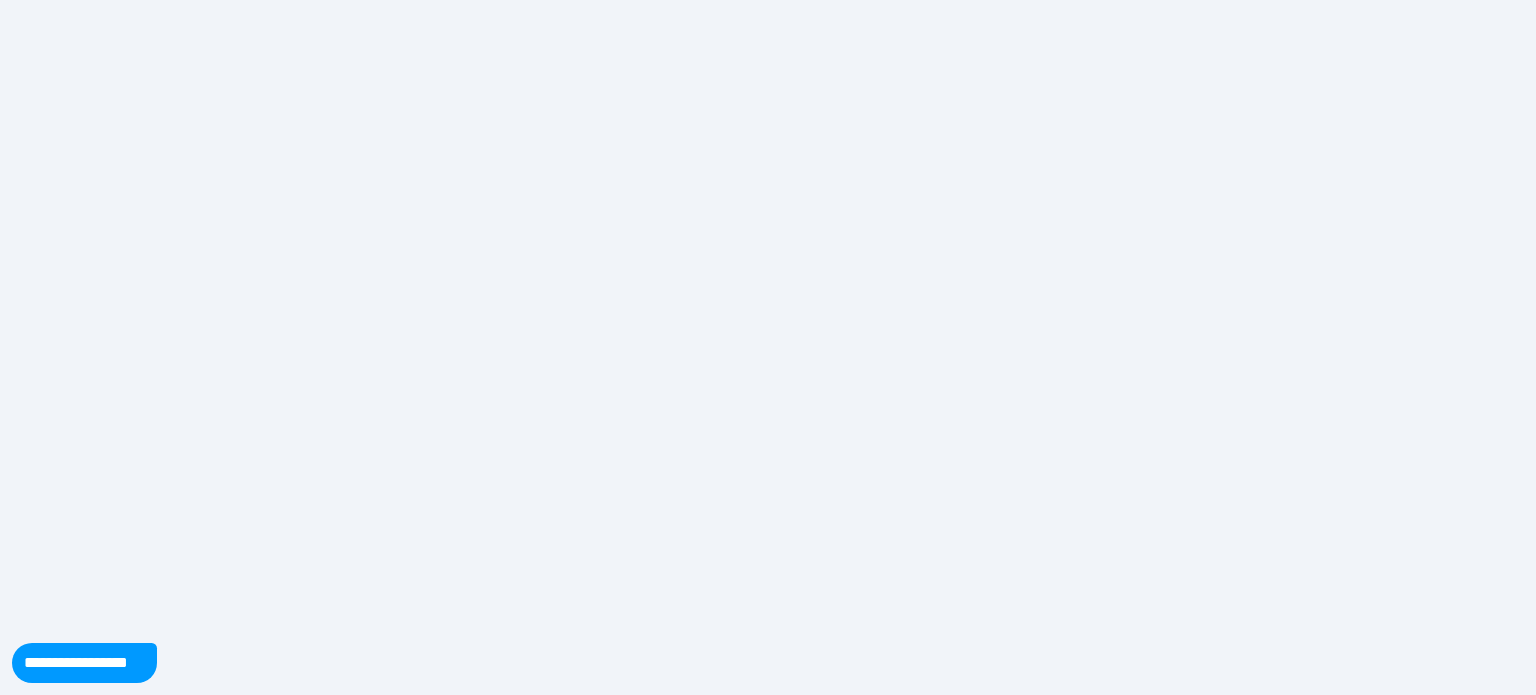 scroll, scrollTop: 0, scrollLeft: 0, axis: both 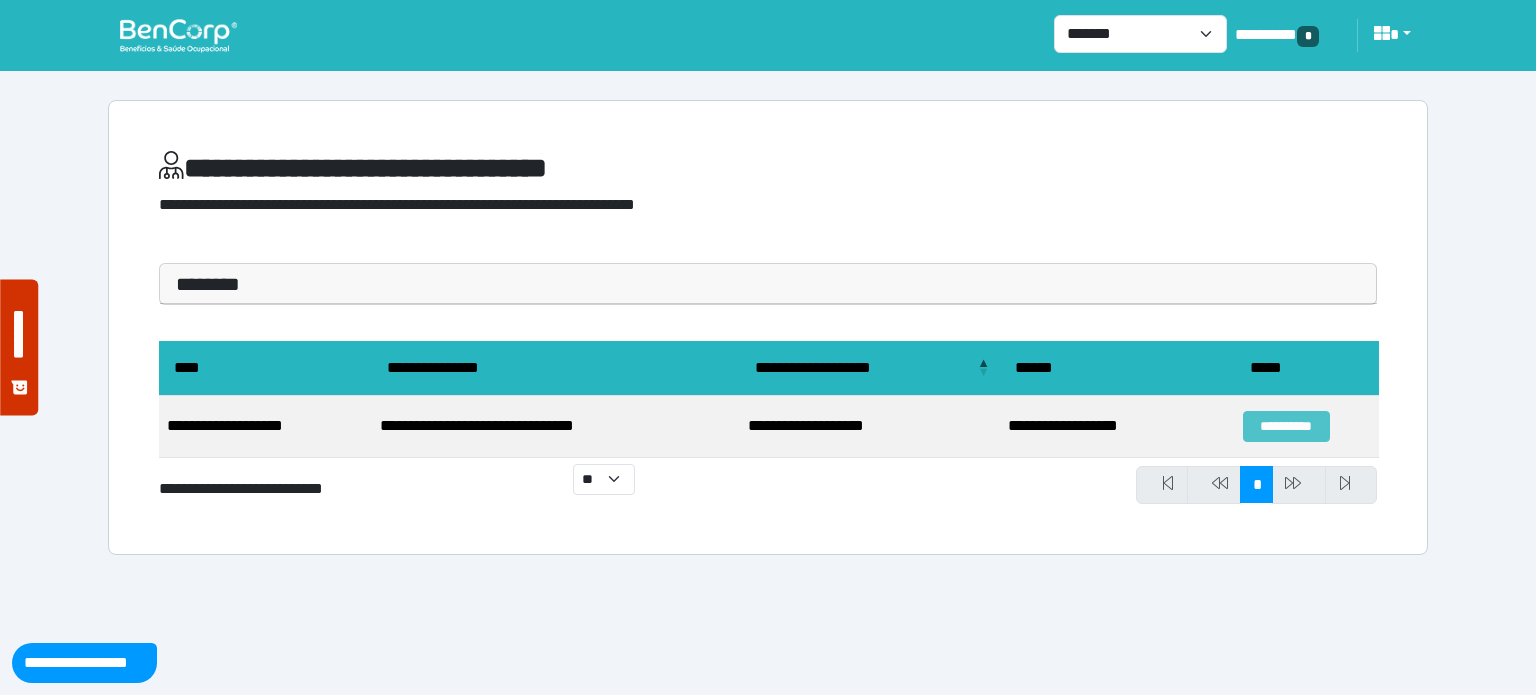 click on "**********" at bounding box center [1286, 426] 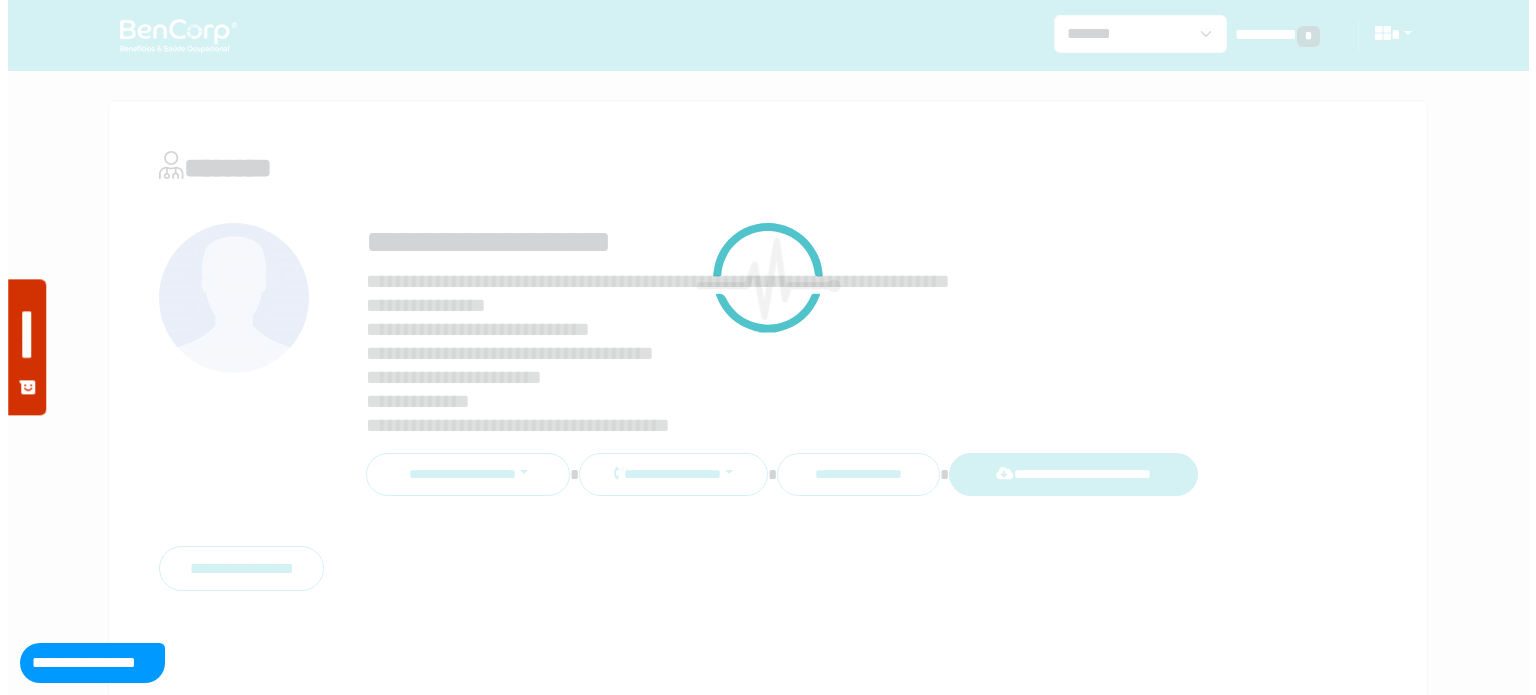 scroll, scrollTop: 0, scrollLeft: 0, axis: both 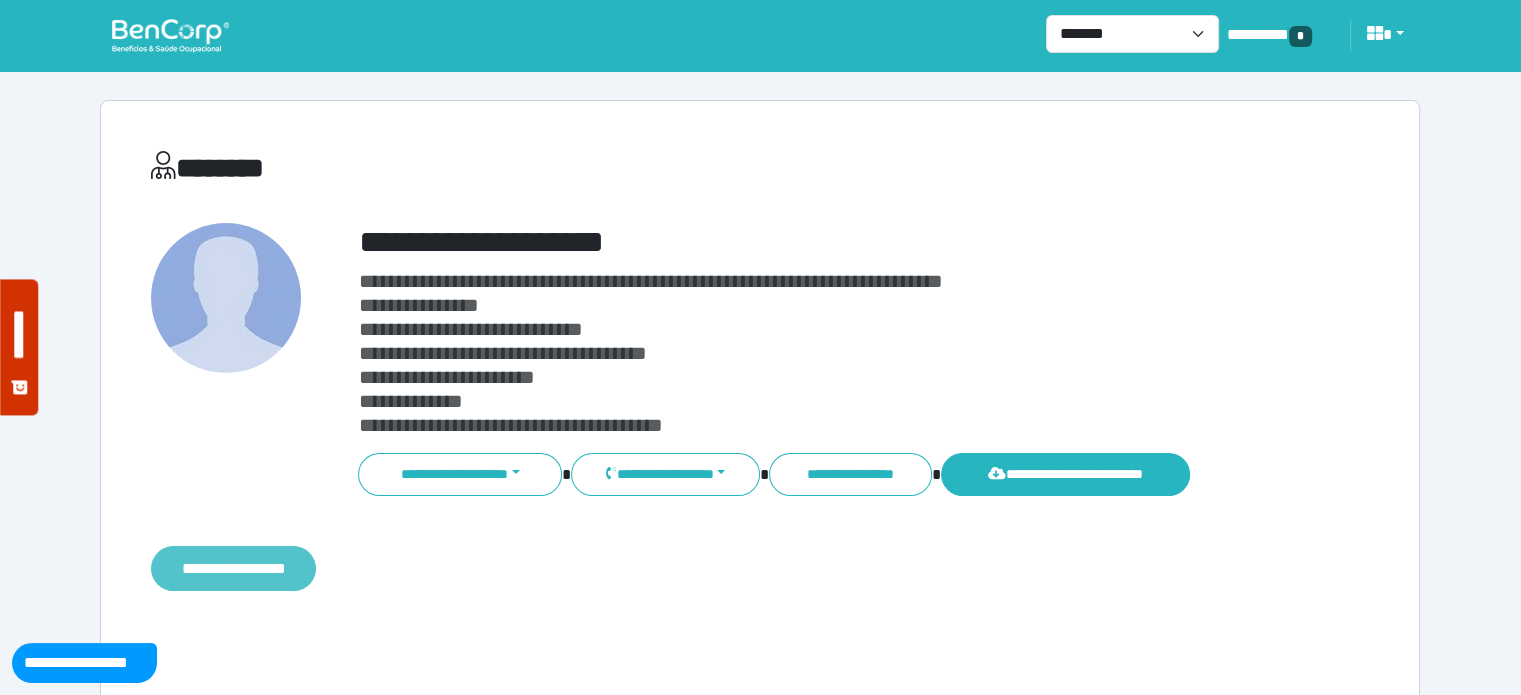click on "**********" at bounding box center (233, 569) 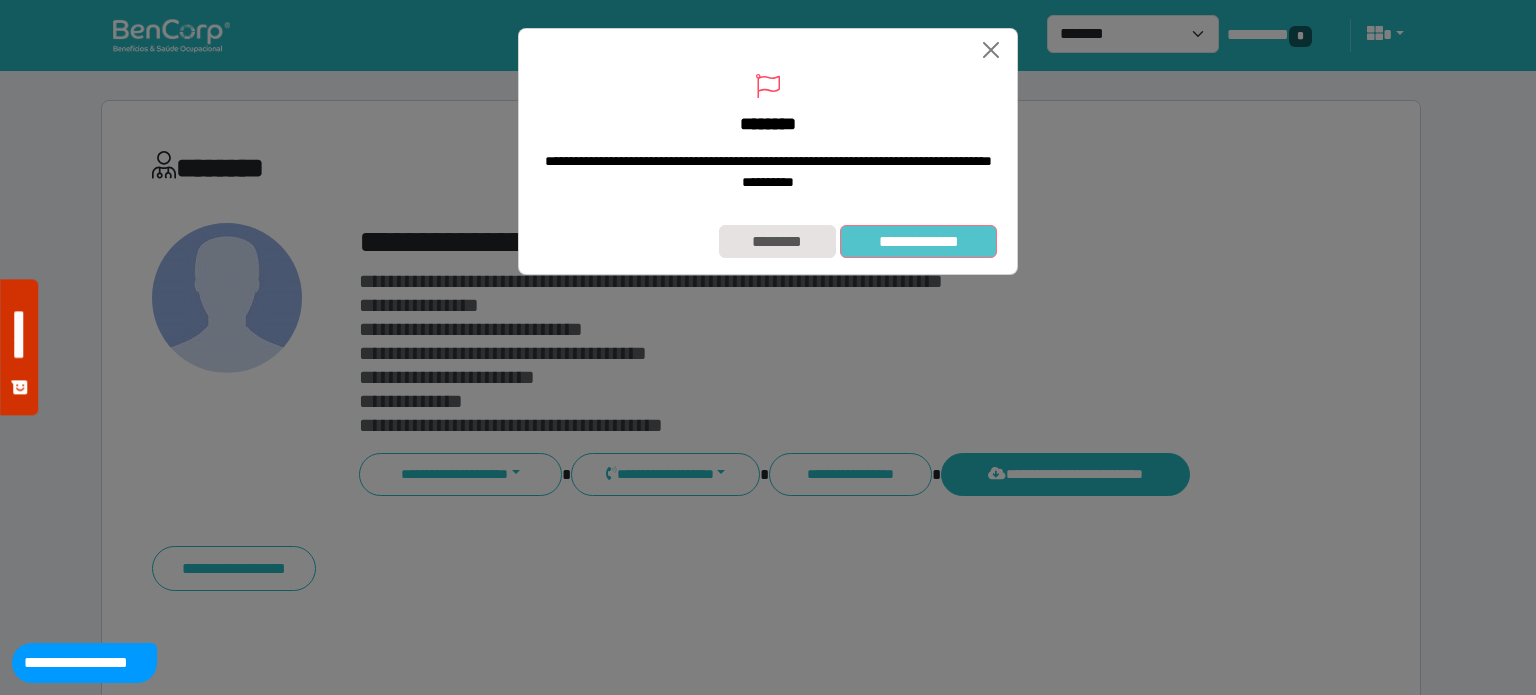 click on "**********" at bounding box center [918, 242] 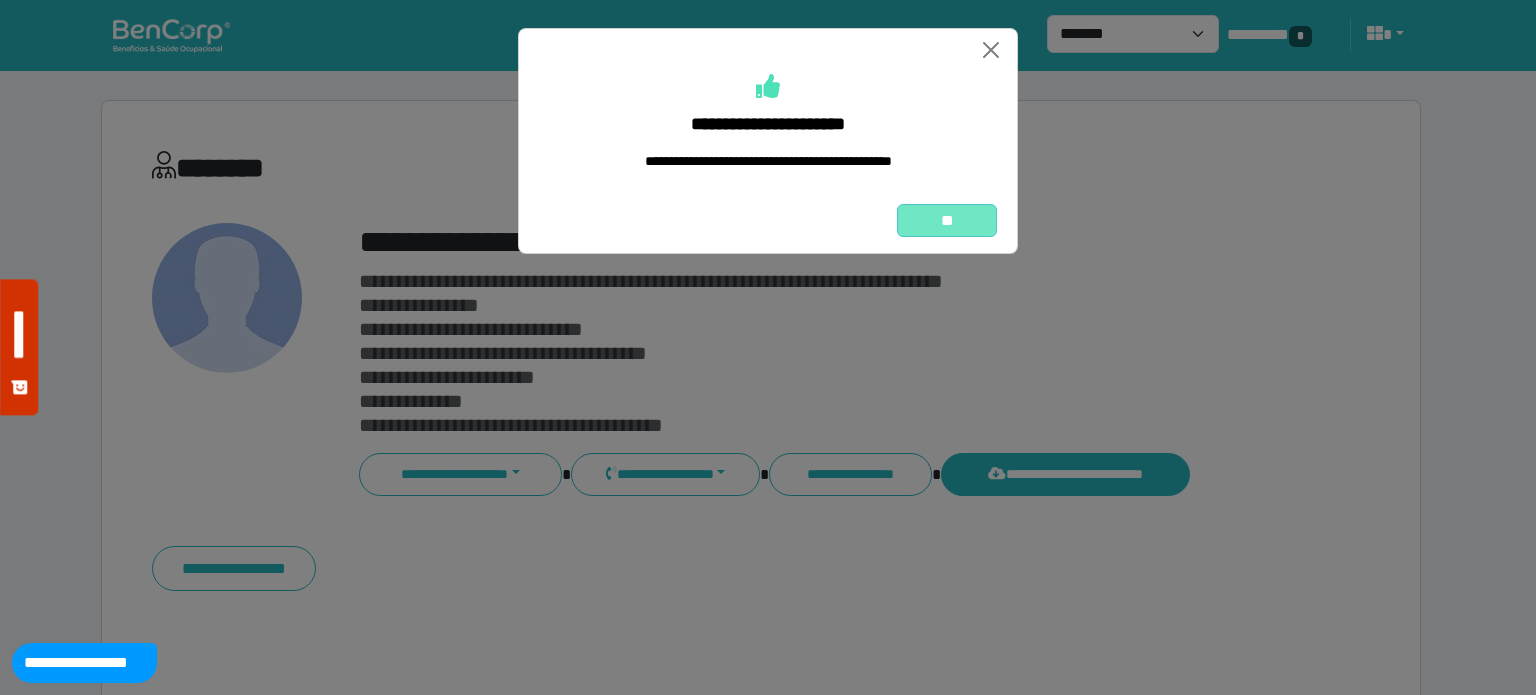 click on "**" at bounding box center (947, 221) 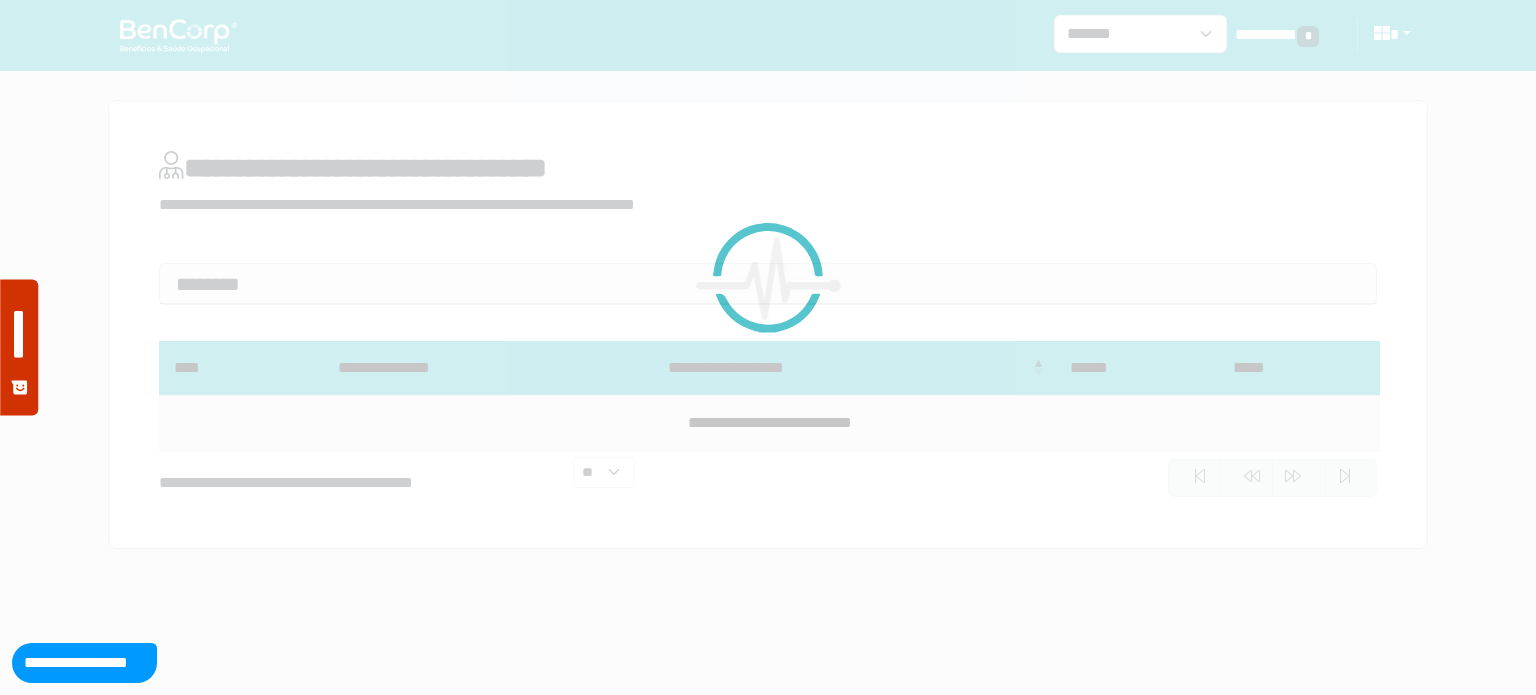 scroll, scrollTop: 0, scrollLeft: 0, axis: both 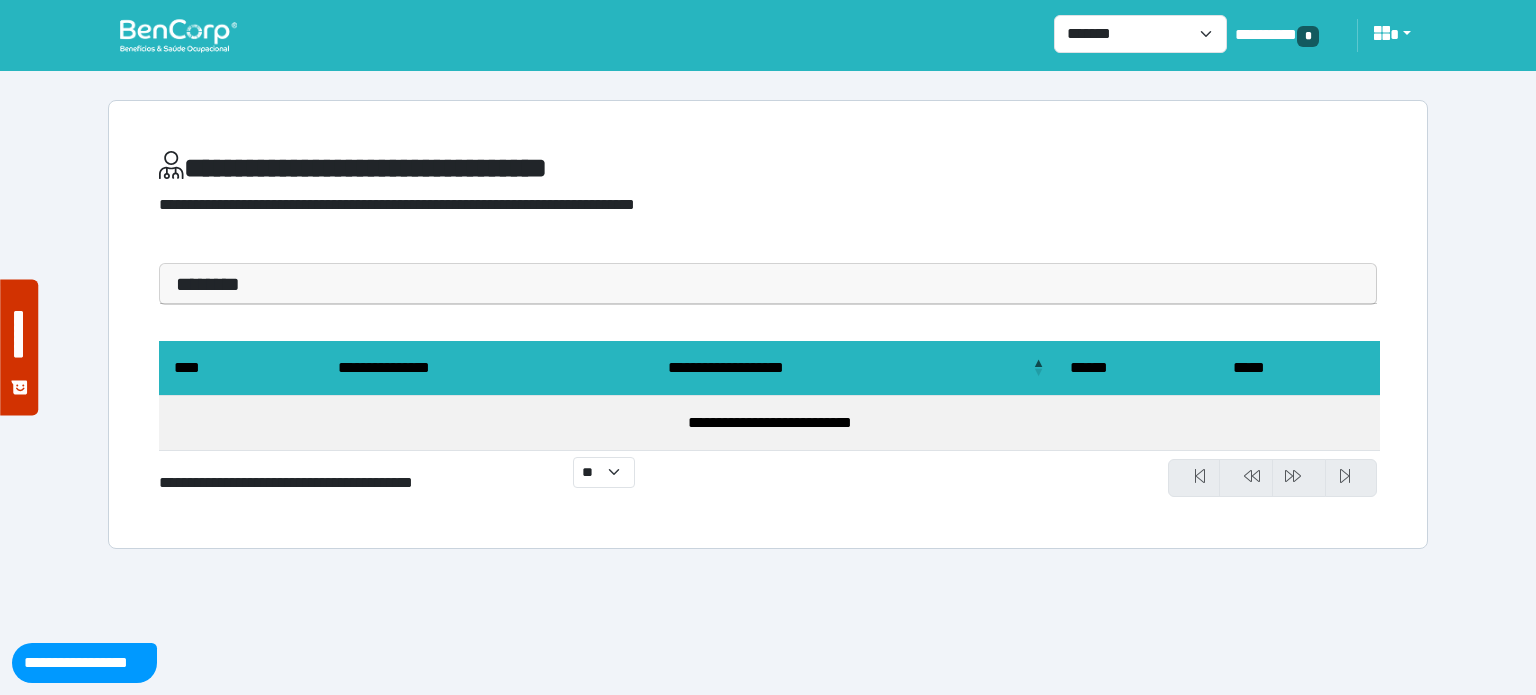 click at bounding box center [178, 35] 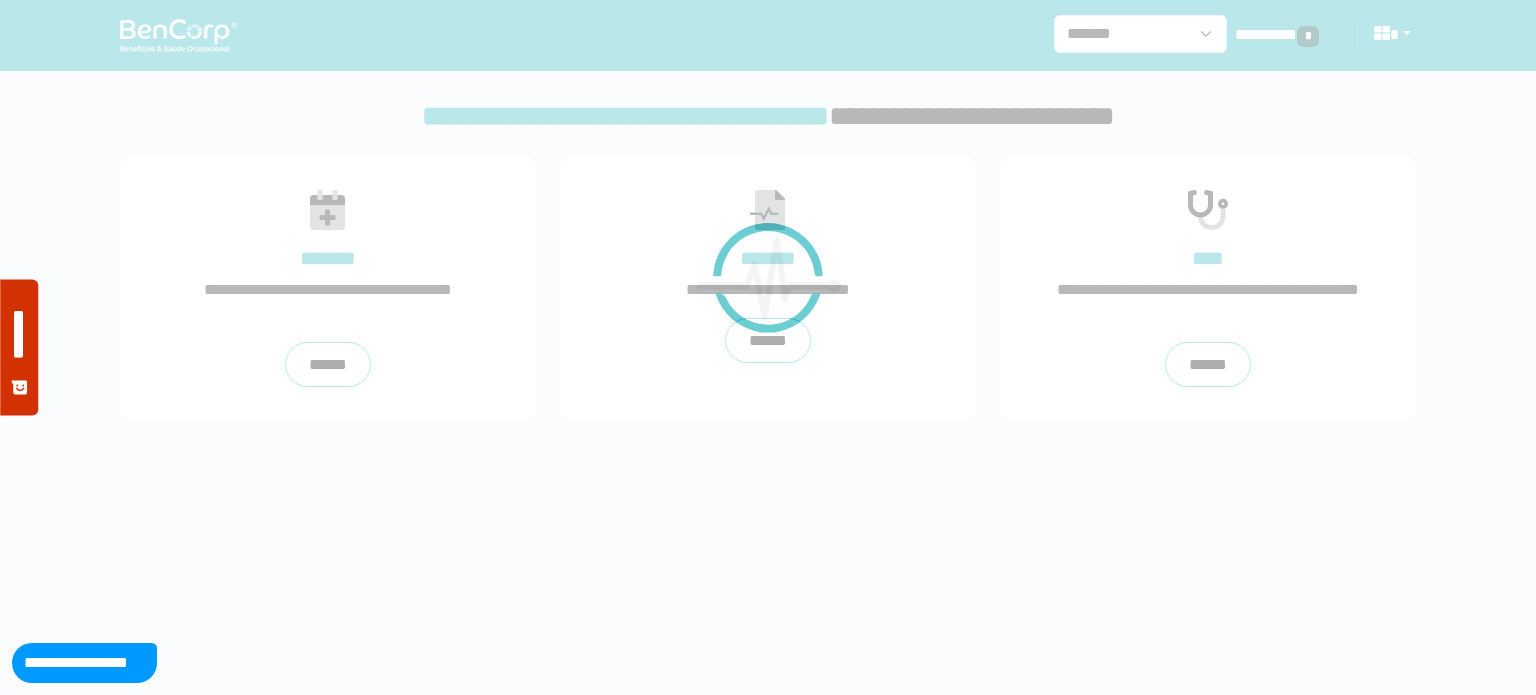 scroll, scrollTop: 0, scrollLeft: 0, axis: both 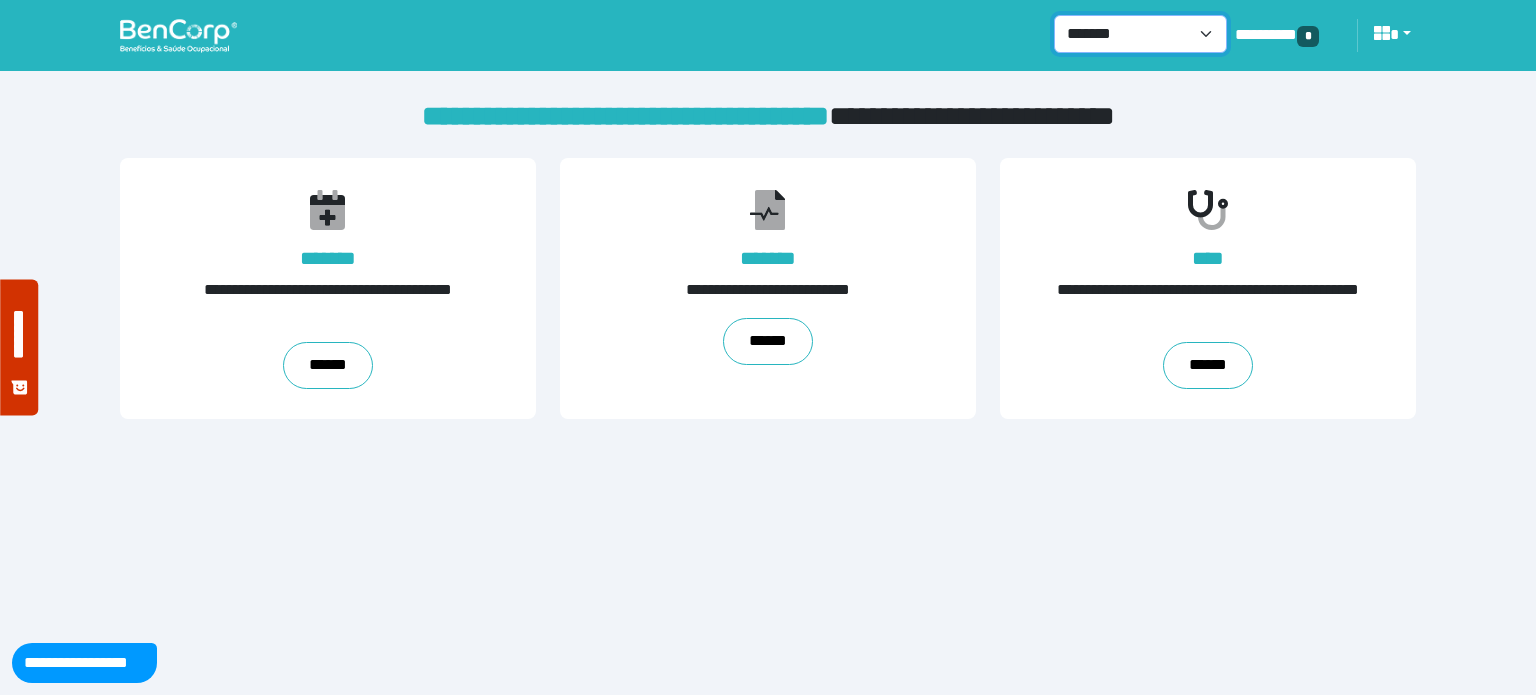 click on "**********" at bounding box center (1140, 34) 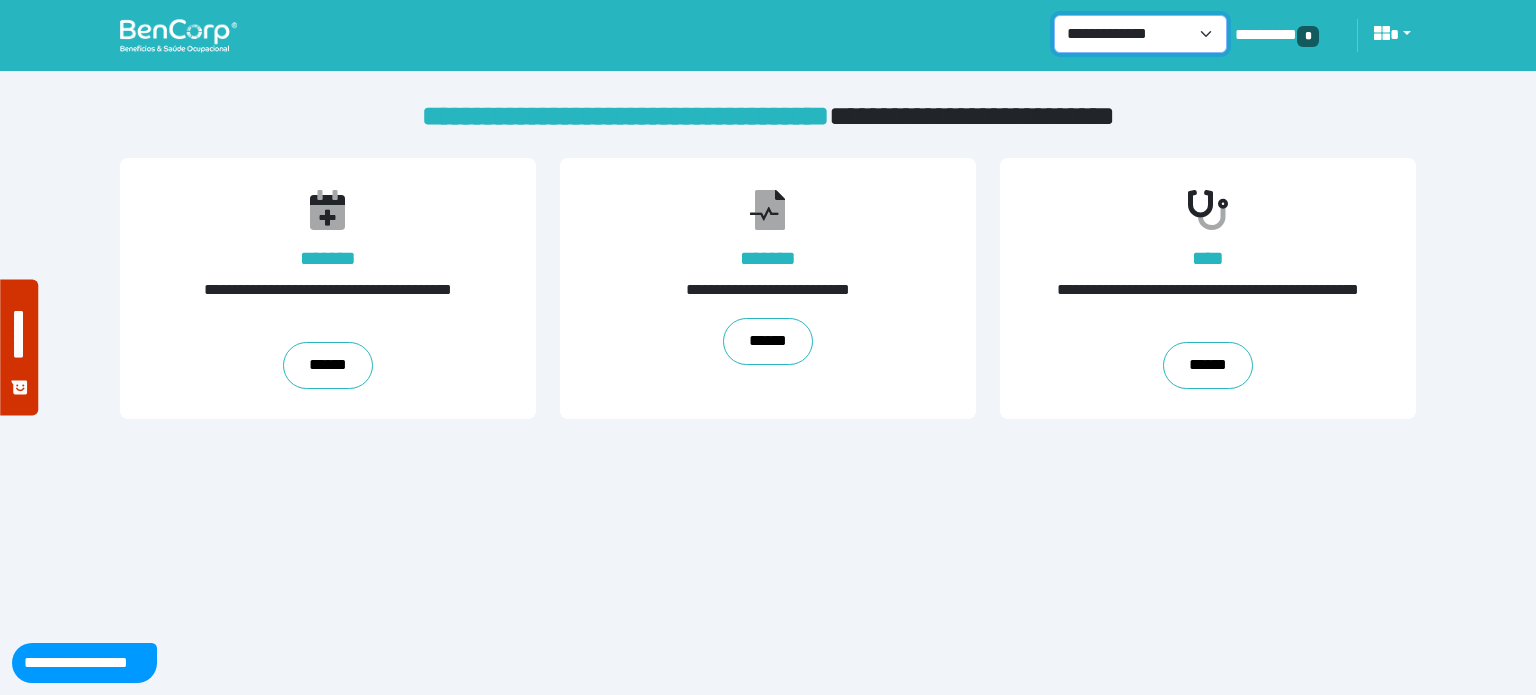 click on "**********" at bounding box center (1140, 34) 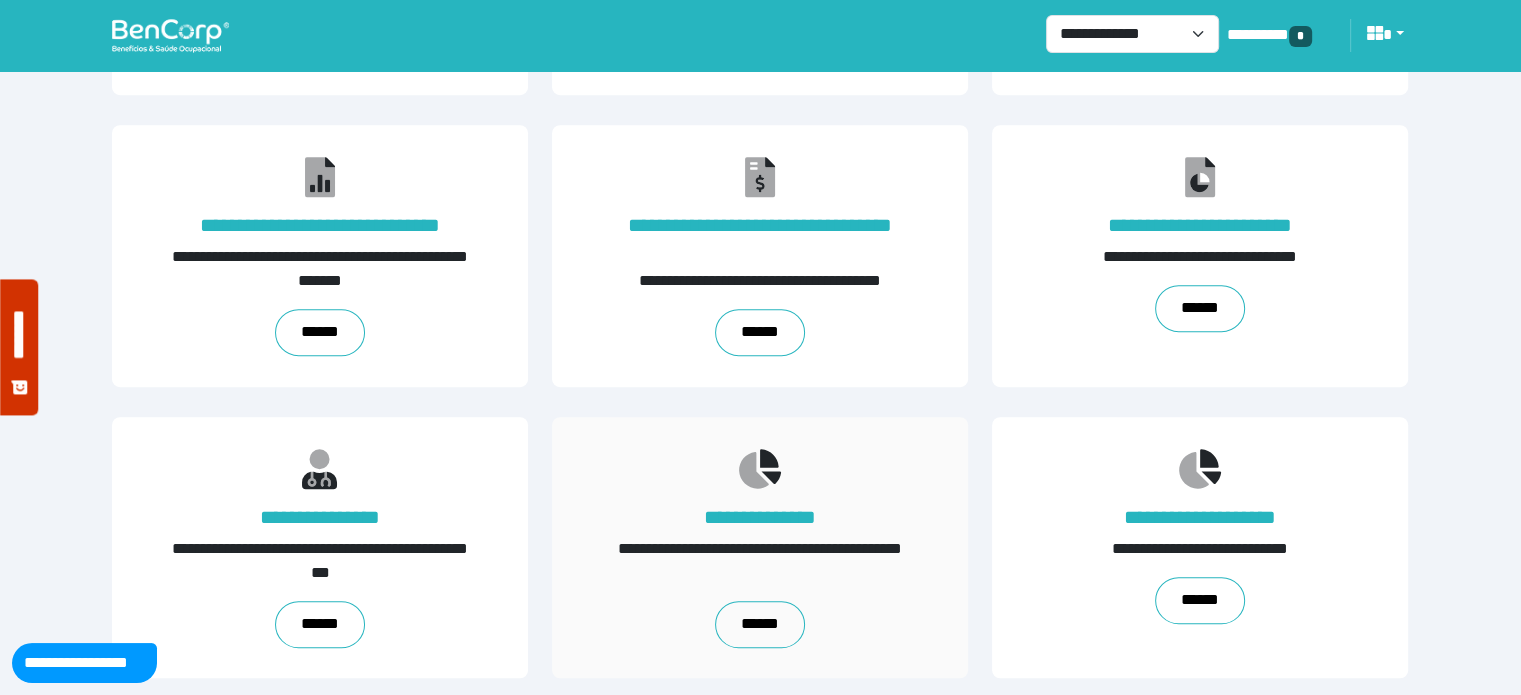 scroll, scrollTop: 1212, scrollLeft: 0, axis: vertical 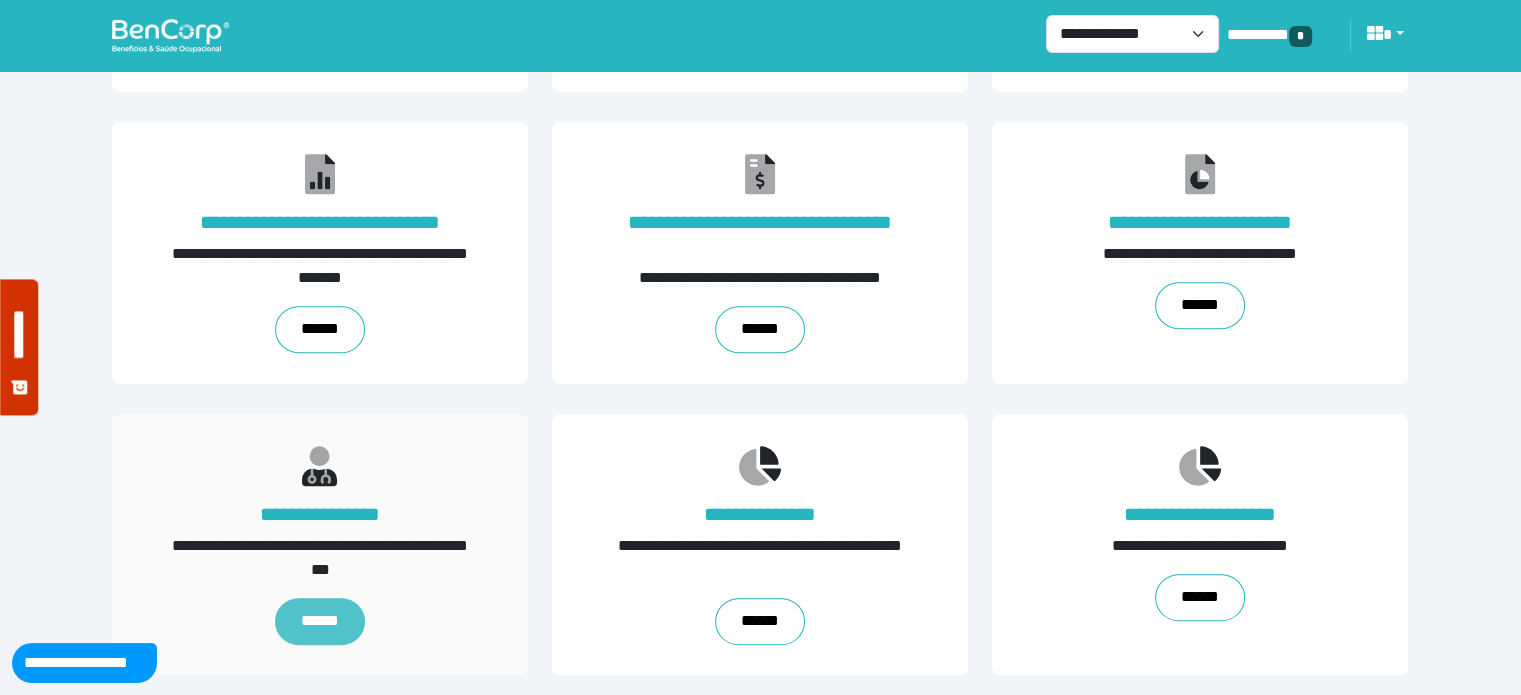 click on "******" at bounding box center (320, 621) 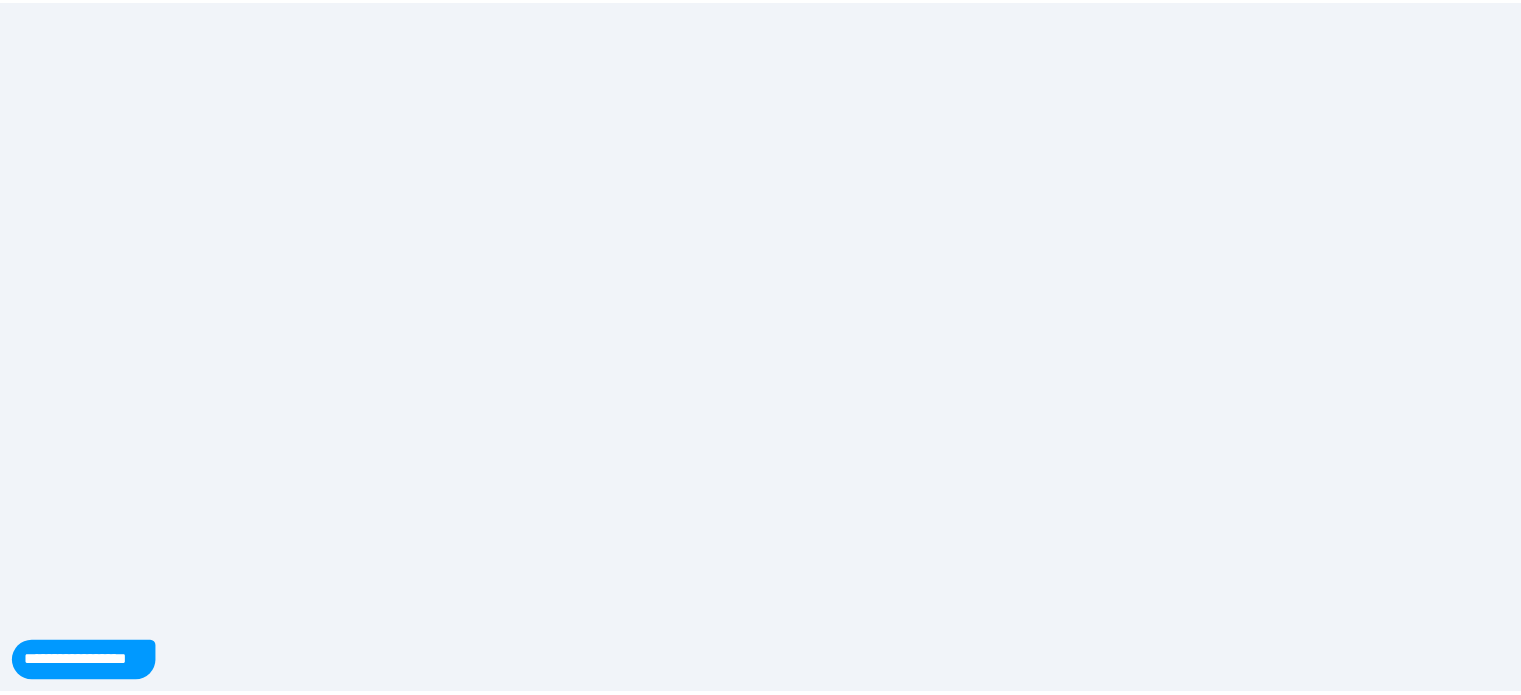 scroll, scrollTop: 0, scrollLeft: 0, axis: both 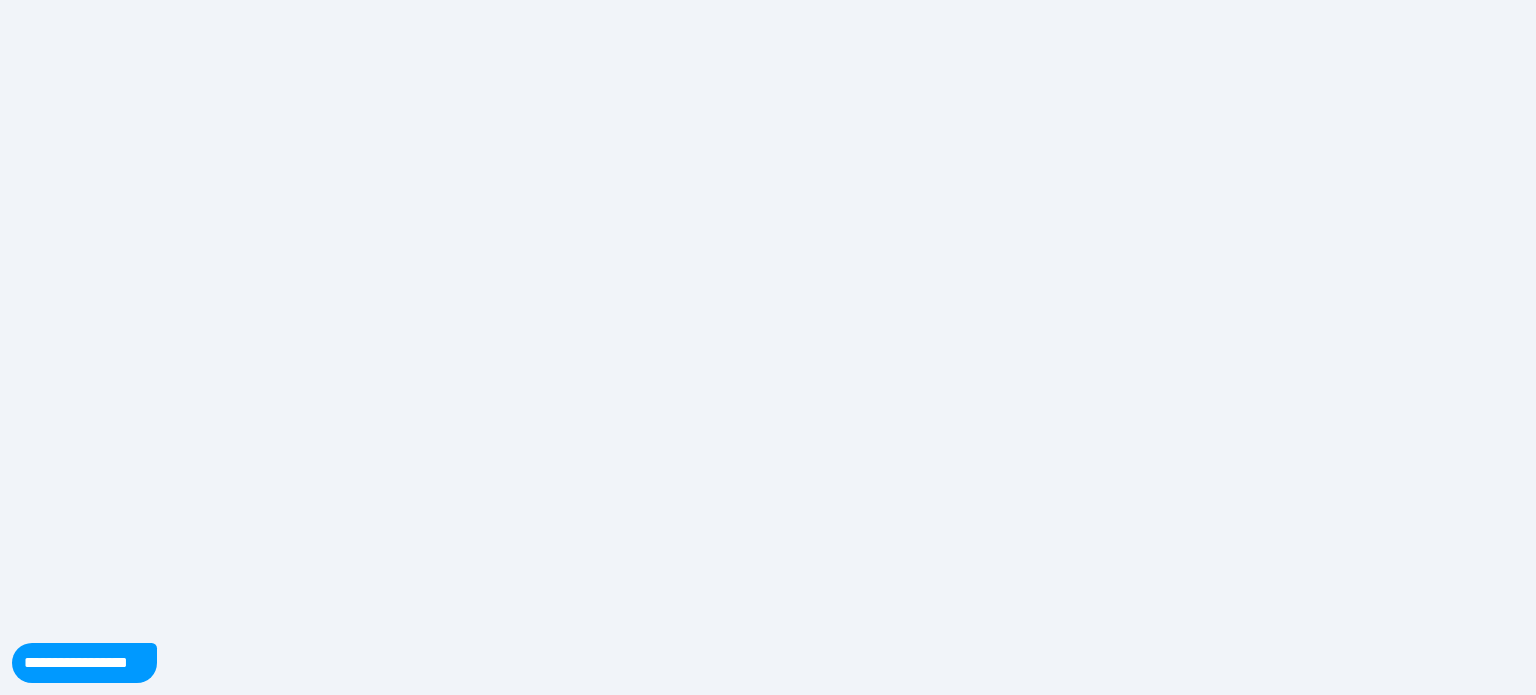 select on "**" 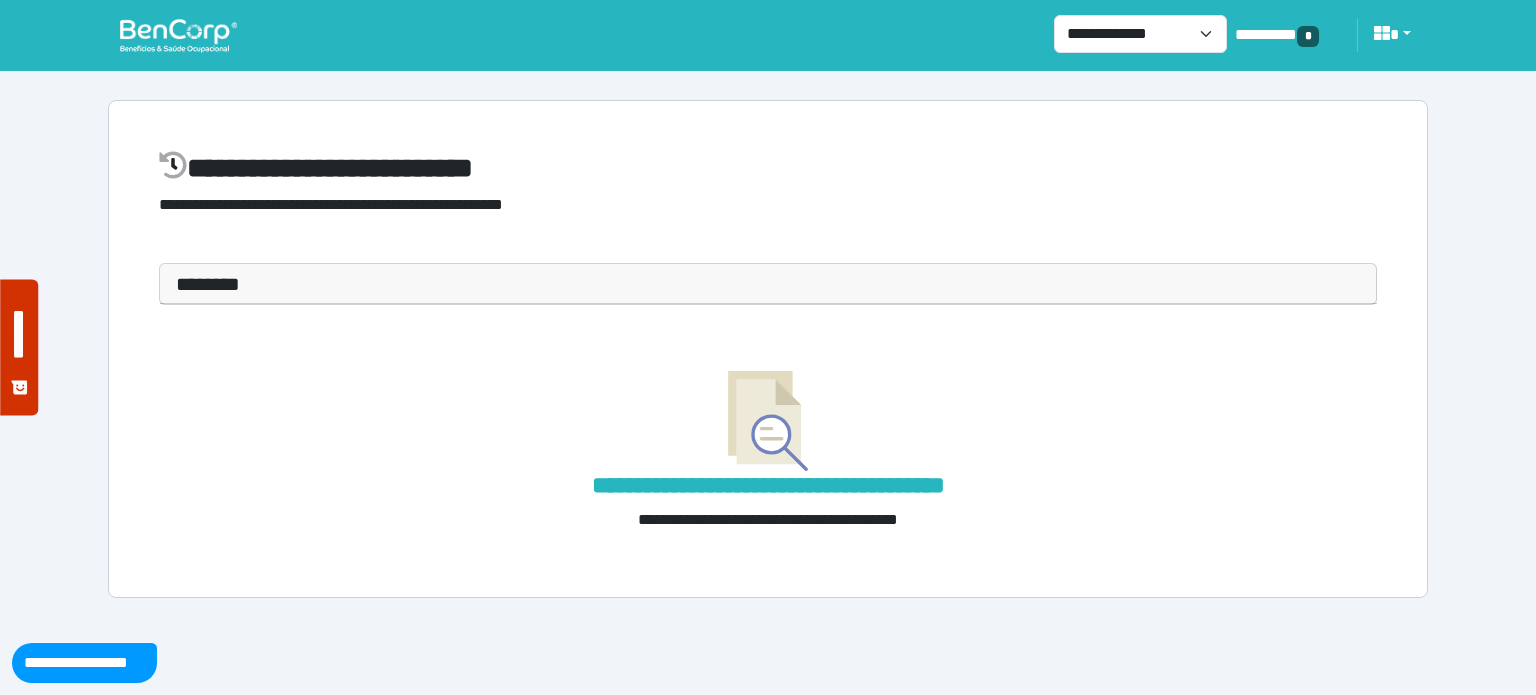 click on "********" at bounding box center (768, 284) 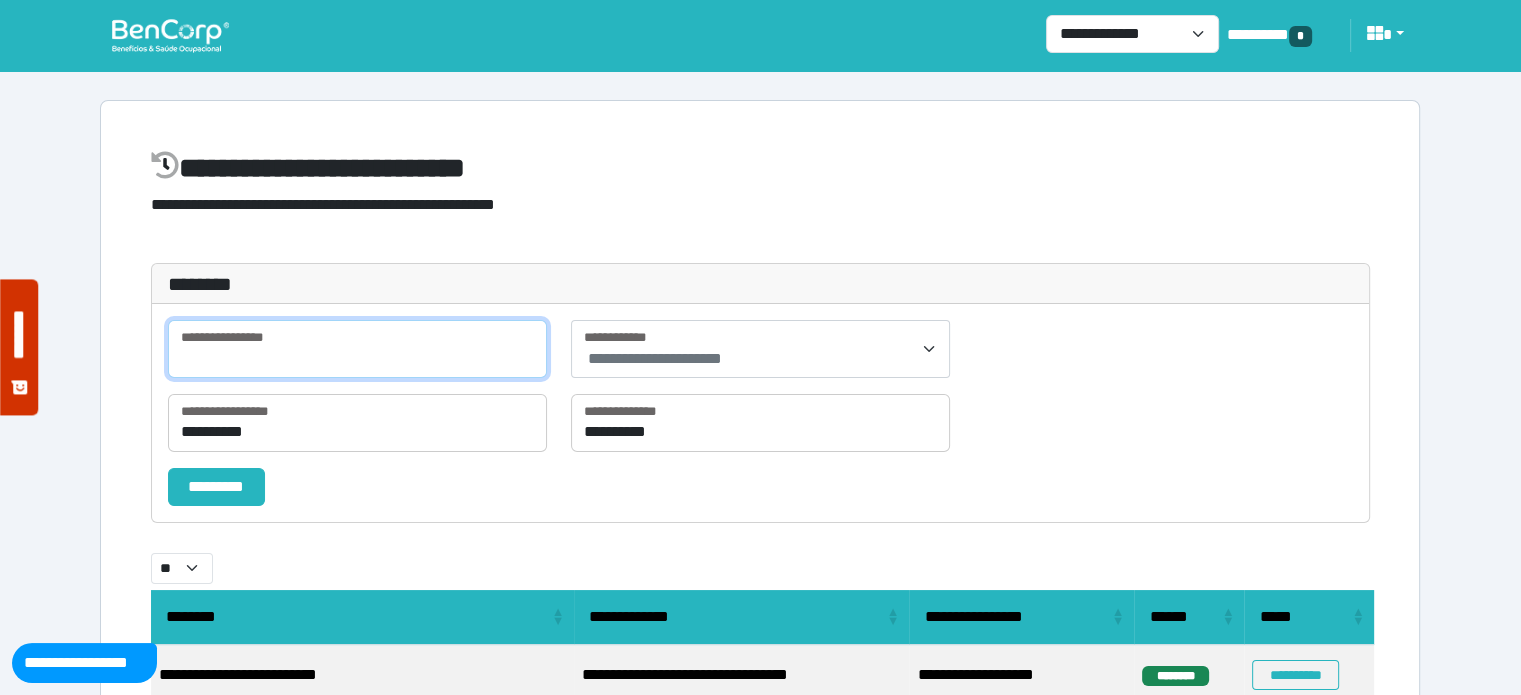 click at bounding box center (357, 349) 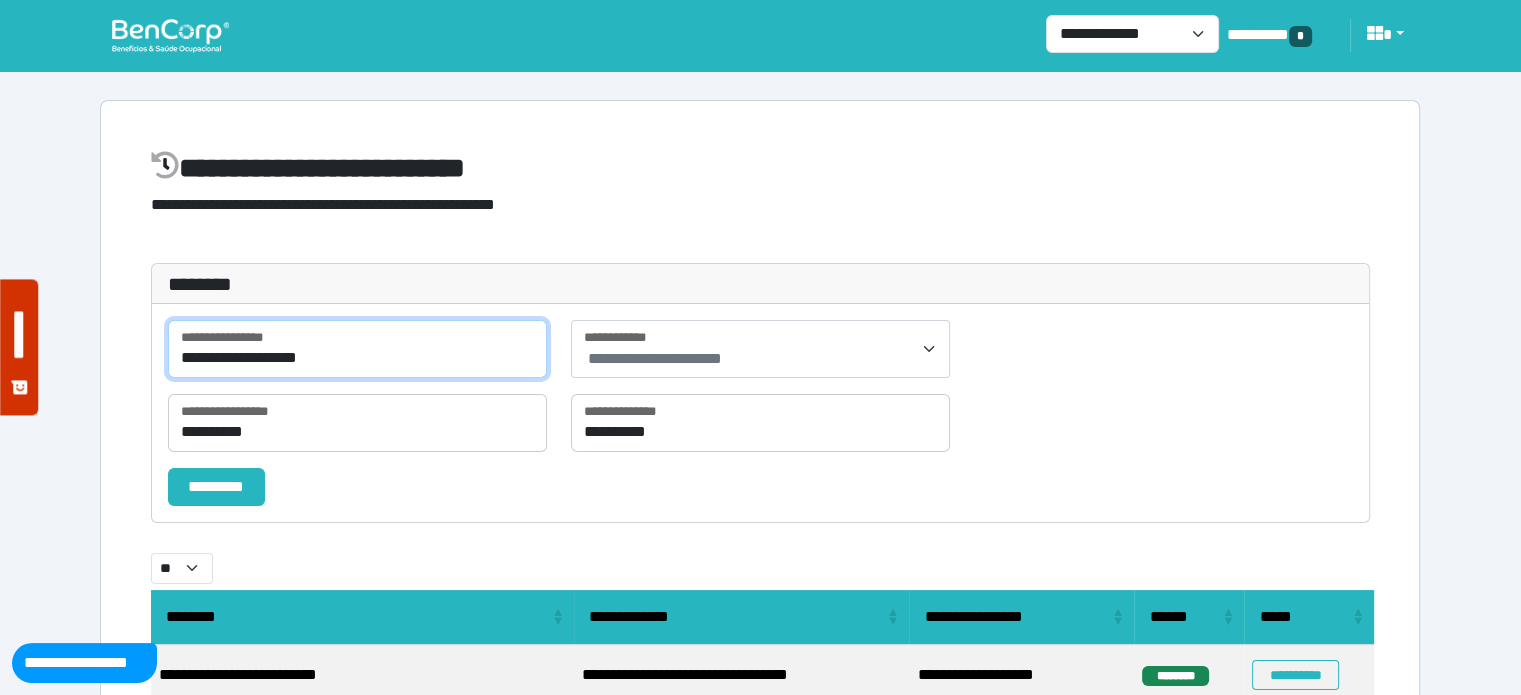 type on "**********" 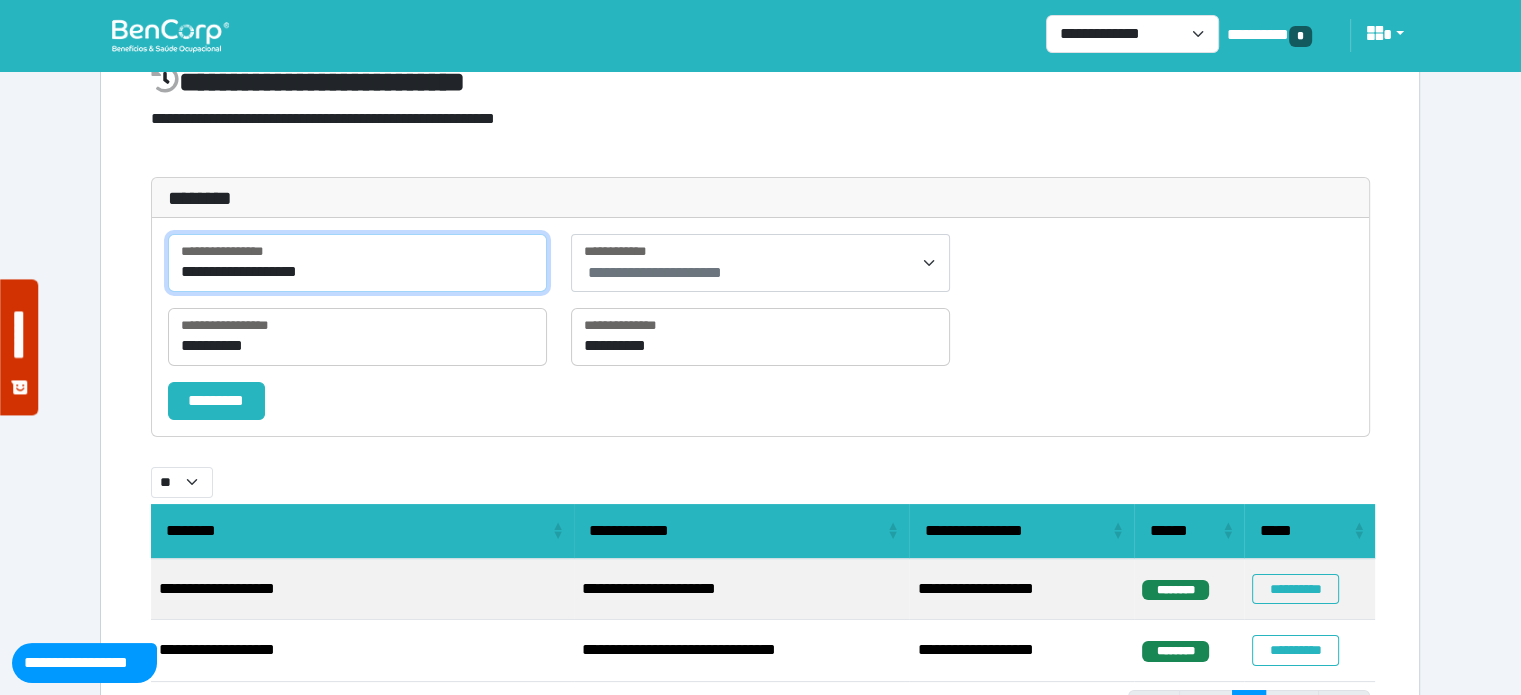 scroll, scrollTop: 205, scrollLeft: 0, axis: vertical 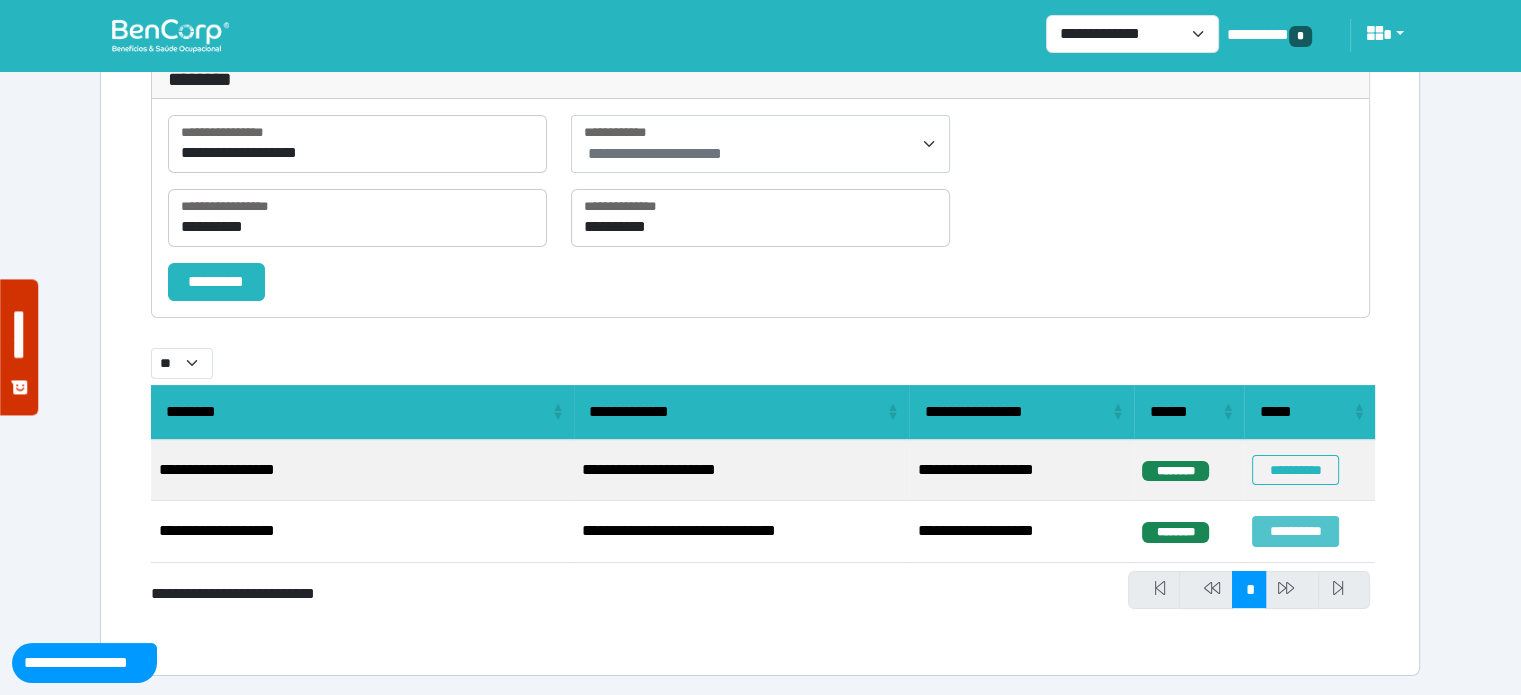 click on "**********" at bounding box center [1295, 531] 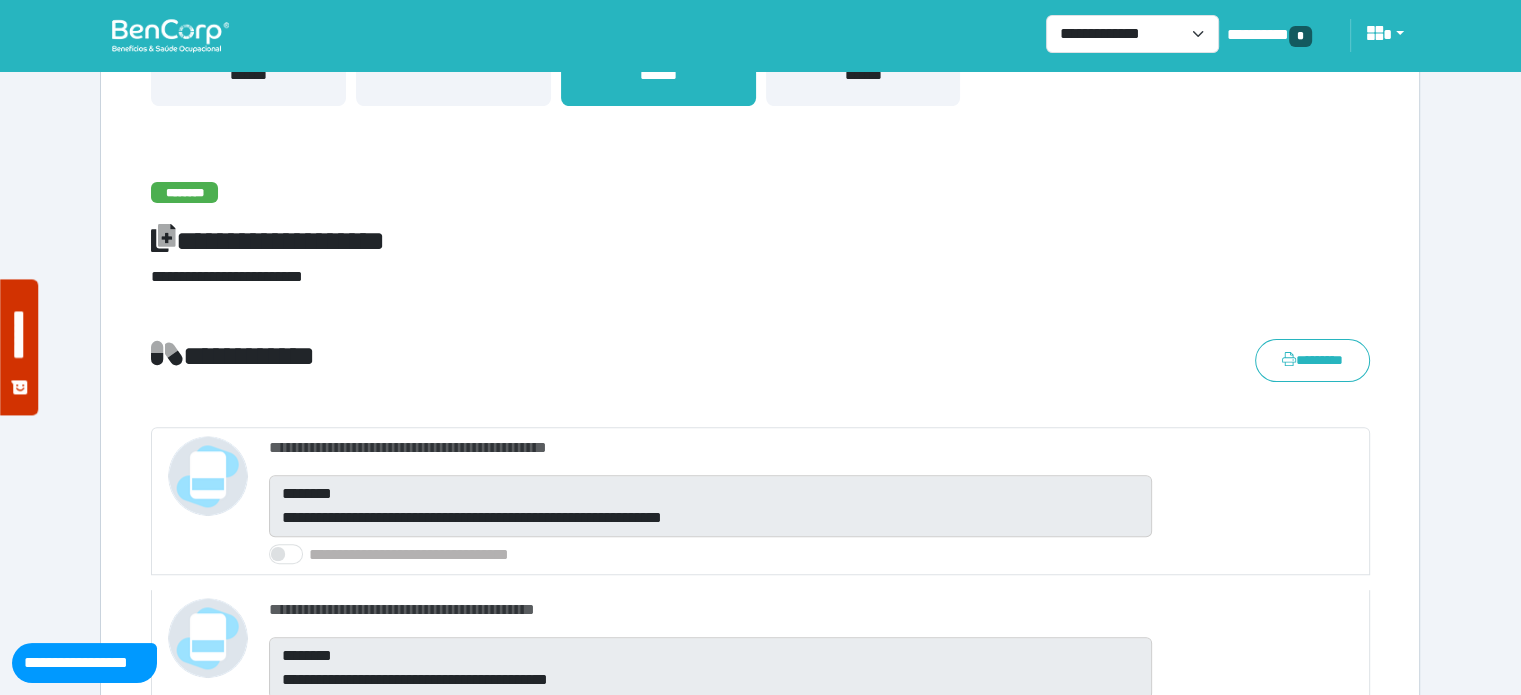 scroll, scrollTop: 600, scrollLeft: 0, axis: vertical 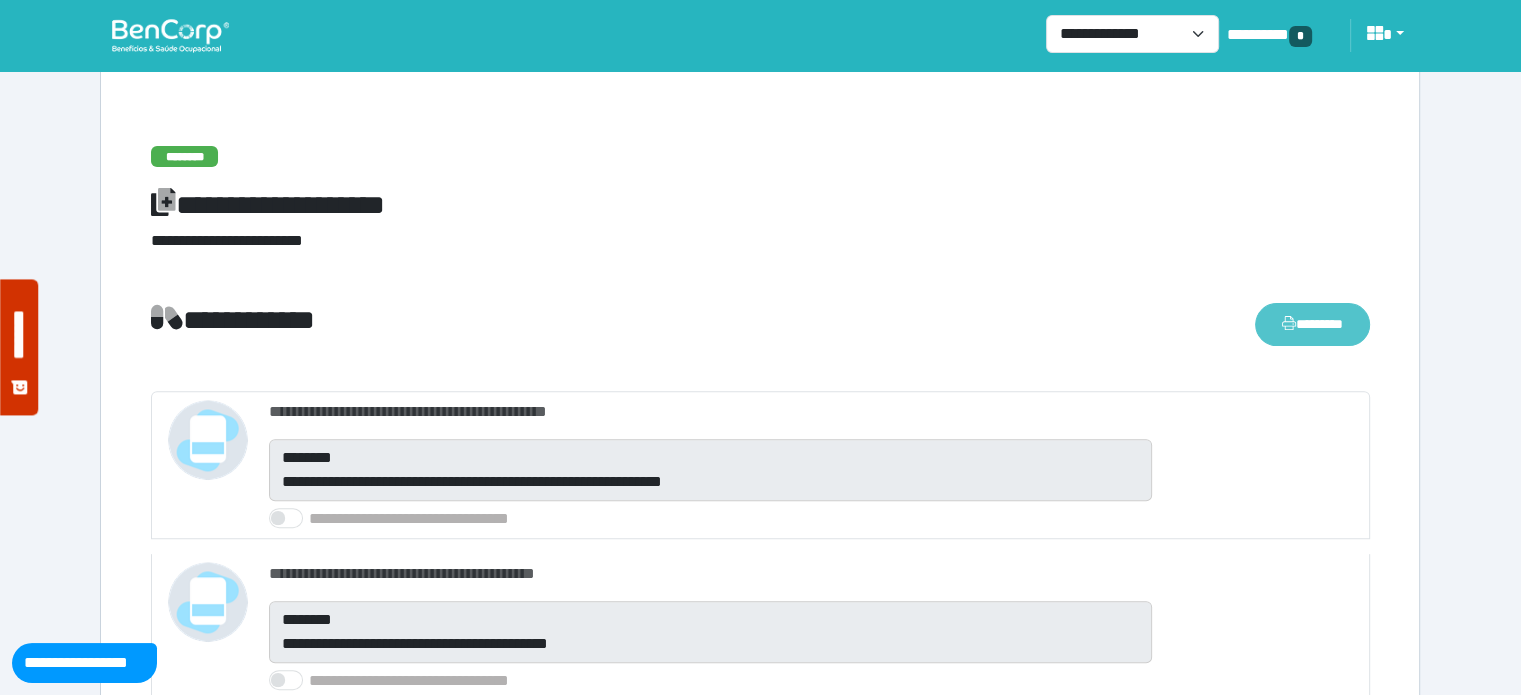 click on "********" at bounding box center (1312, 324) 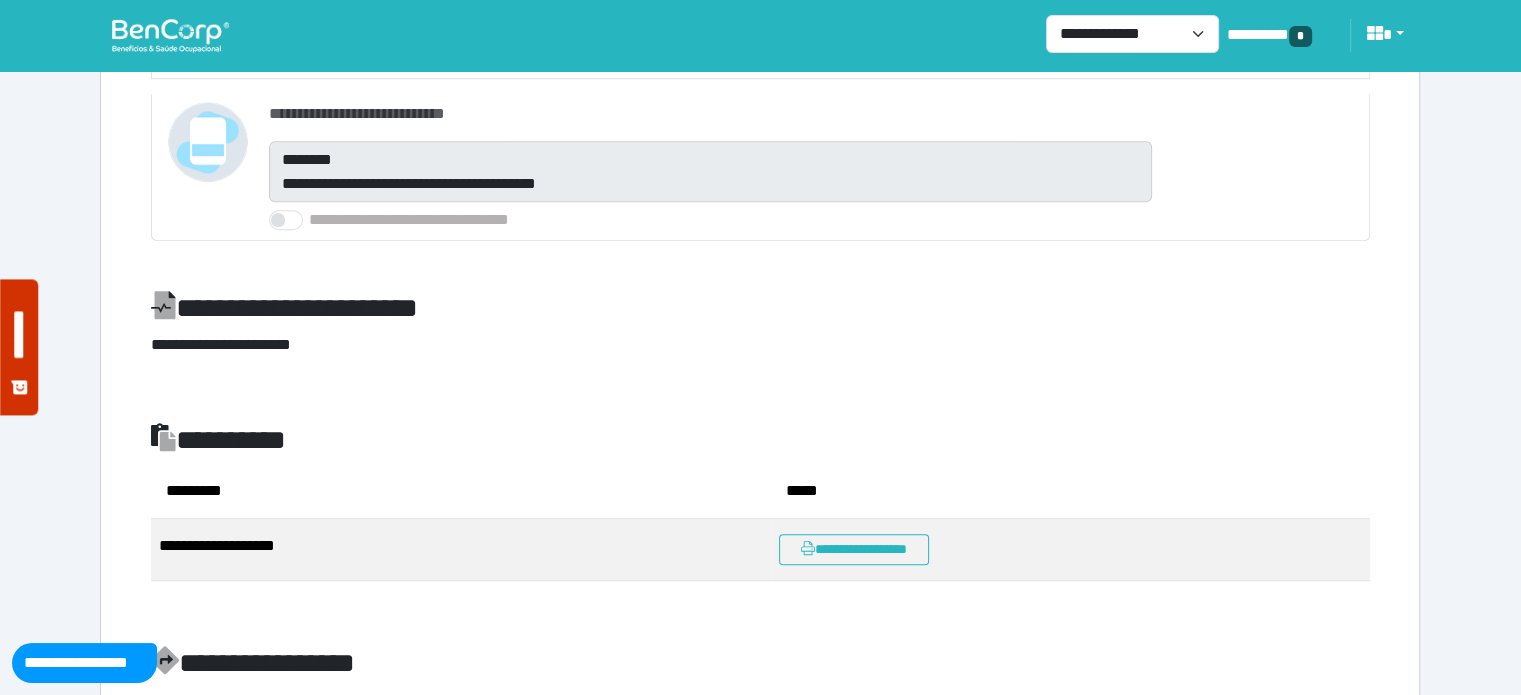 scroll, scrollTop: 1300, scrollLeft: 0, axis: vertical 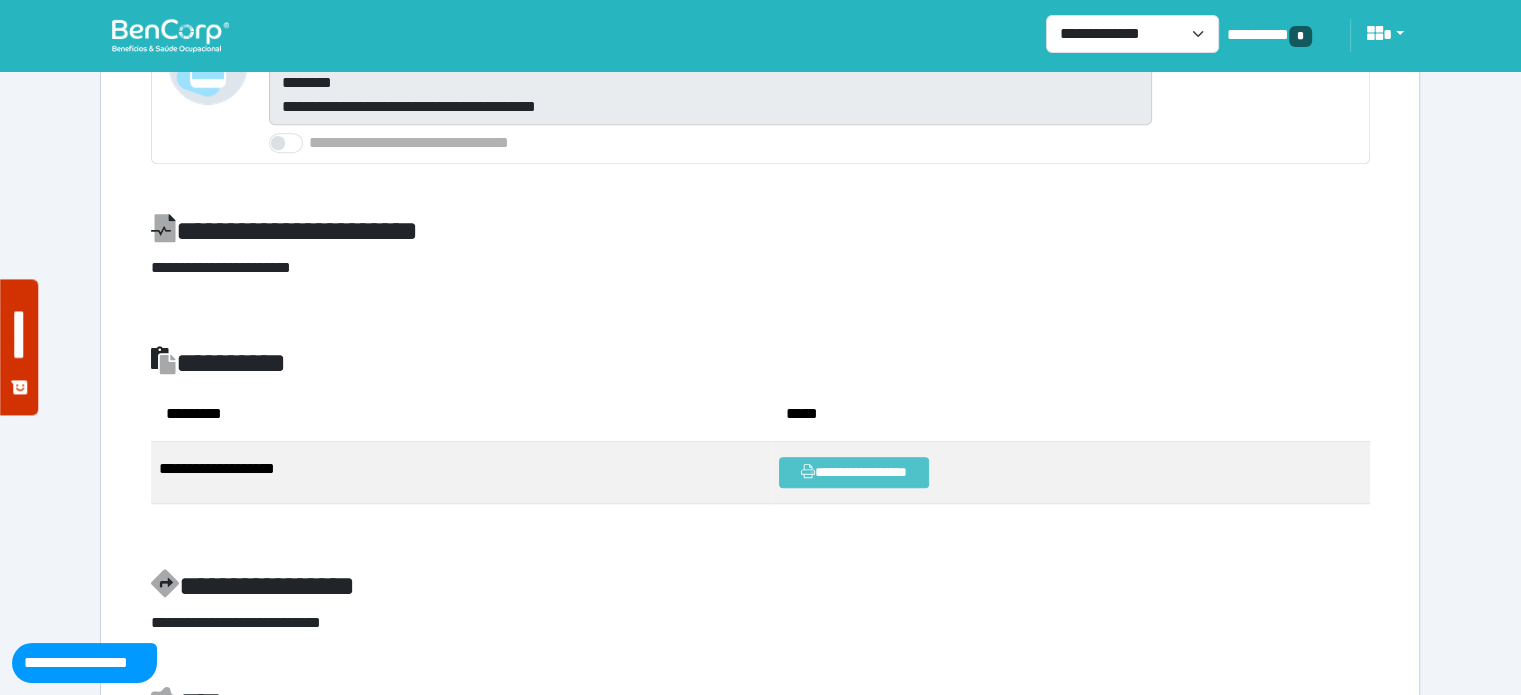 click on "**********" at bounding box center [854, 472] 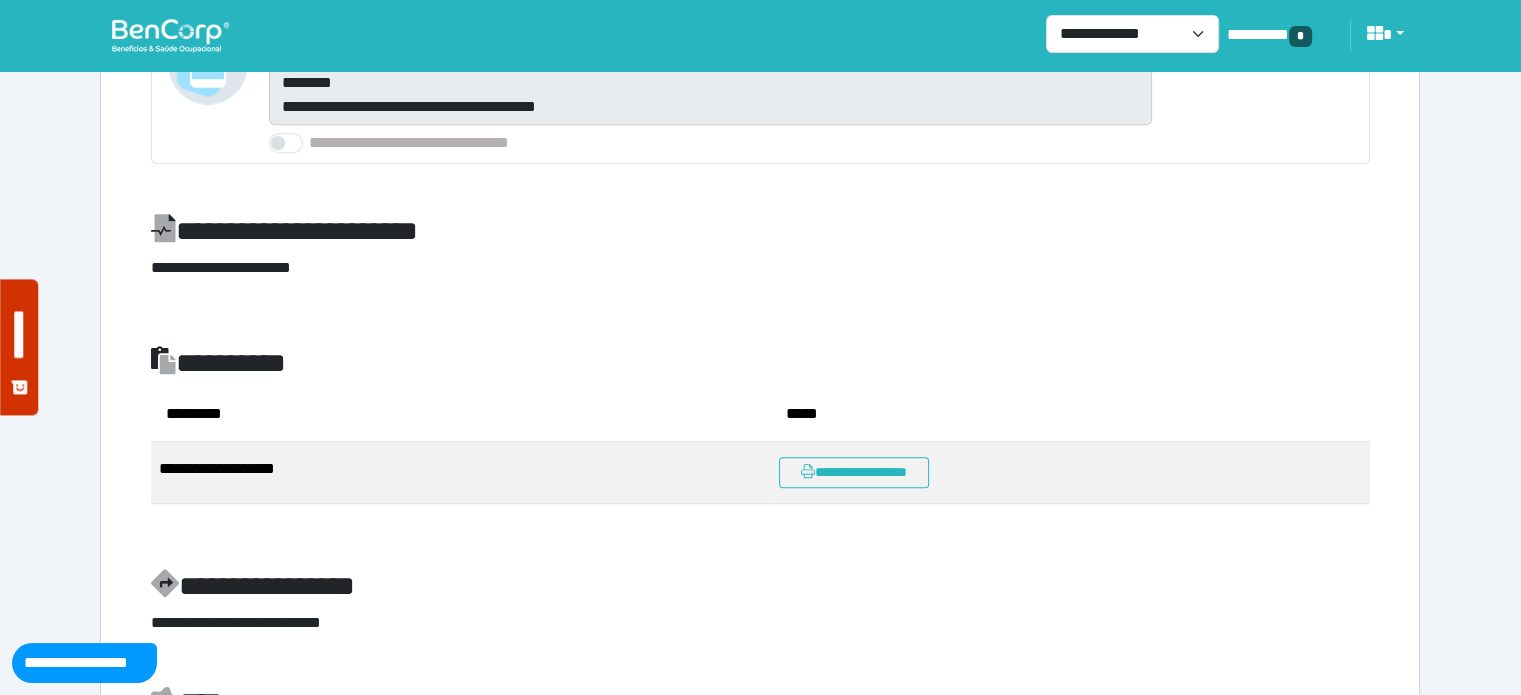 click at bounding box center [170, 35] 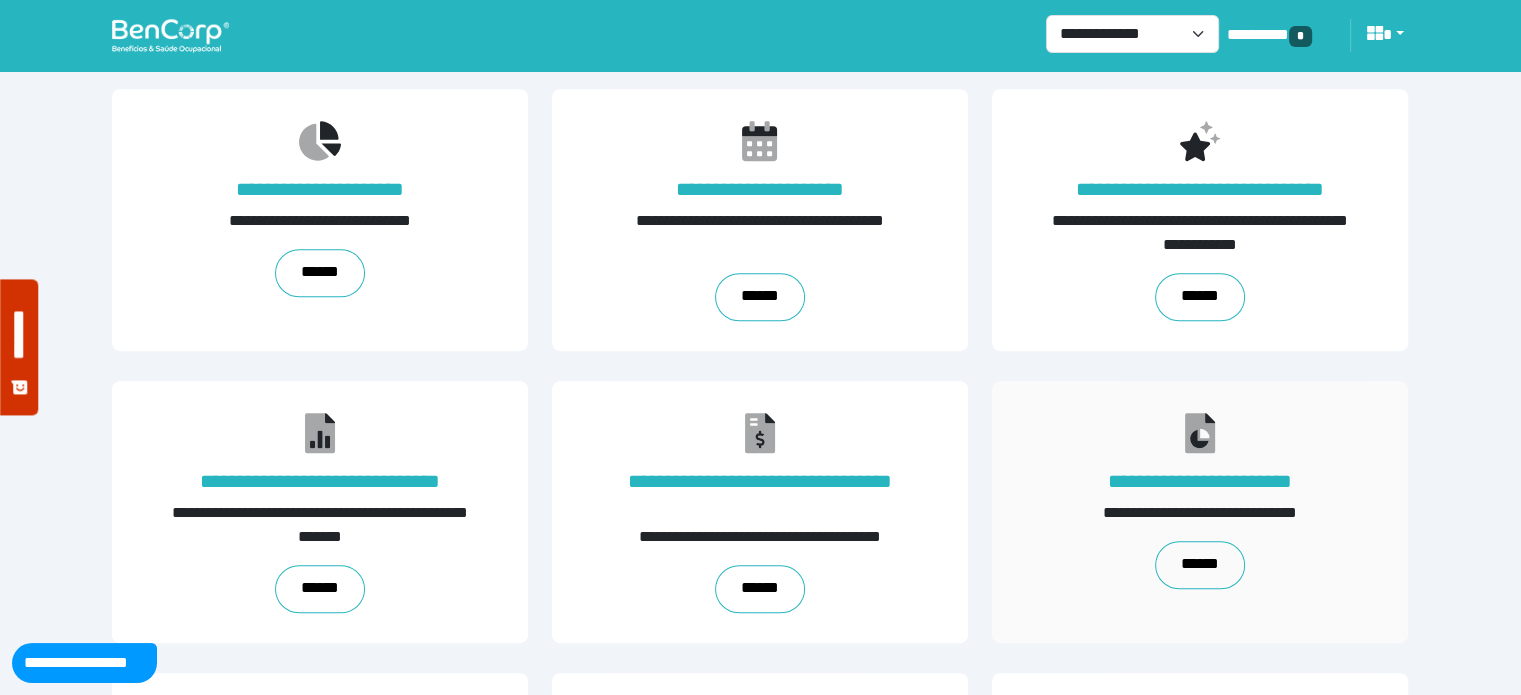 scroll, scrollTop: 1212, scrollLeft: 0, axis: vertical 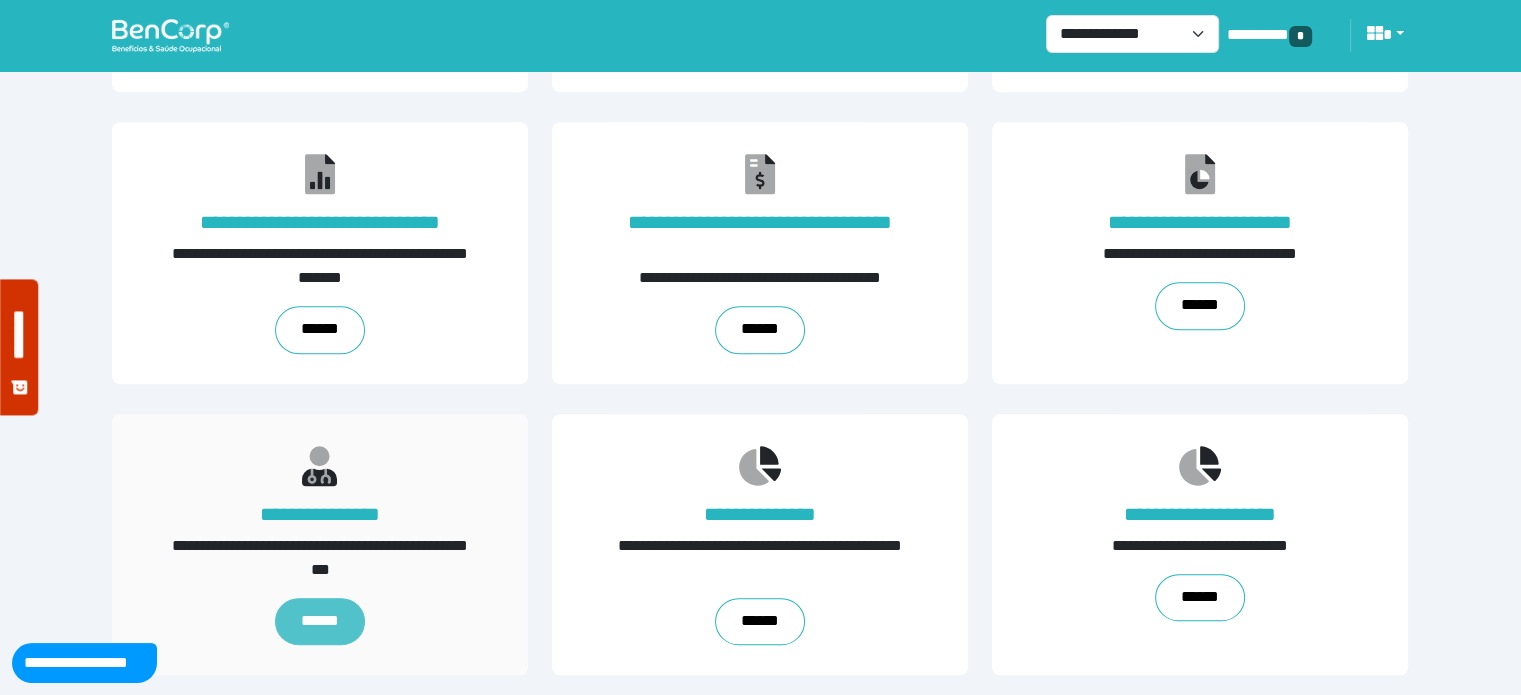 click on "******" at bounding box center (320, 622) 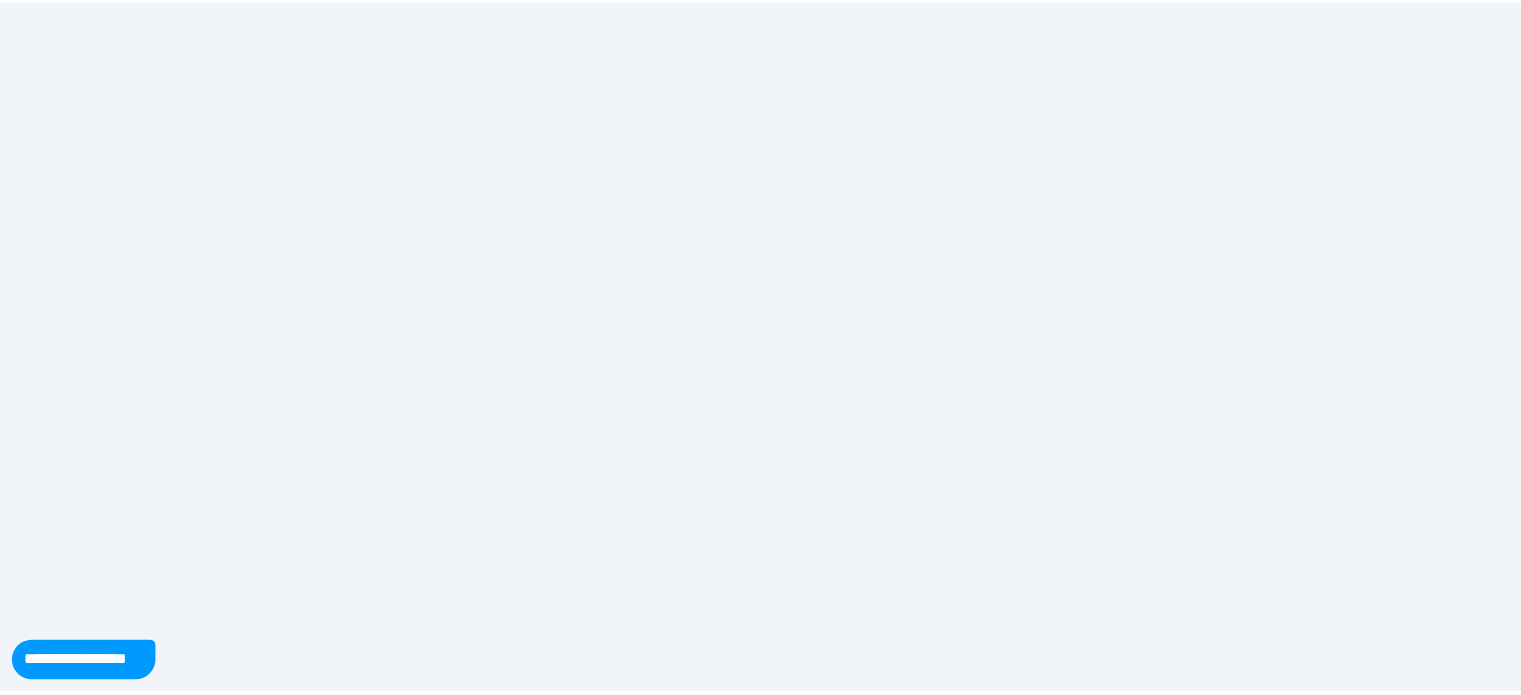 scroll, scrollTop: 0, scrollLeft: 0, axis: both 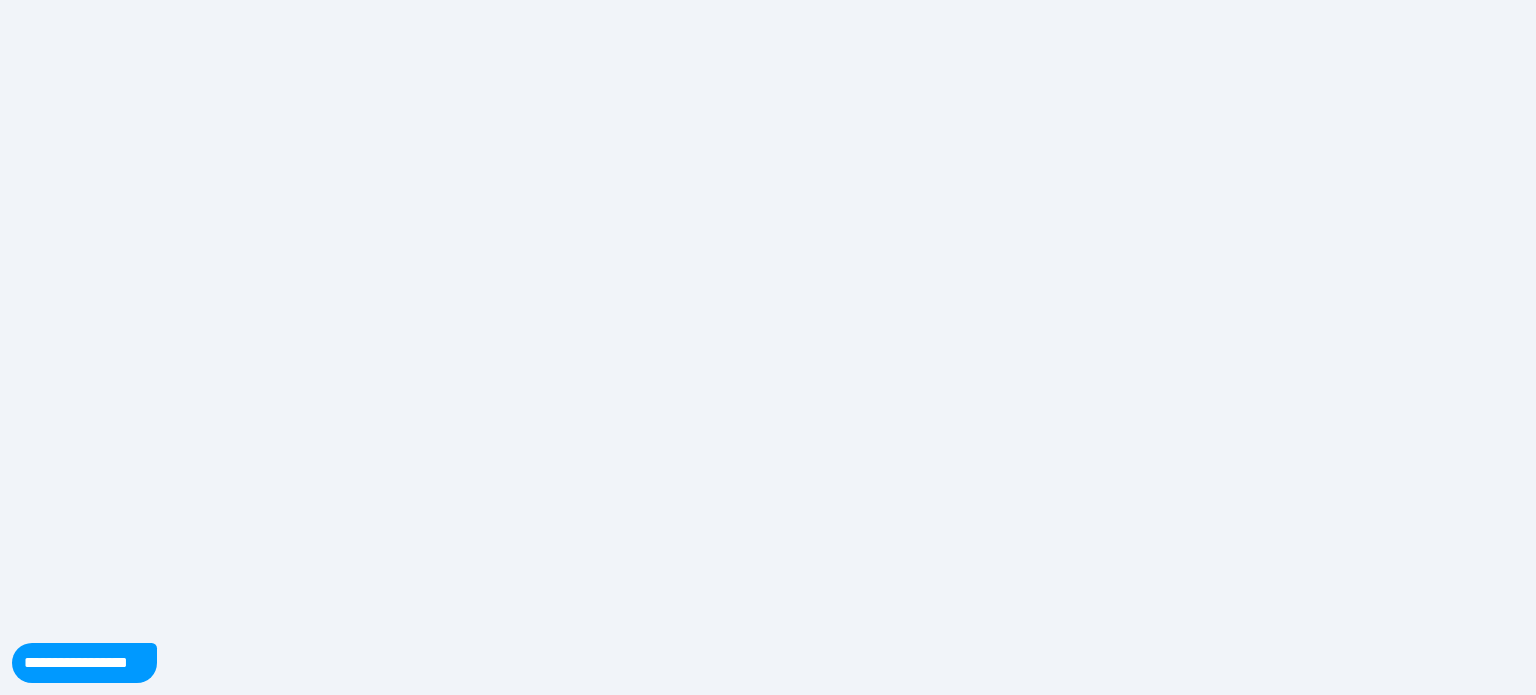 select on "**" 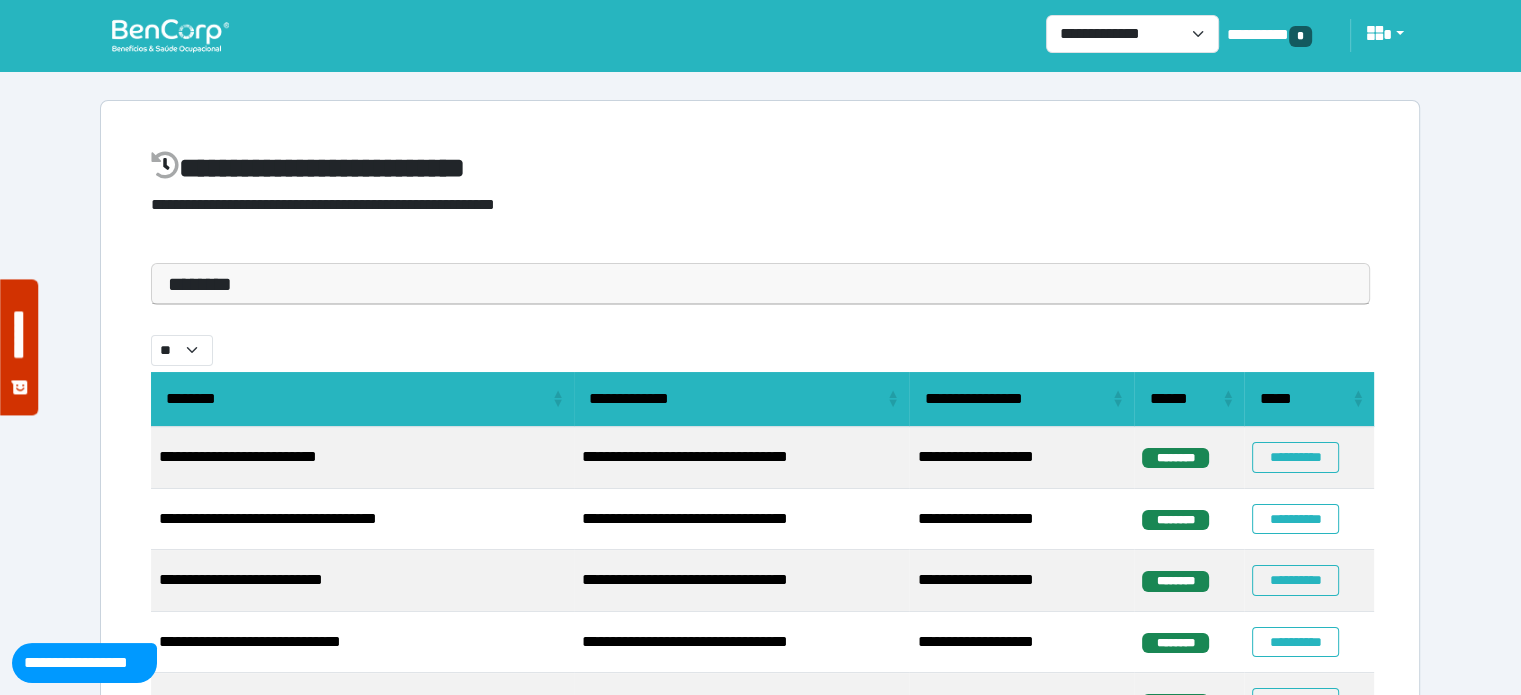 click on "********" at bounding box center (760, 284) 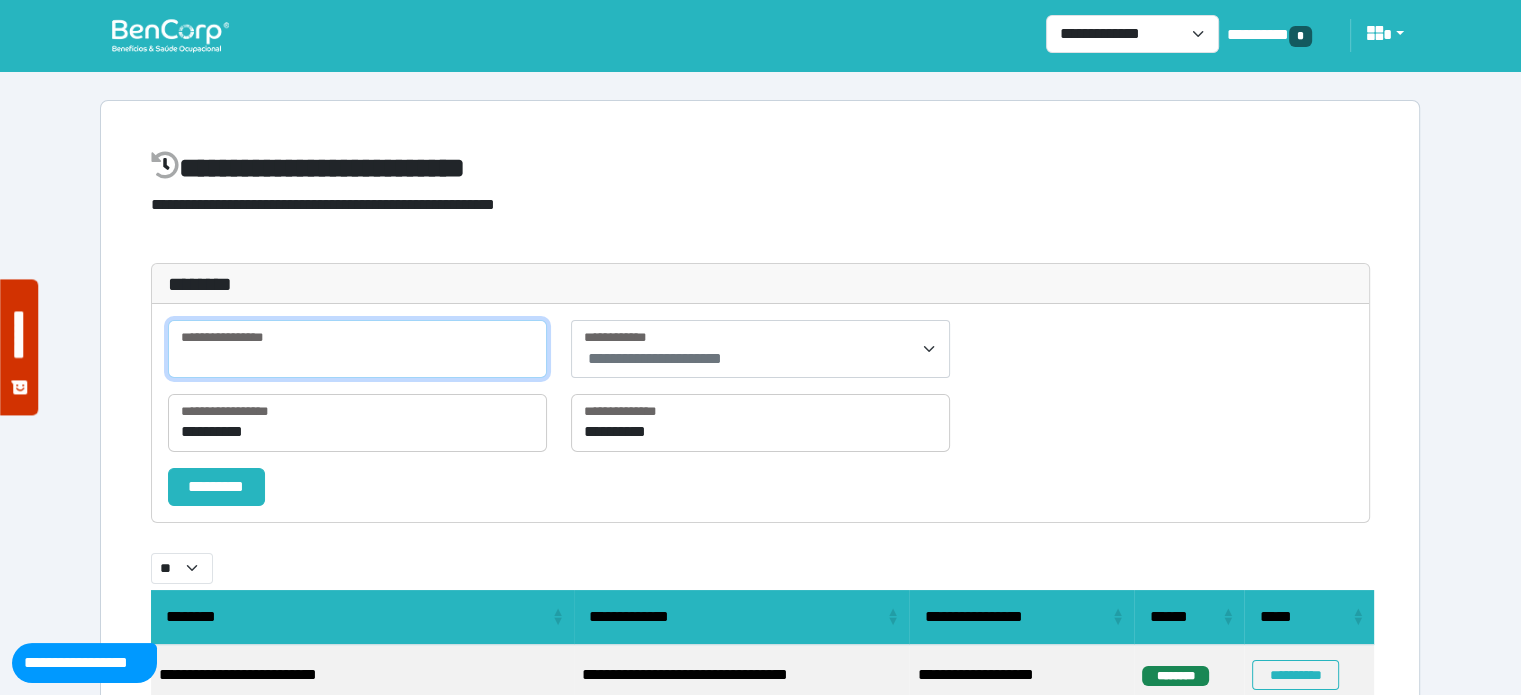 drag, startPoint x: 424, startPoint y: 358, endPoint x: 444, endPoint y: 343, distance: 25 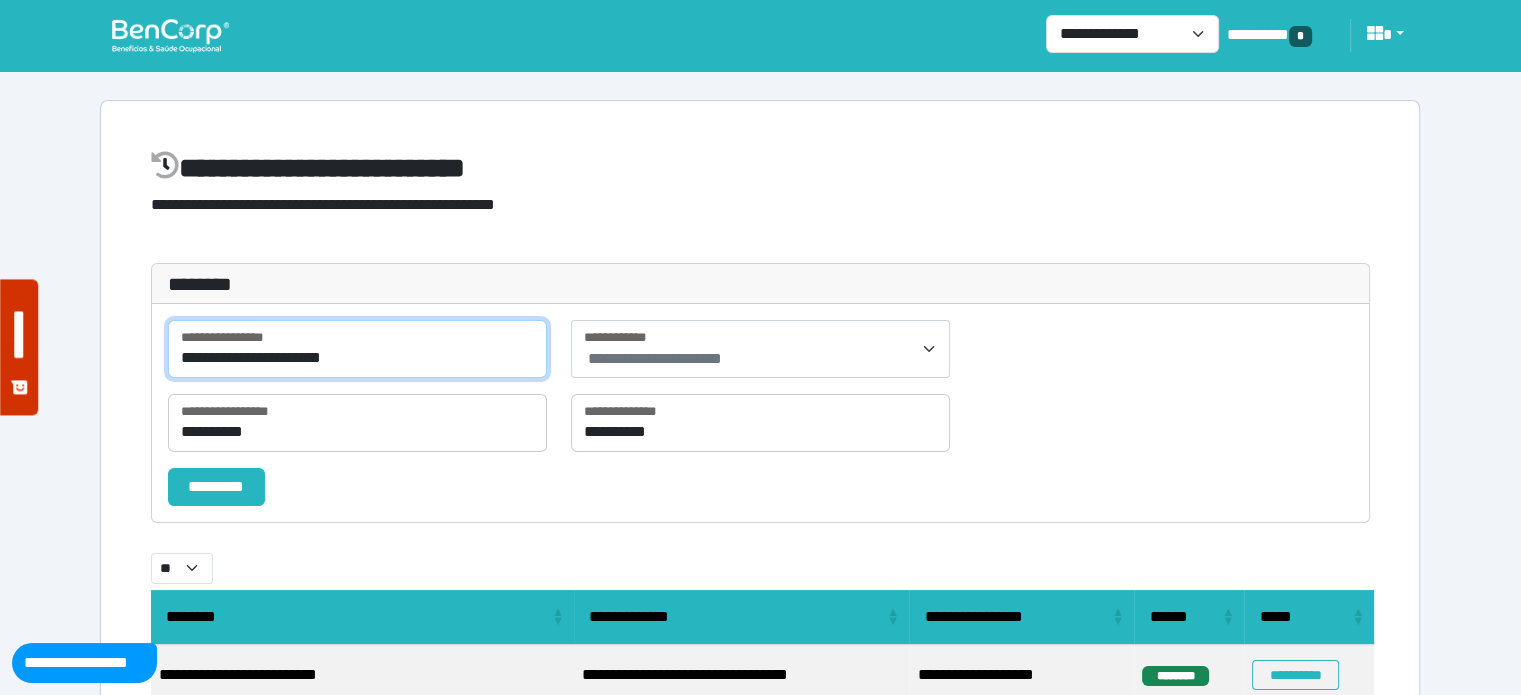 type on "**********" 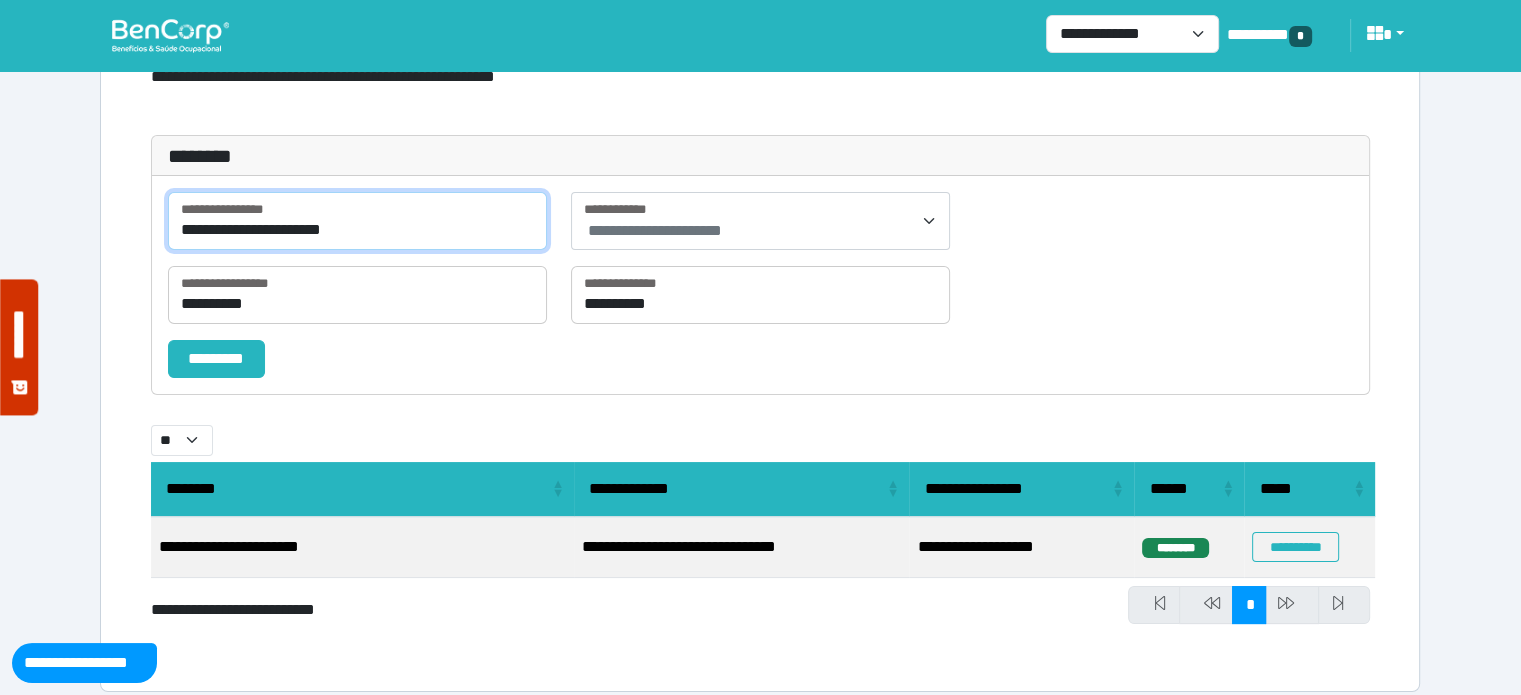 scroll, scrollTop: 144, scrollLeft: 0, axis: vertical 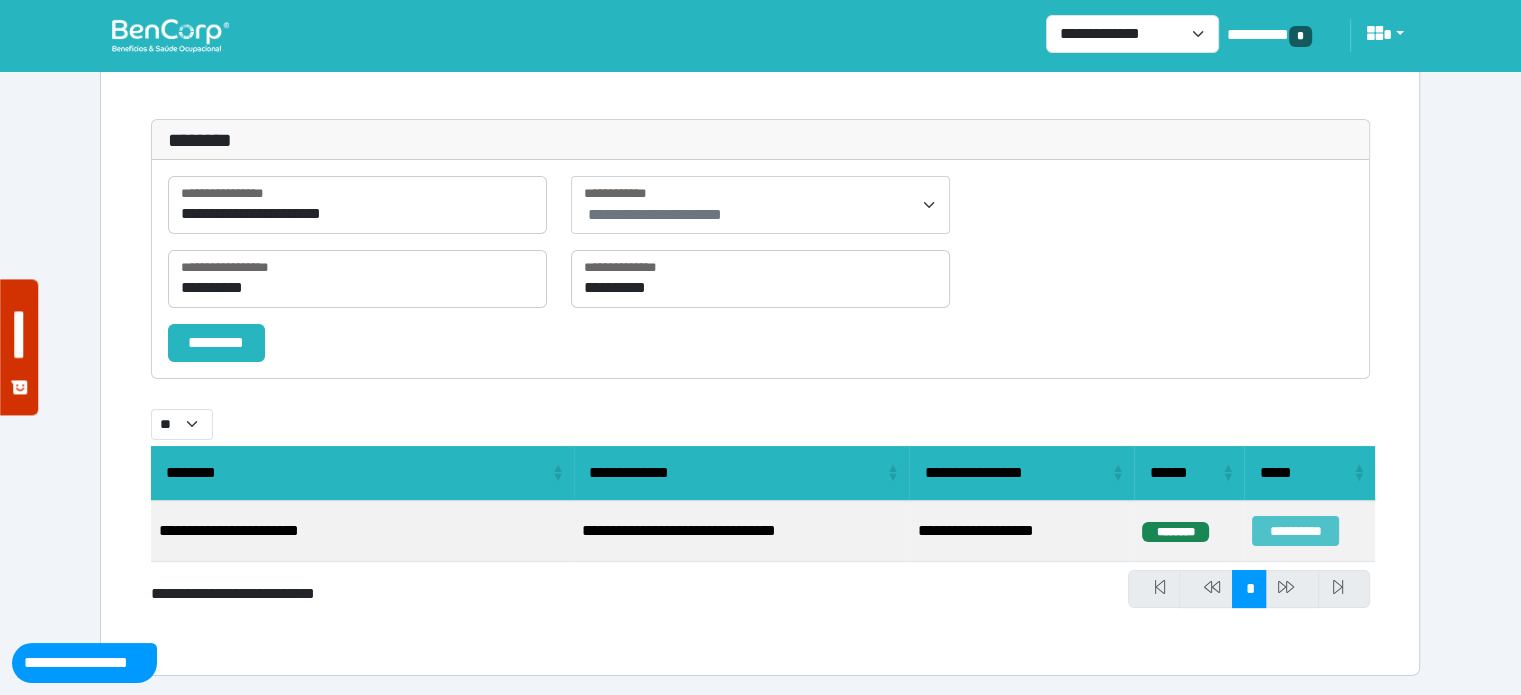 click on "**********" at bounding box center [1295, 531] 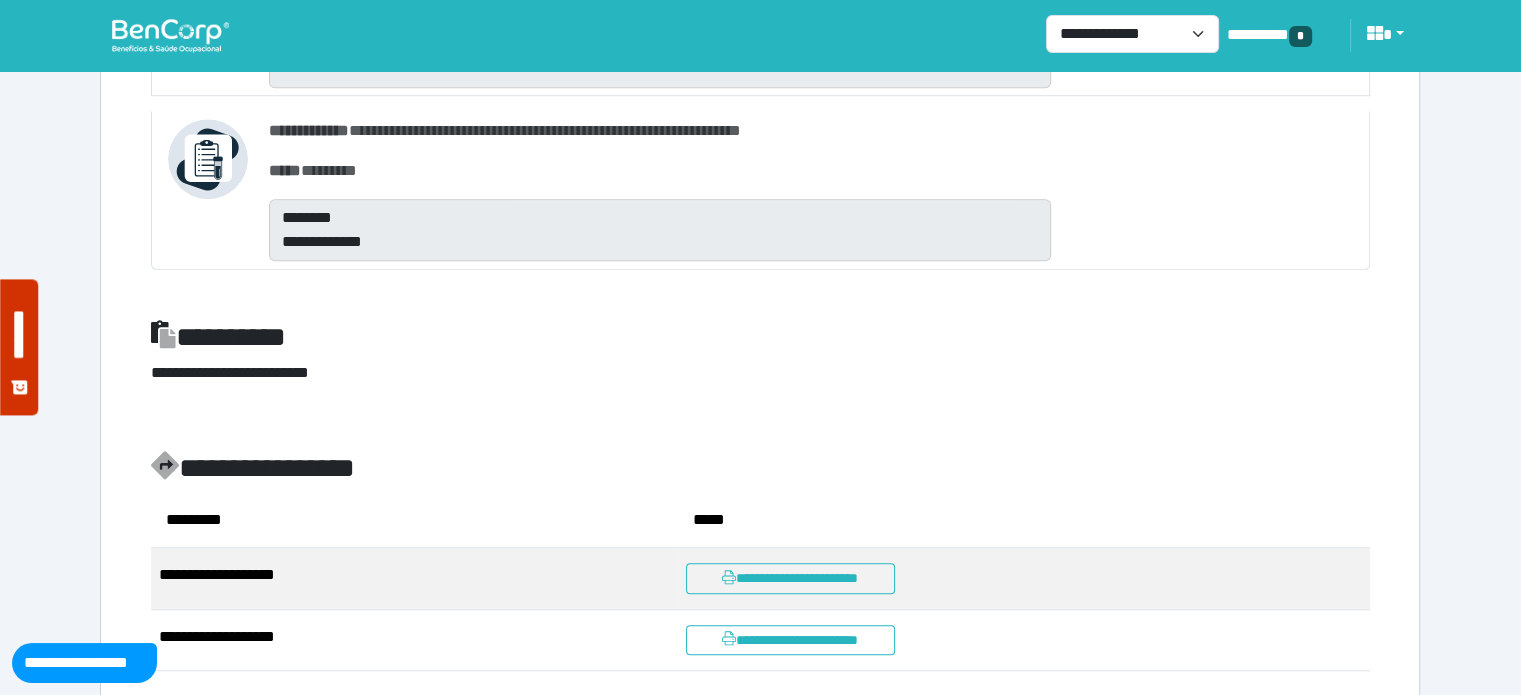 scroll, scrollTop: 1882, scrollLeft: 0, axis: vertical 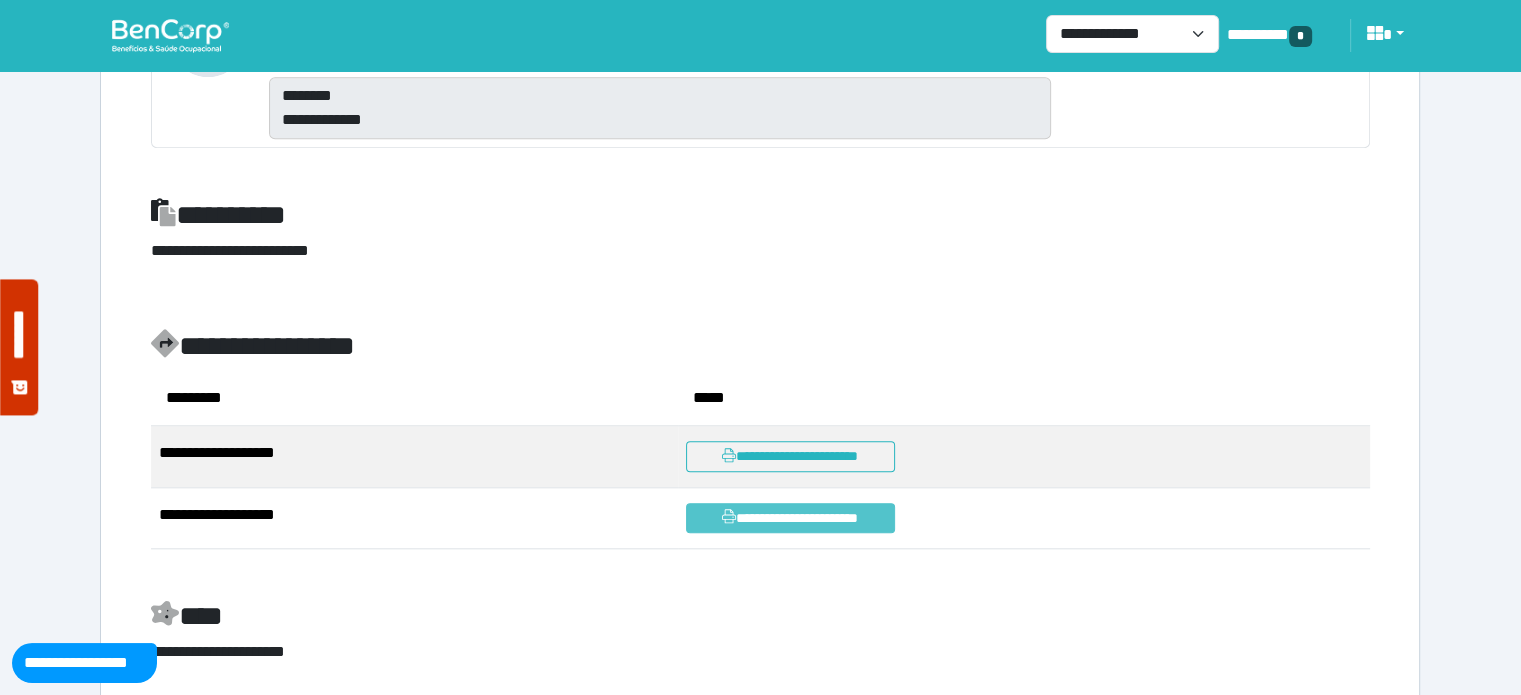 click on "**********" at bounding box center (790, 518) 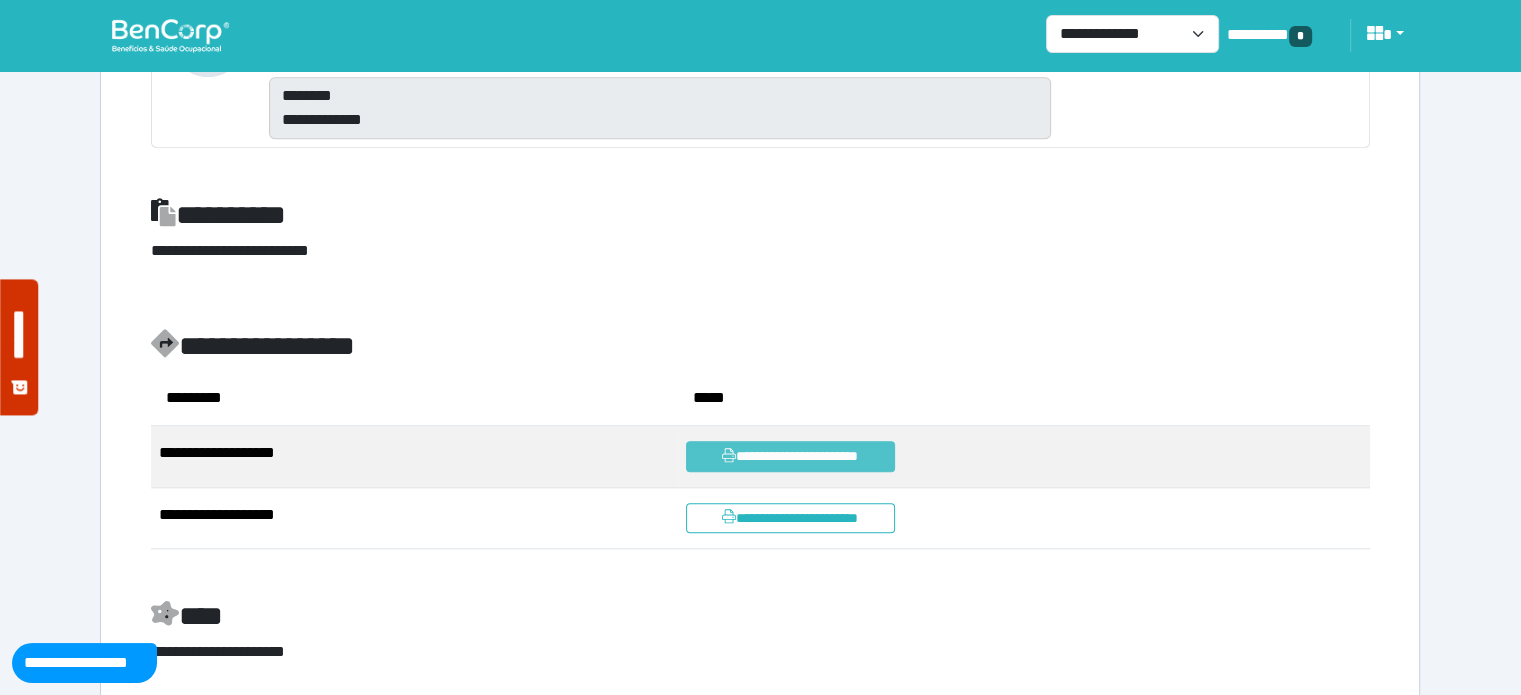 click on "**********" at bounding box center [790, 456] 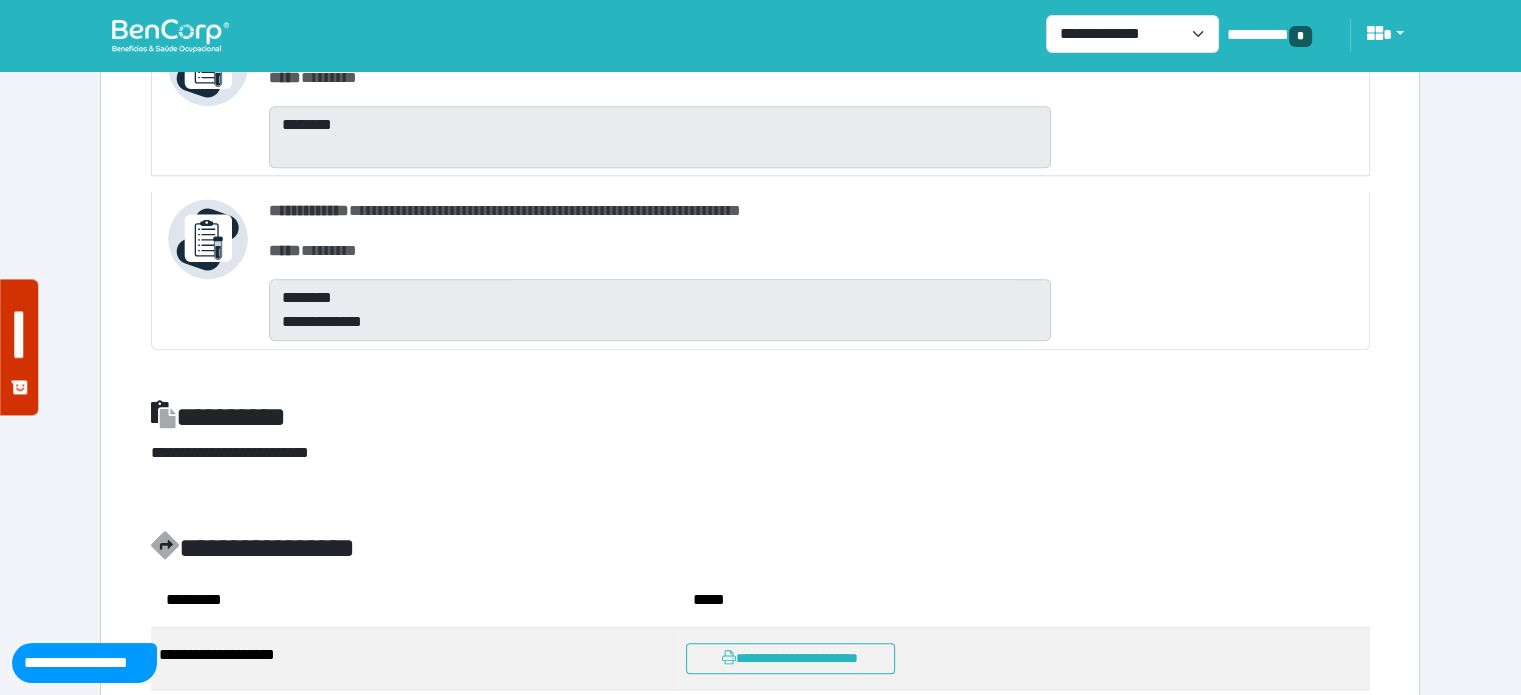 scroll, scrollTop: 1382, scrollLeft: 0, axis: vertical 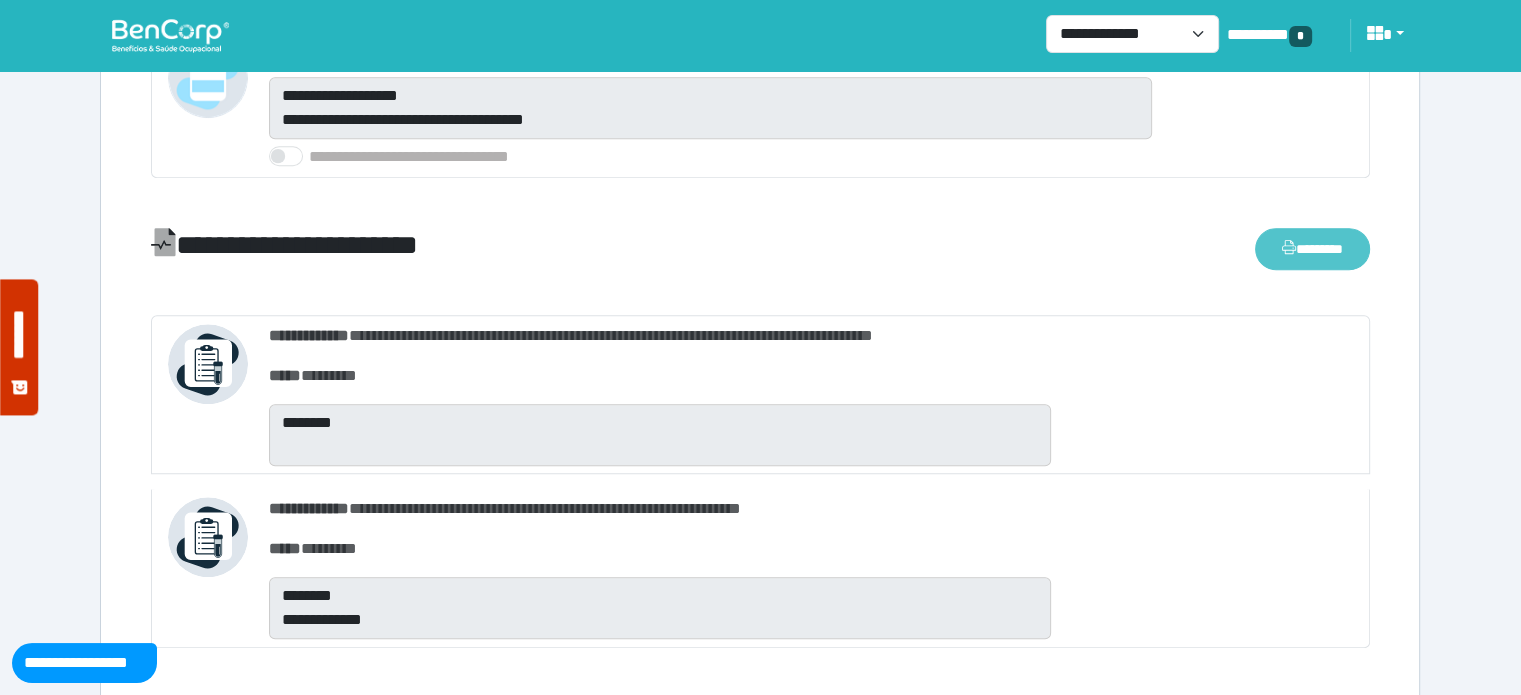 click on "********" at bounding box center [1312, 249] 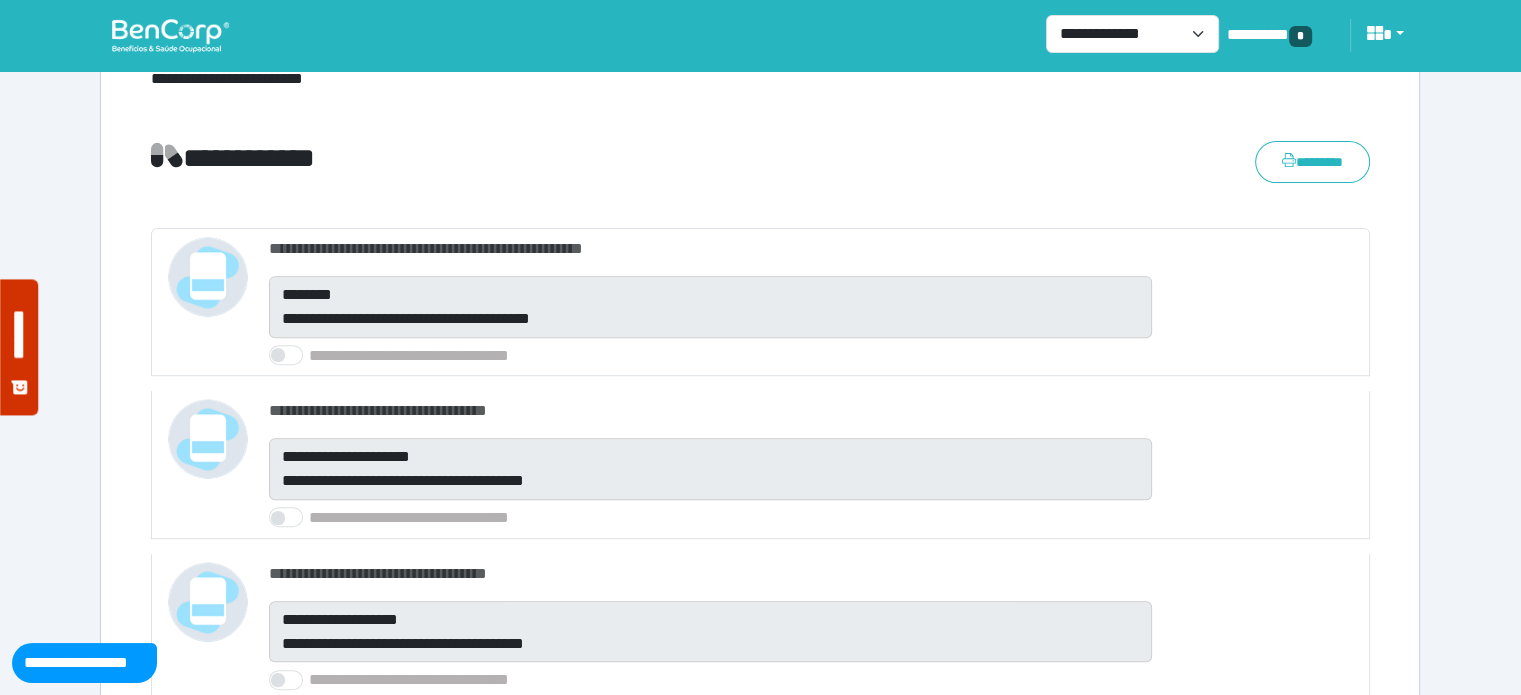 scroll, scrollTop: 682, scrollLeft: 0, axis: vertical 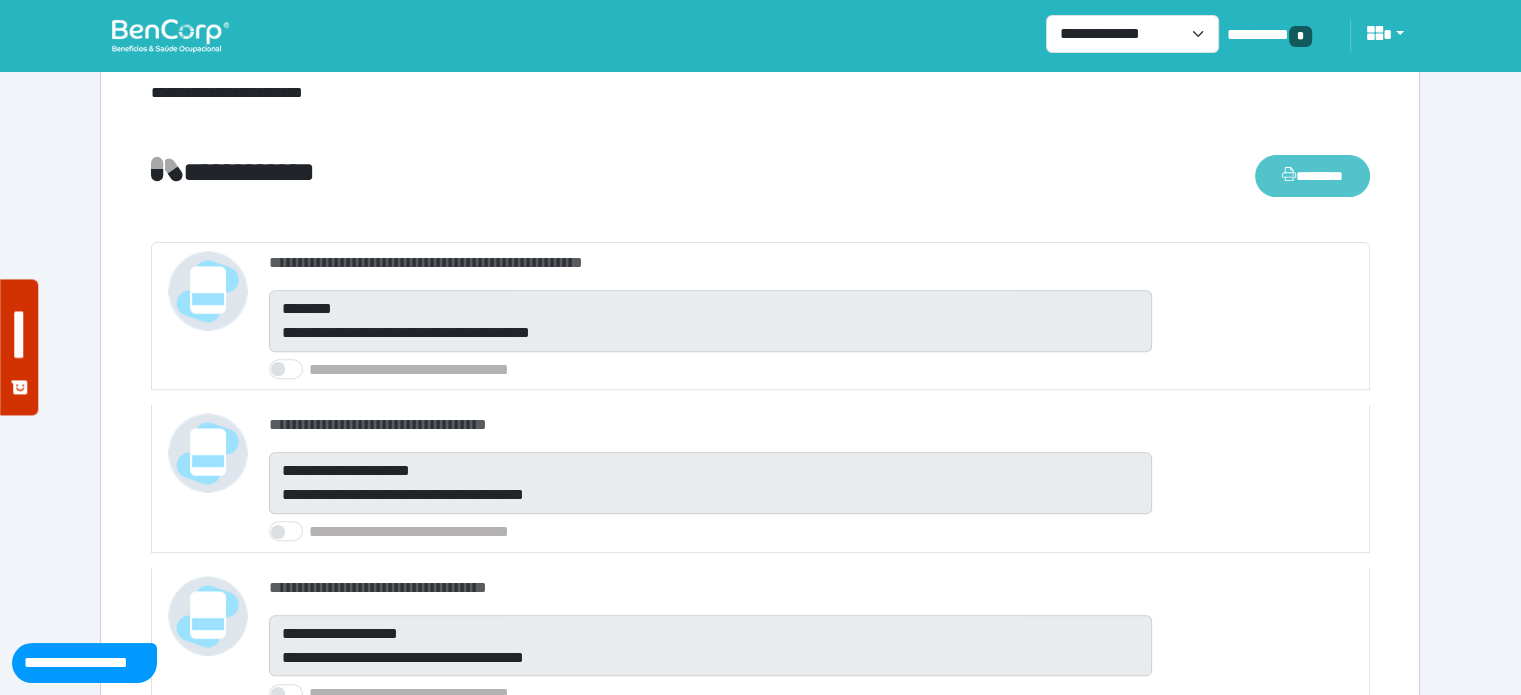 click on "********" at bounding box center (1312, 176) 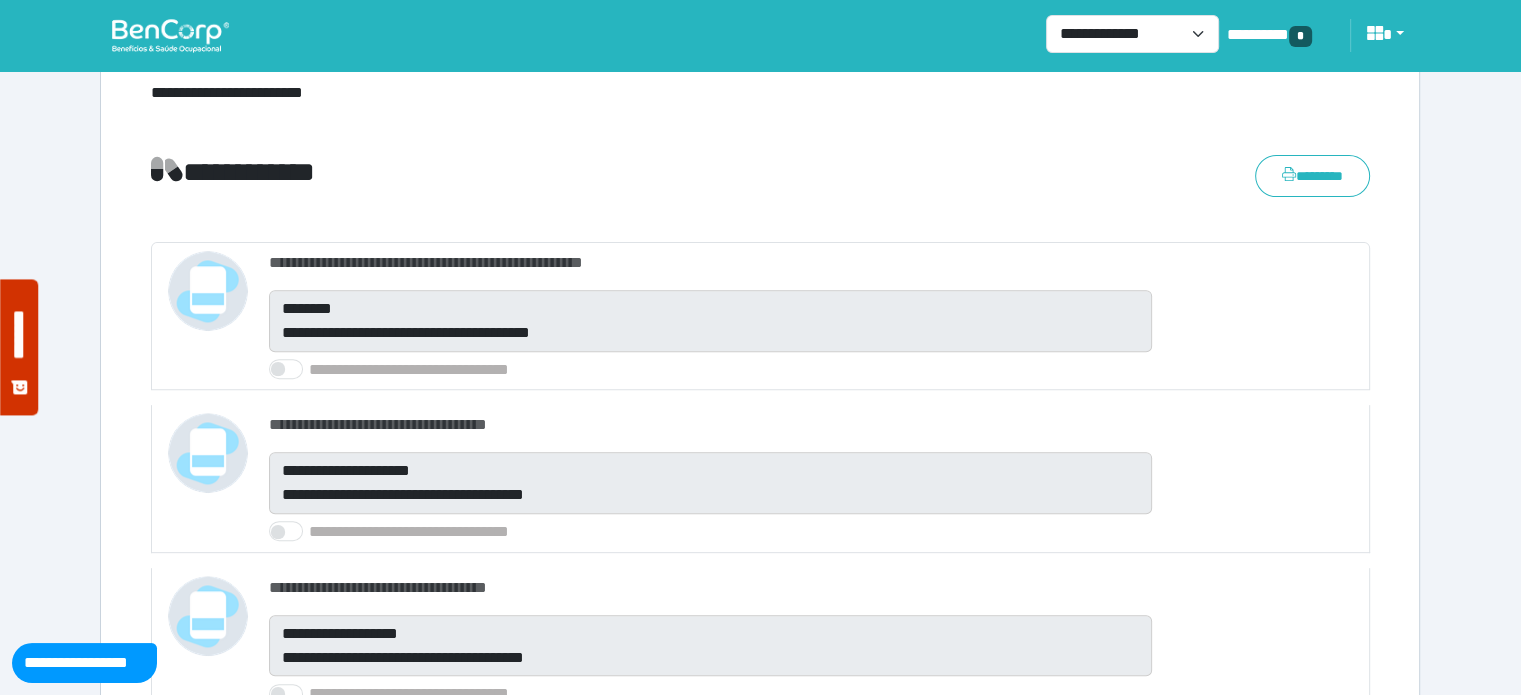 click at bounding box center (170, 35) 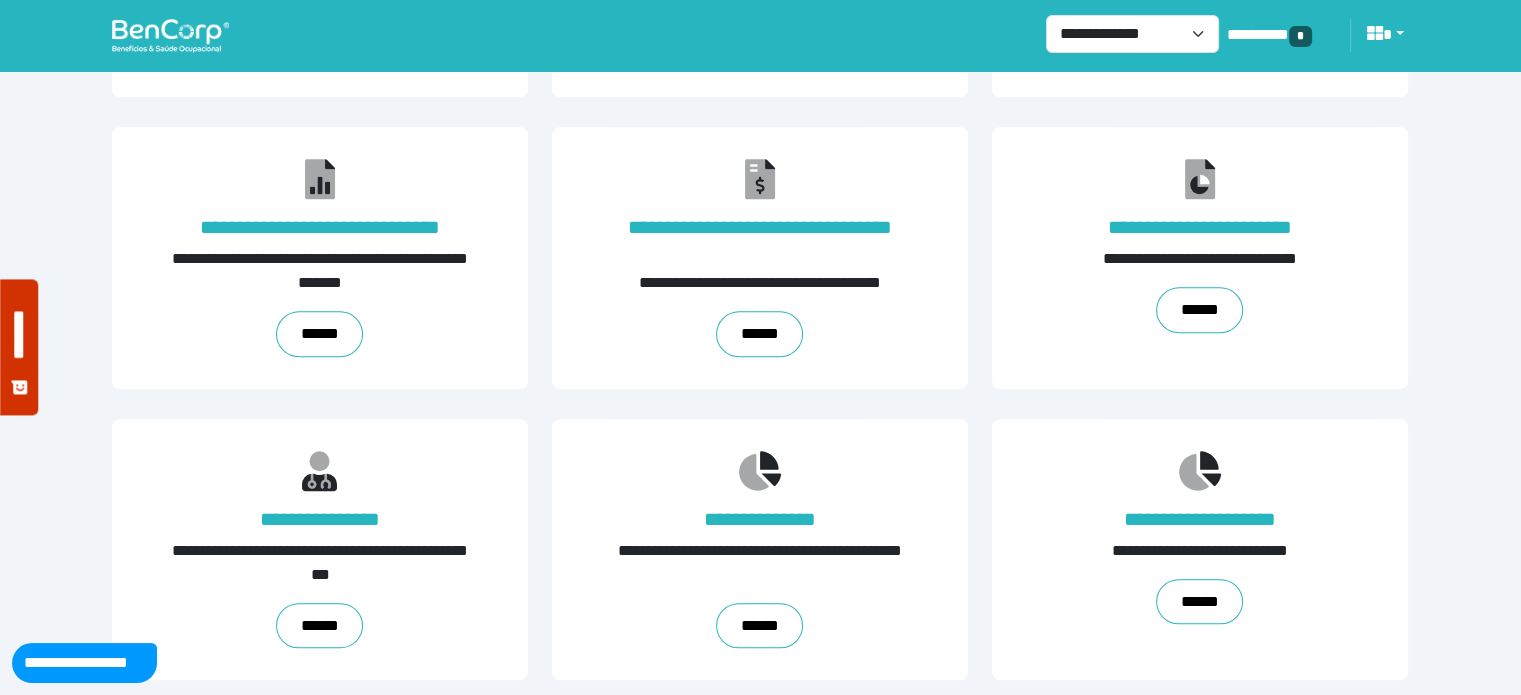 scroll, scrollTop: 1212, scrollLeft: 0, axis: vertical 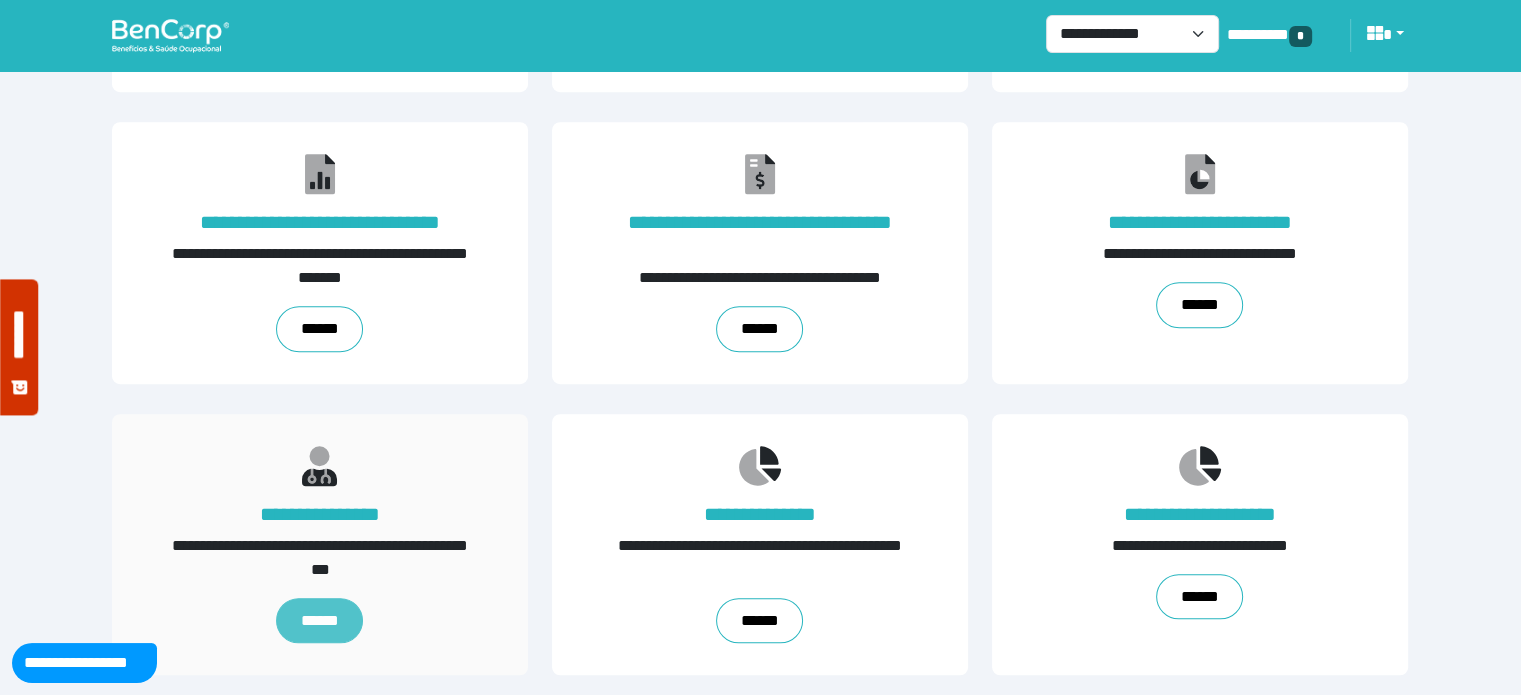 click on "******" at bounding box center [320, 621] 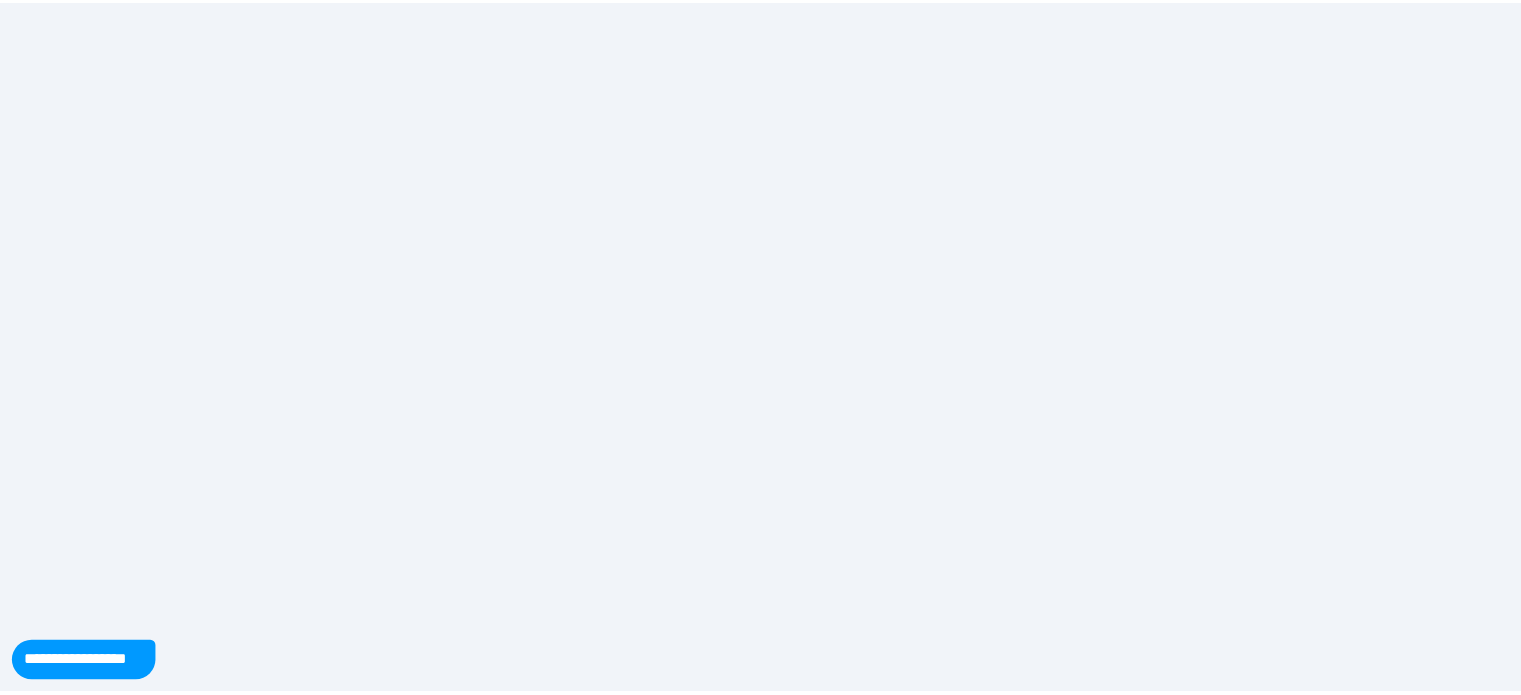 scroll, scrollTop: 0, scrollLeft: 0, axis: both 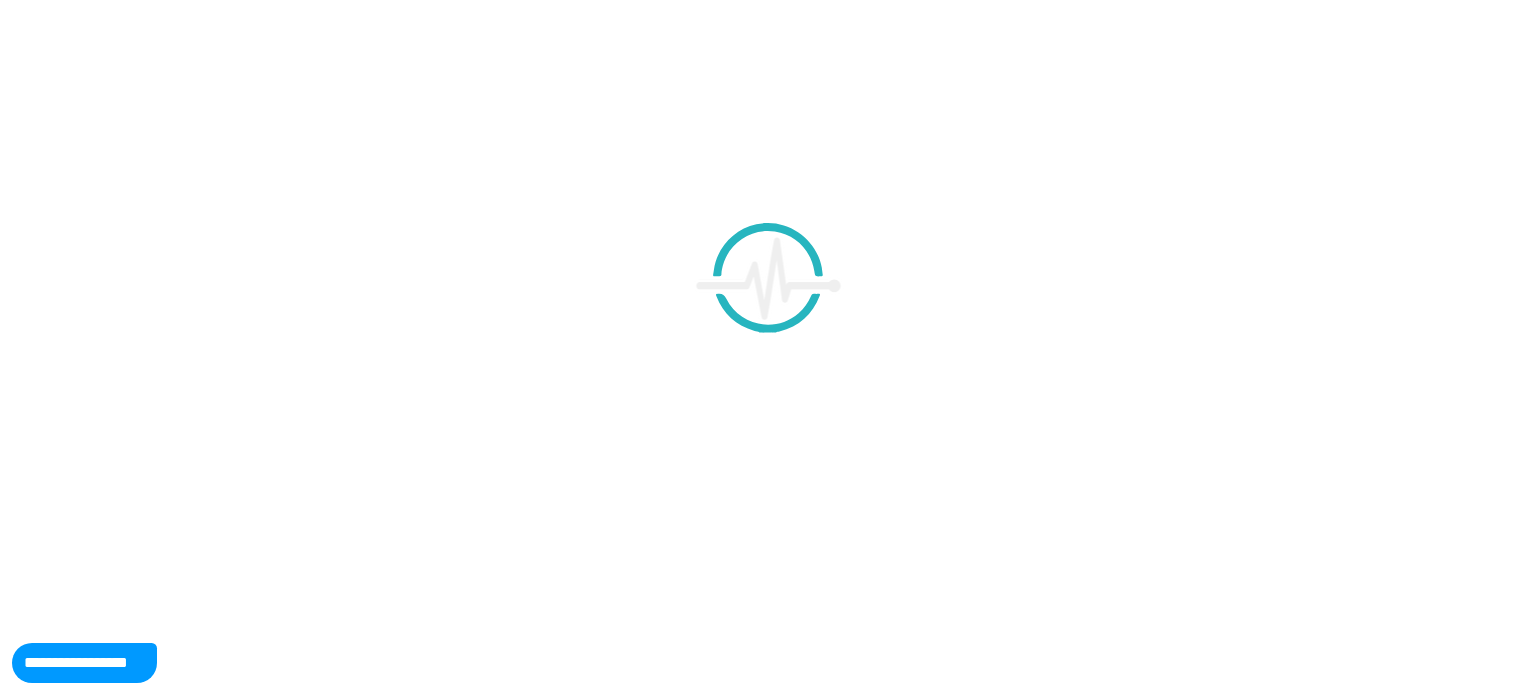 select on "**" 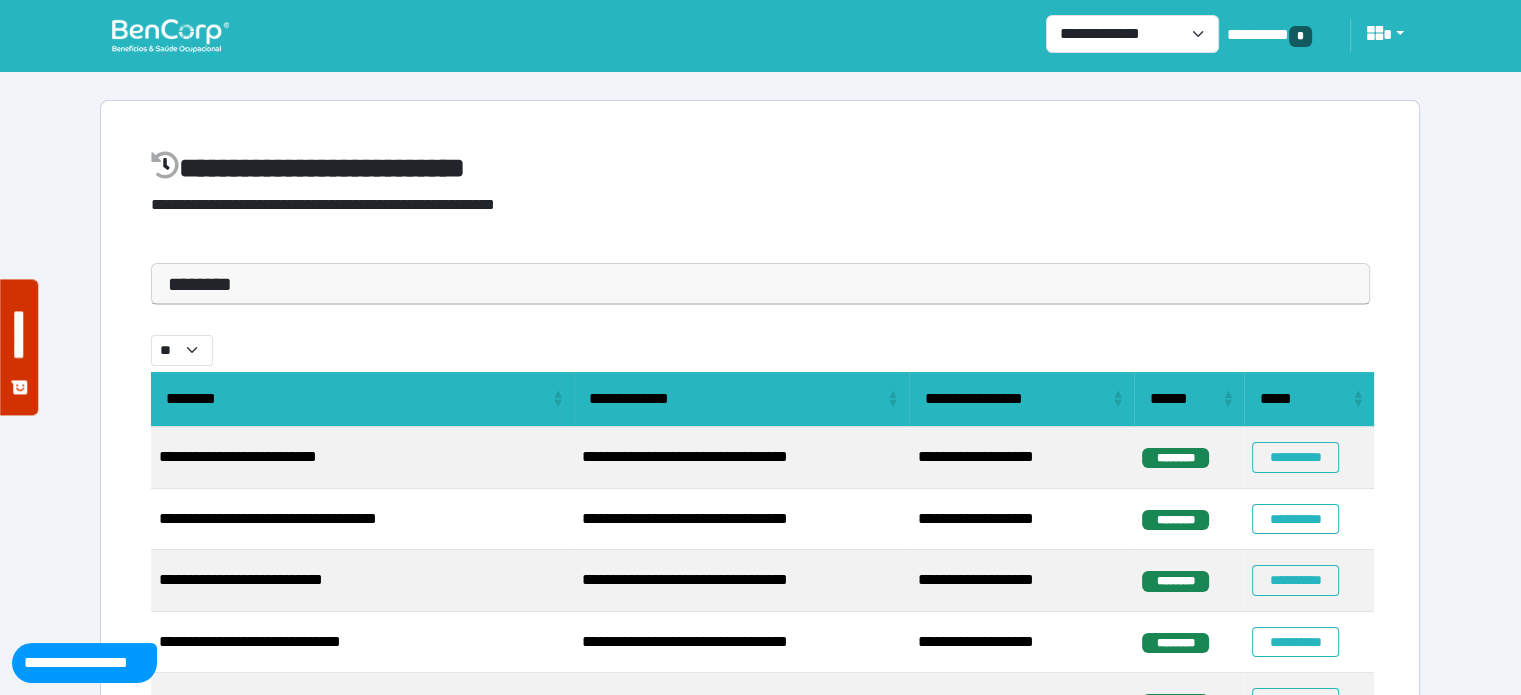 click on "********" at bounding box center (760, 284) 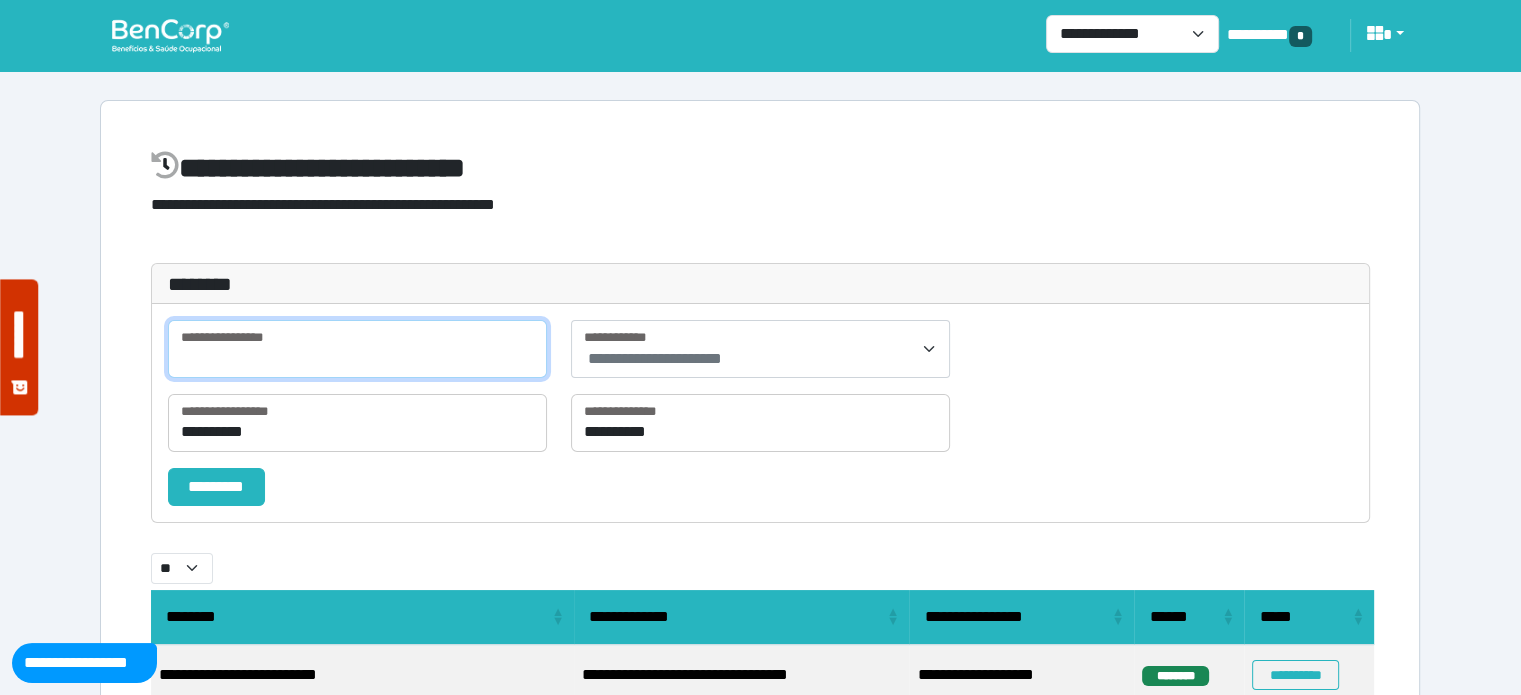 click at bounding box center (357, 349) 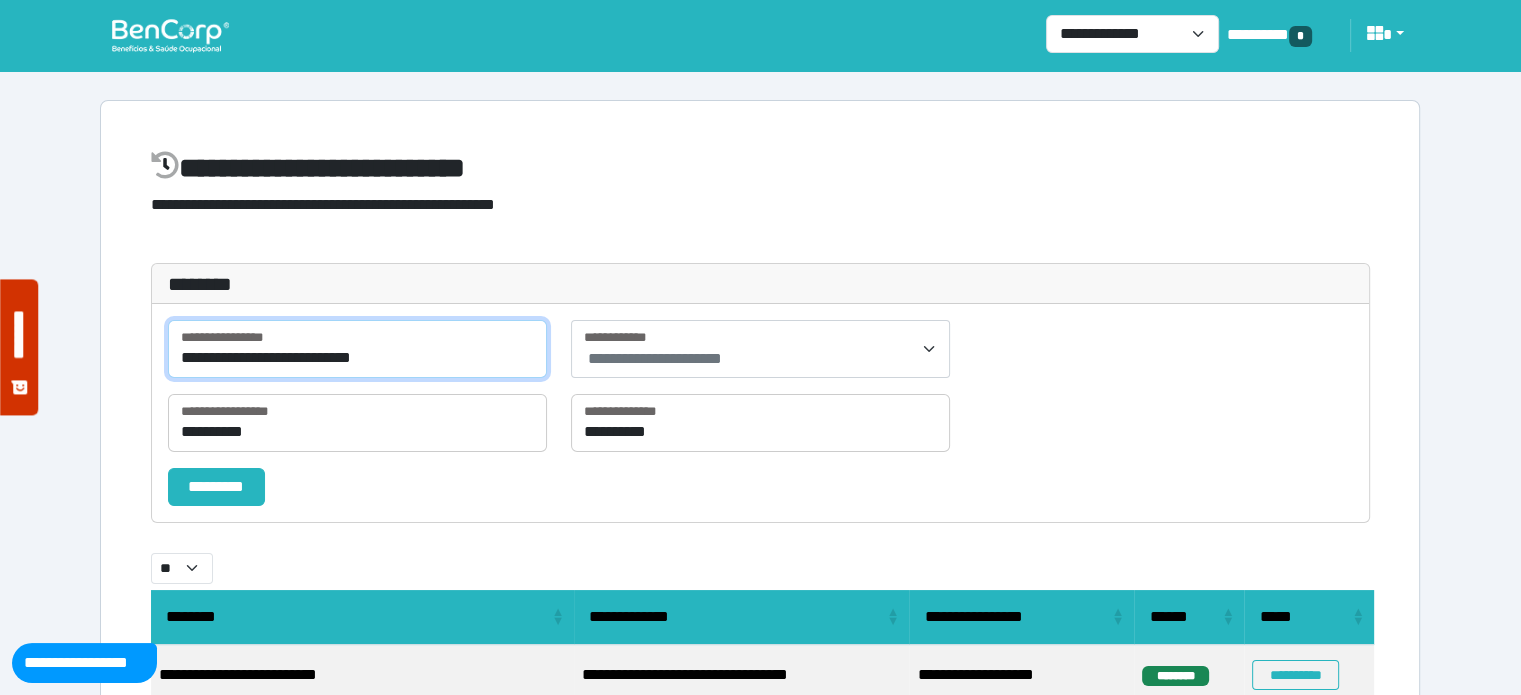 type on "**********" 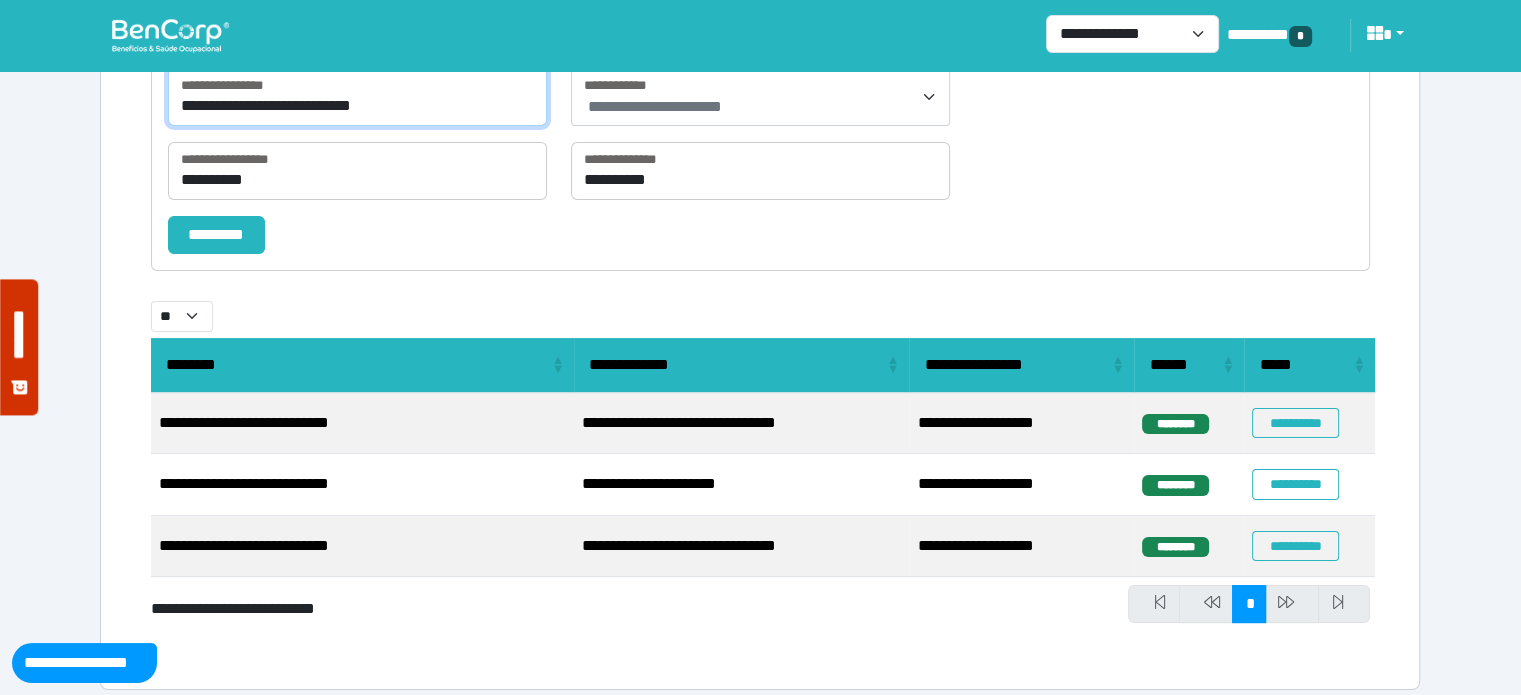 scroll, scrollTop: 267, scrollLeft: 0, axis: vertical 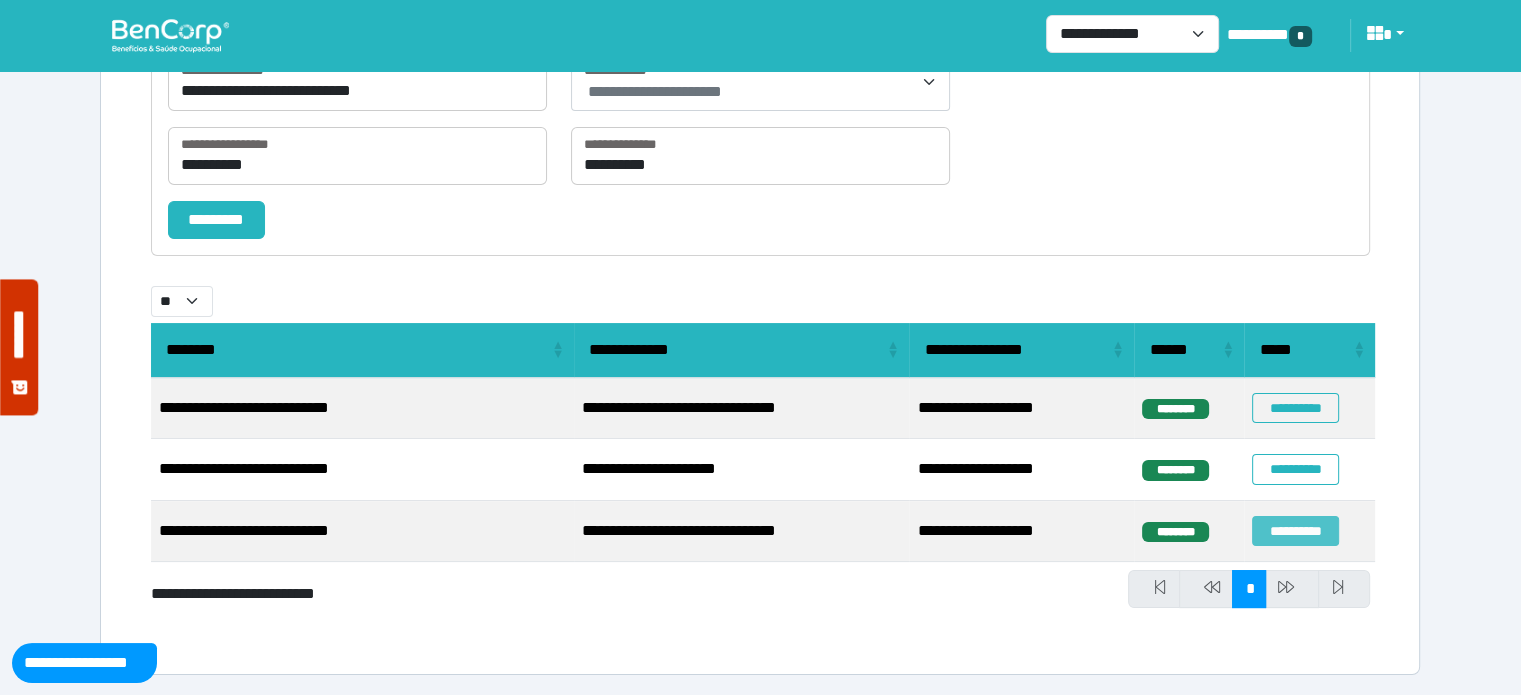 click on "**********" at bounding box center (1295, 531) 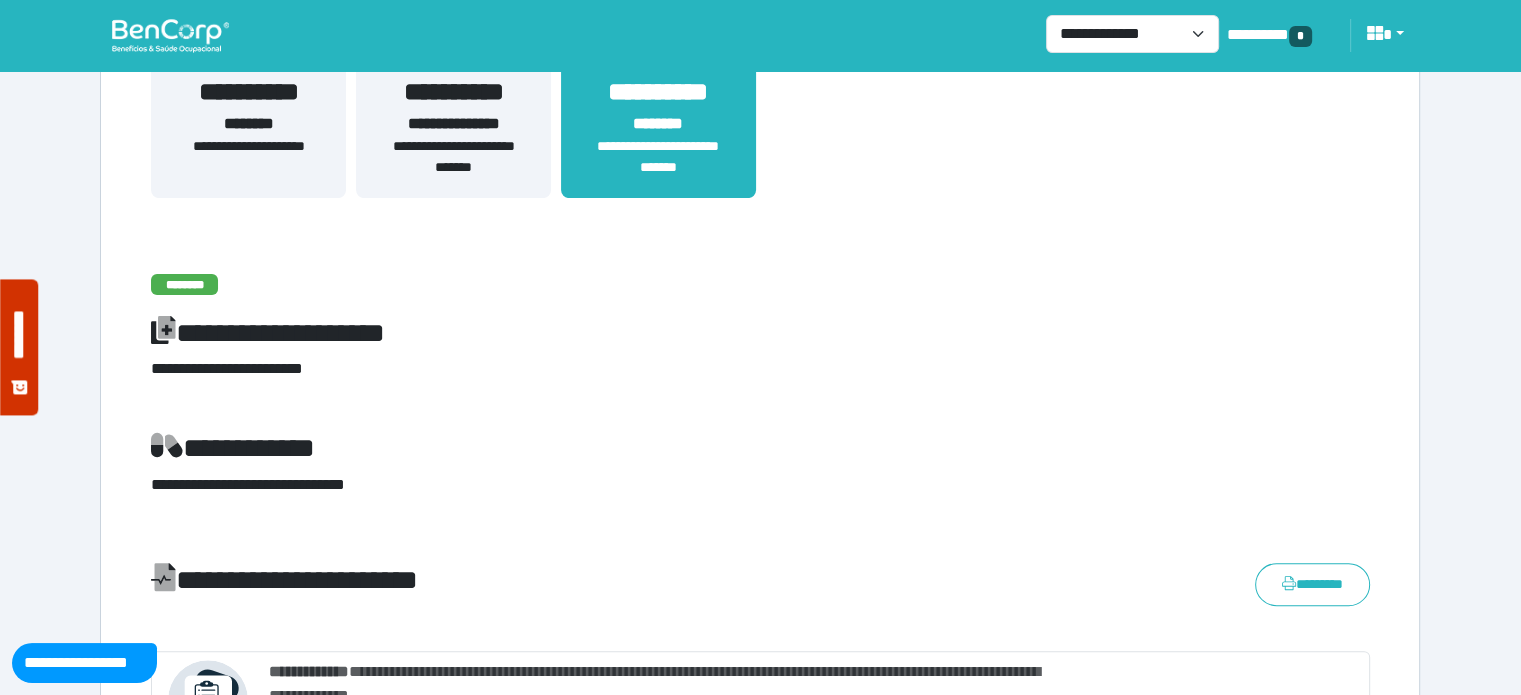 scroll, scrollTop: 49, scrollLeft: 0, axis: vertical 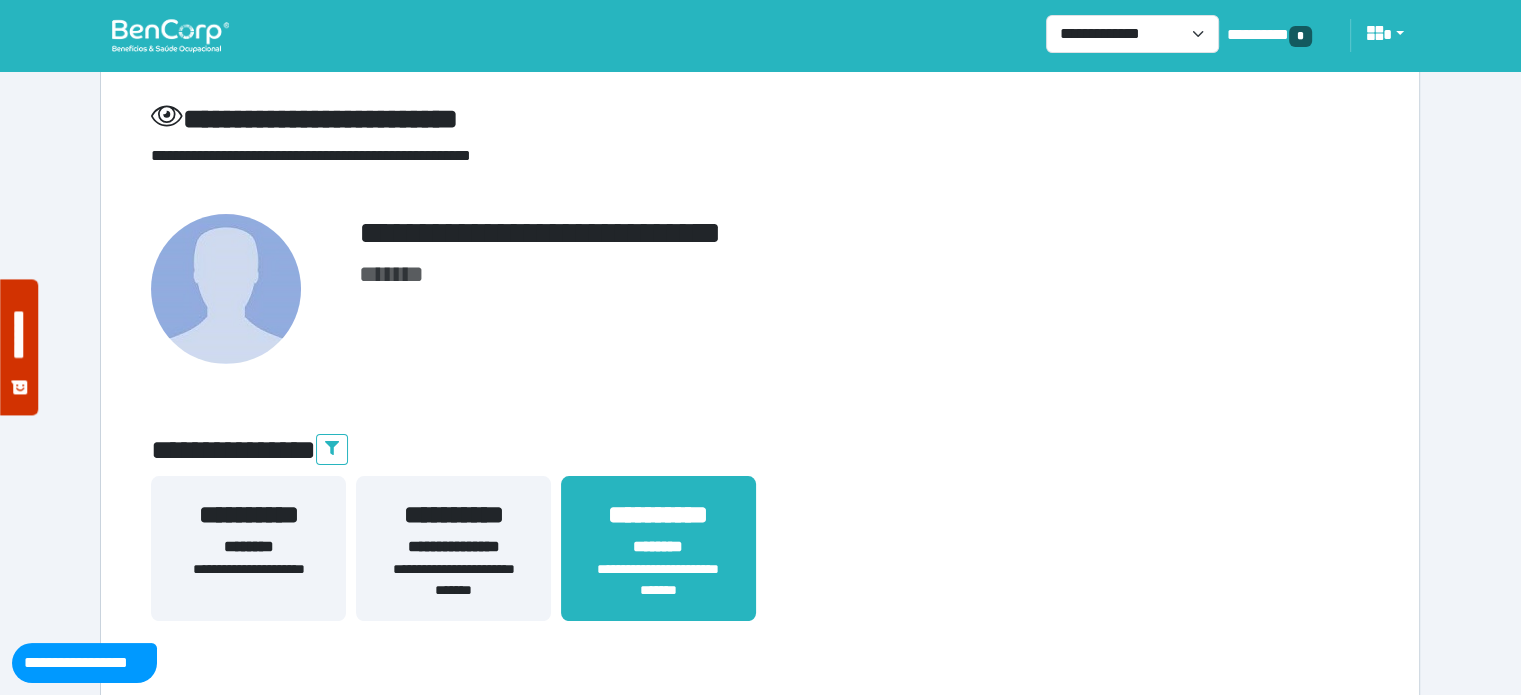 click on "**********" at bounding box center (453, 547) 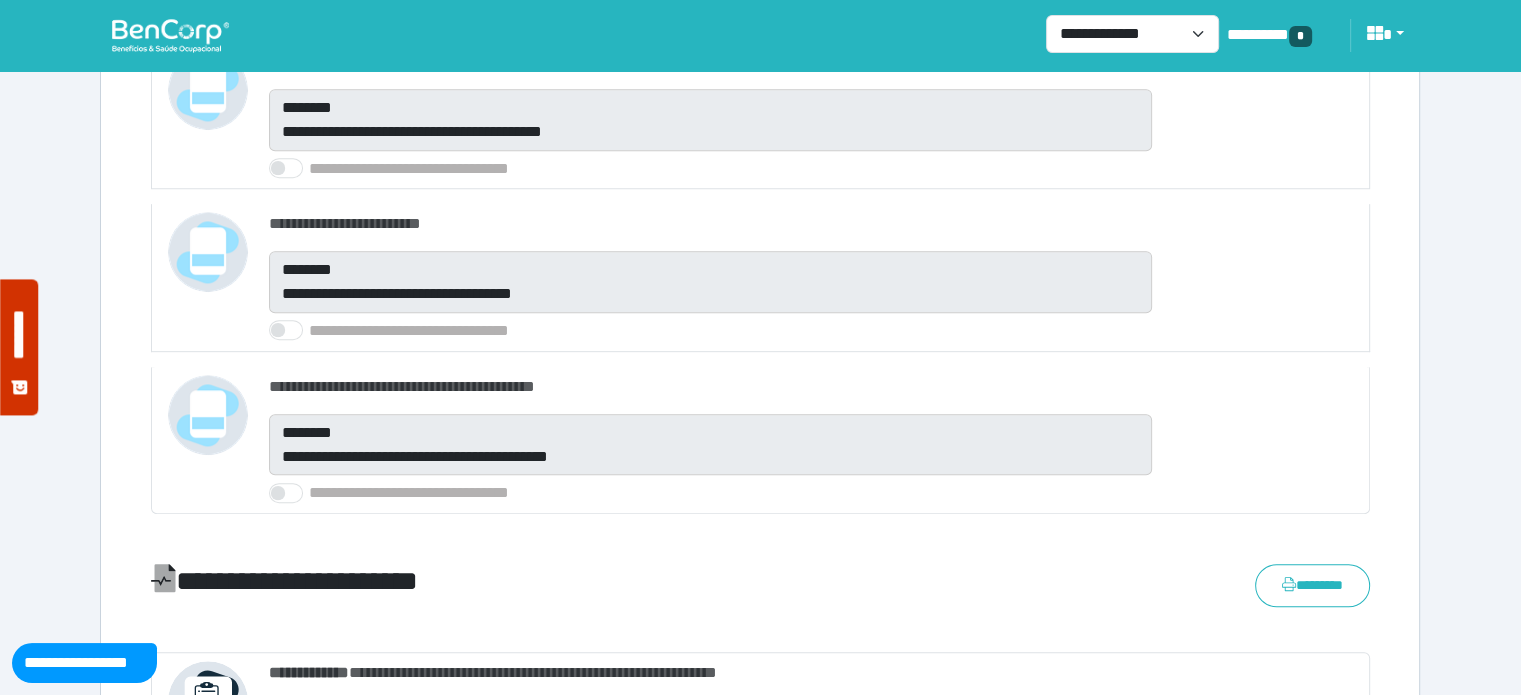 scroll, scrollTop: 749, scrollLeft: 0, axis: vertical 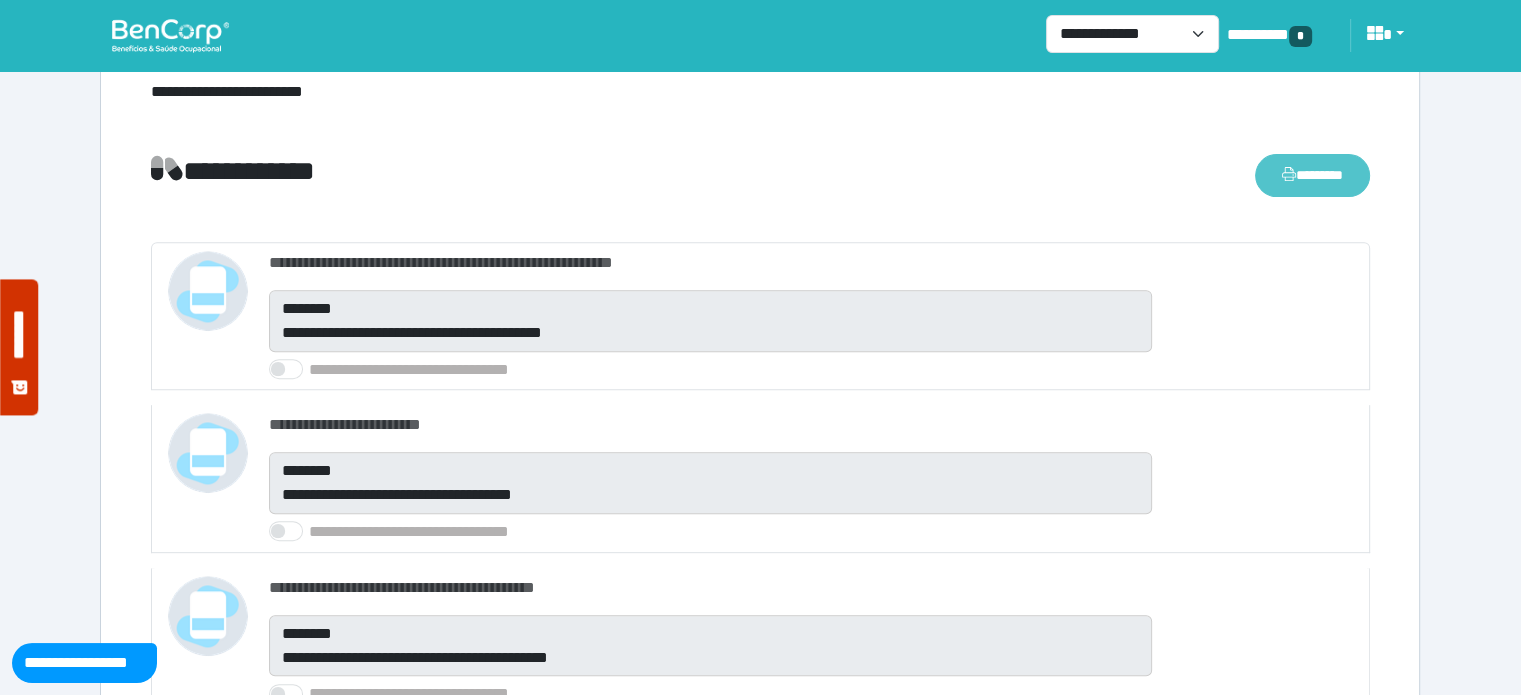 click on "********" at bounding box center [1312, 175] 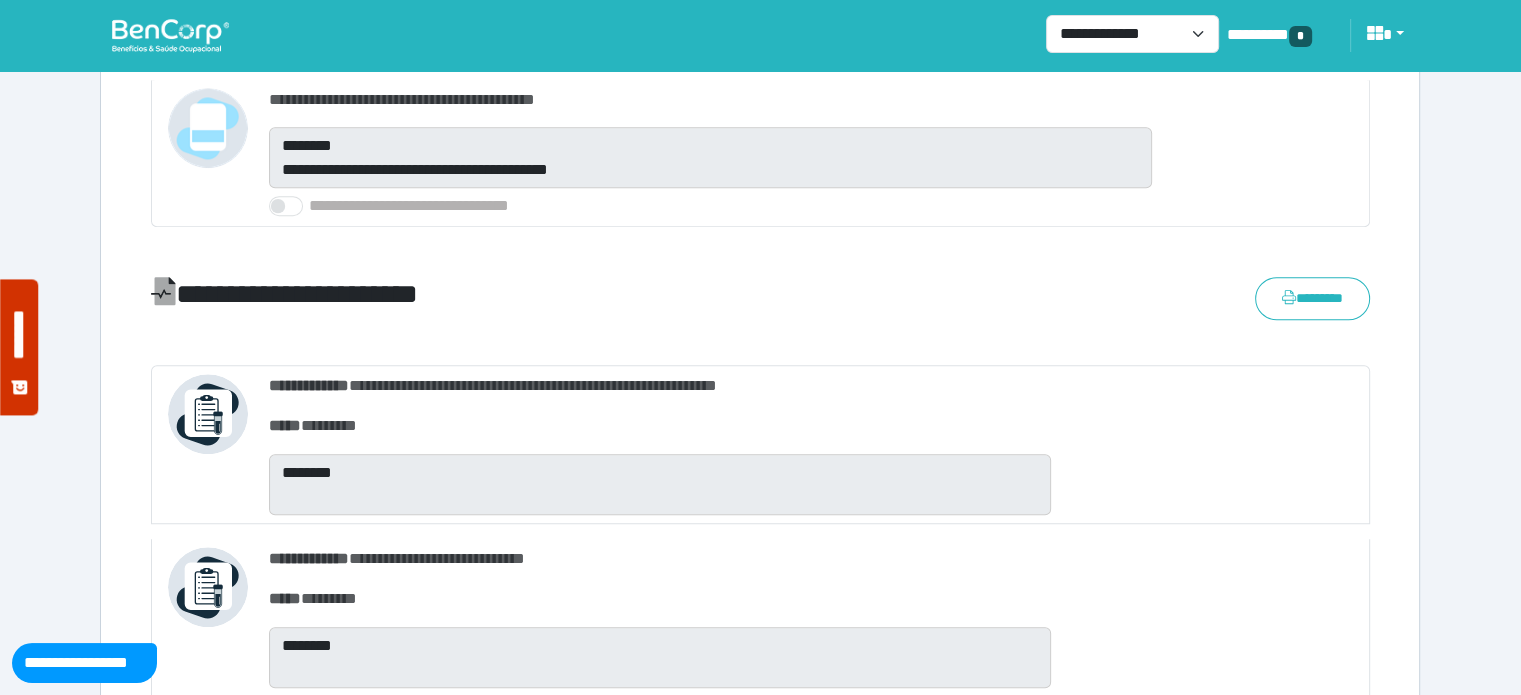 scroll, scrollTop: 1249, scrollLeft: 0, axis: vertical 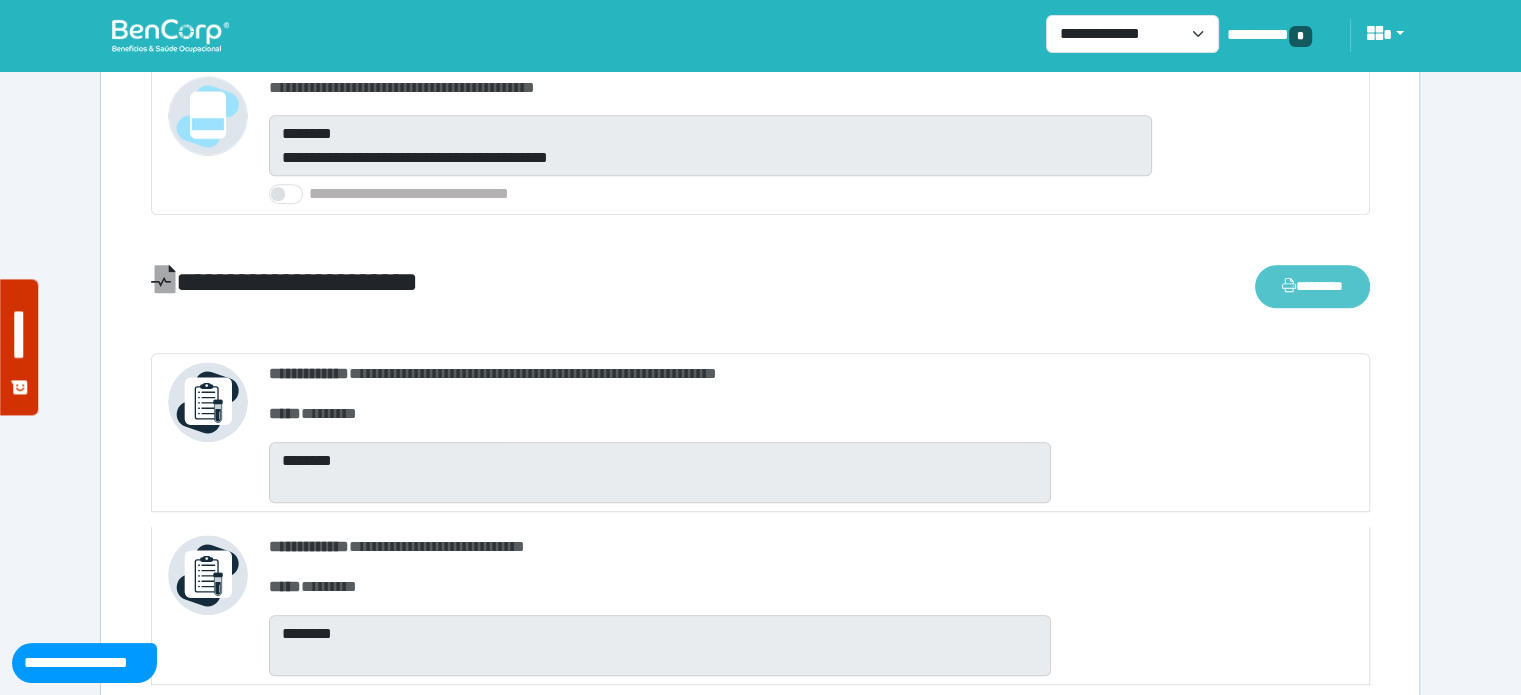 click on "********" at bounding box center (1312, 286) 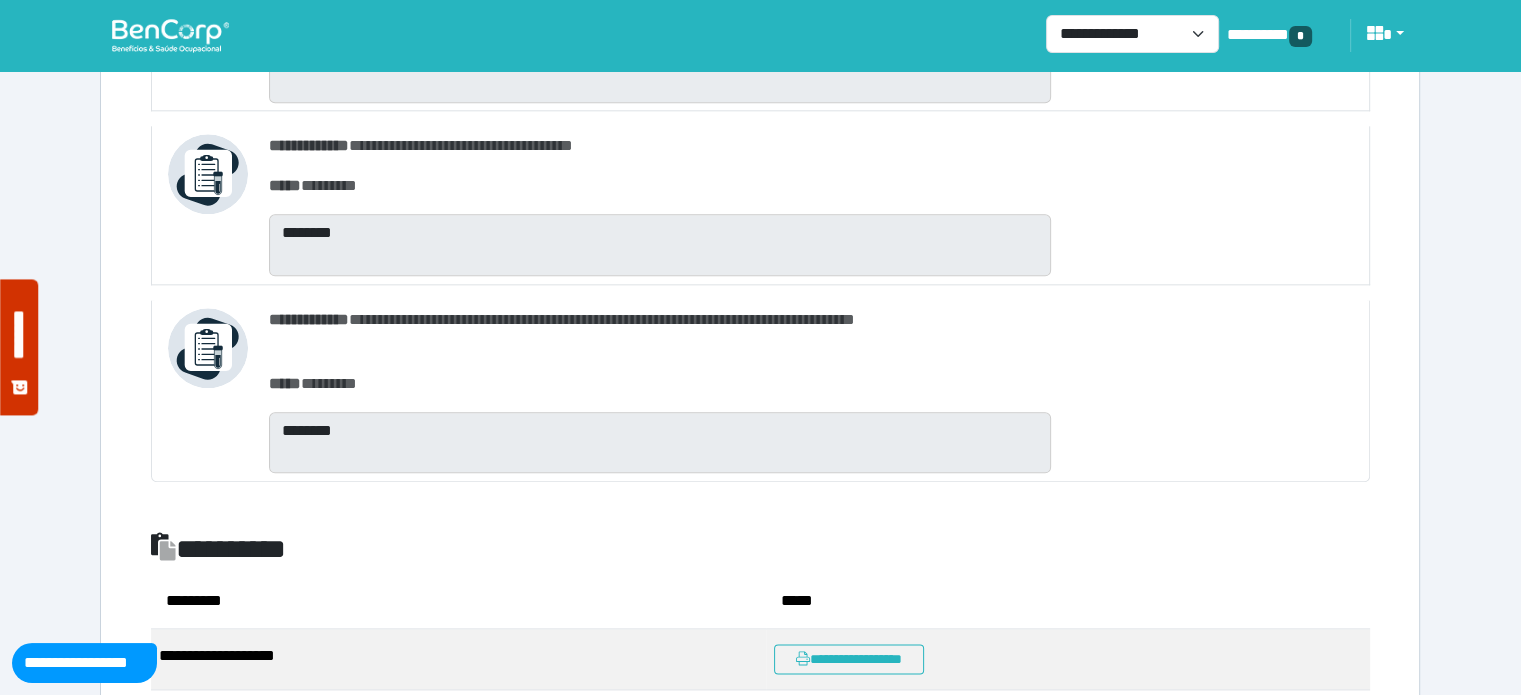 scroll, scrollTop: 2549, scrollLeft: 0, axis: vertical 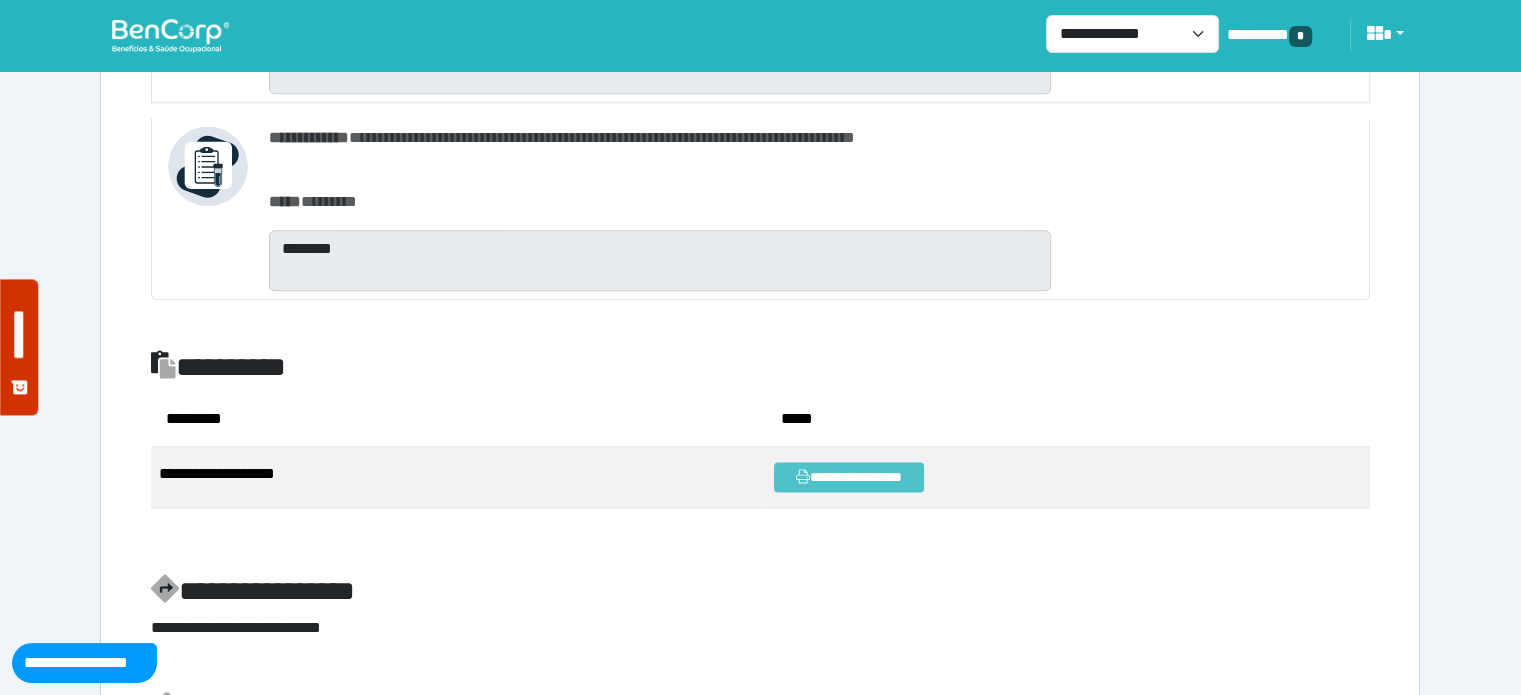 click on "**********" at bounding box center (849, 477) 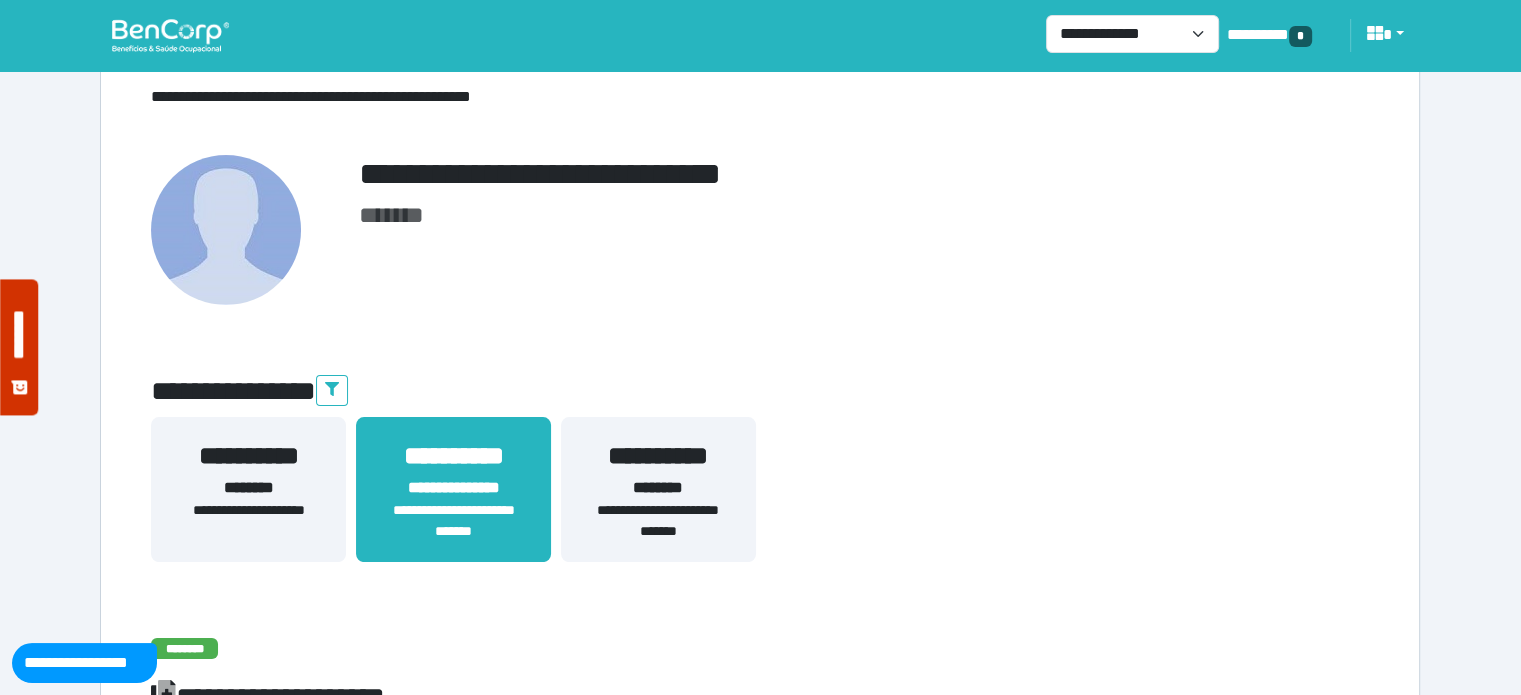 scroll, scrollTop: 0, scrollLeft: 0, axis: both 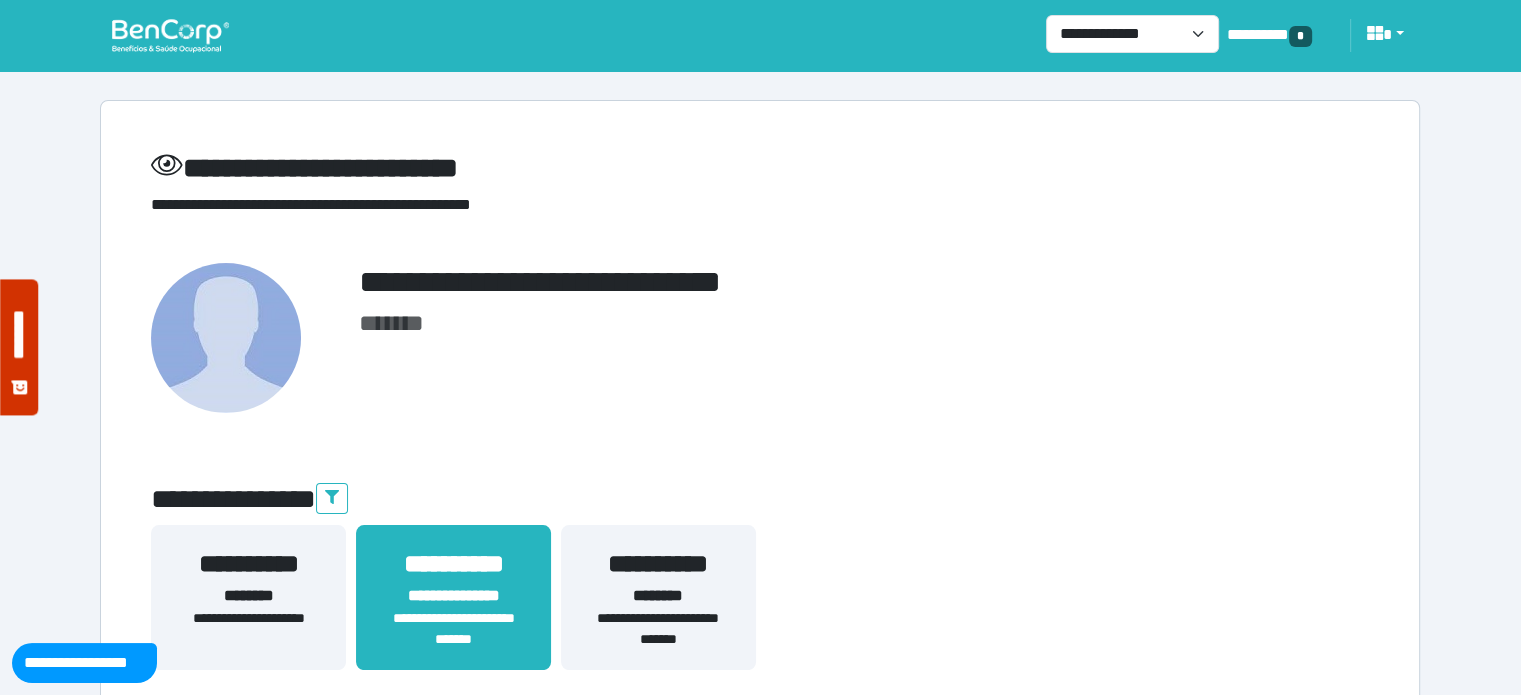 click on "**********" at bounding box center (658, 629) 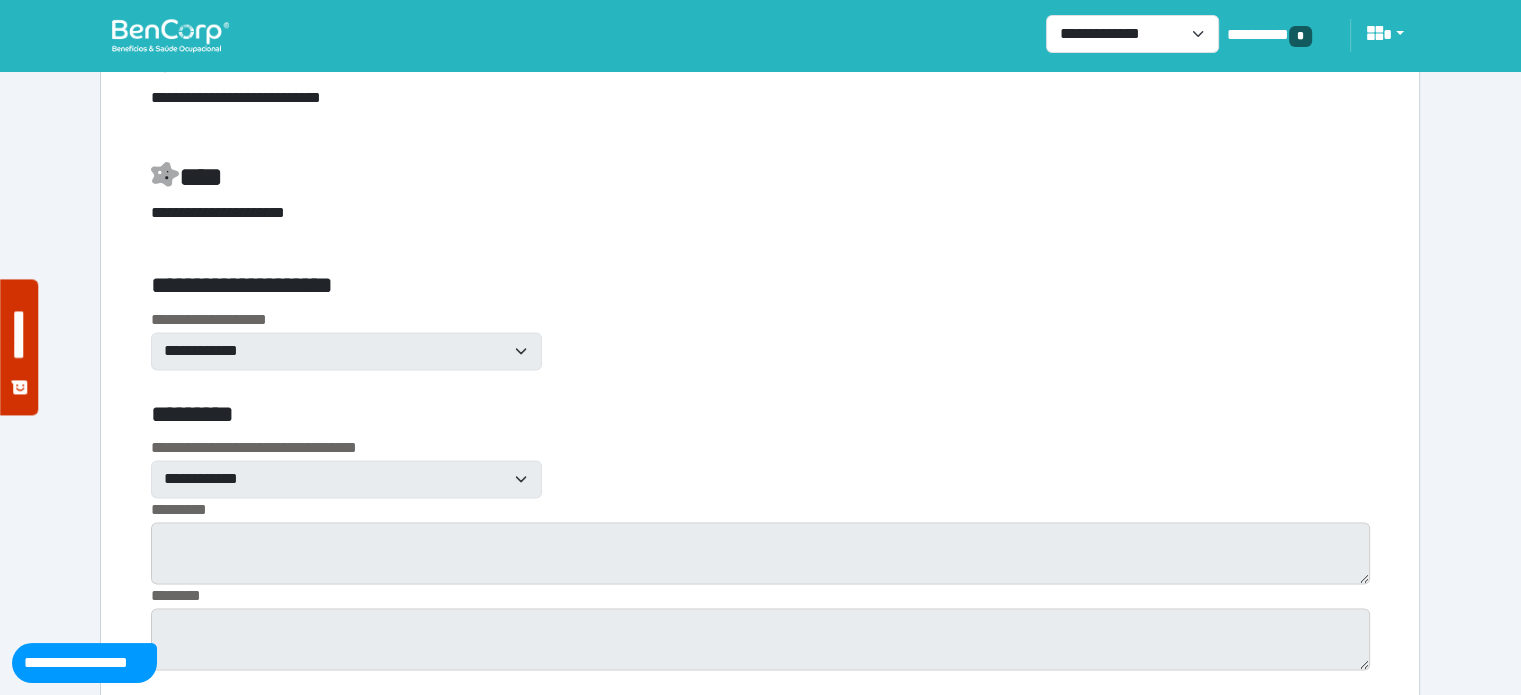 scroll, scrollTop: 2200, scrollLeft: 0, axis: vertical 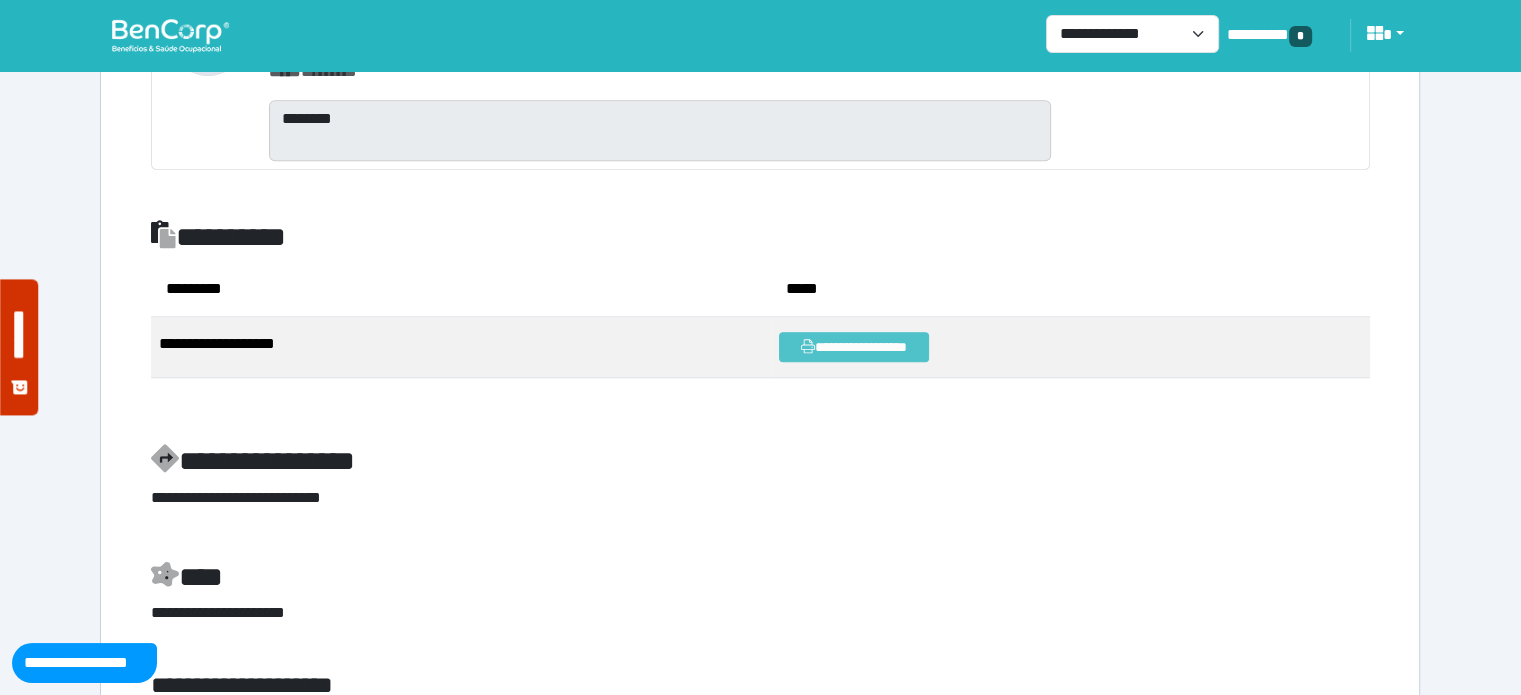 click on "**********" at bounding box center [854, 347] 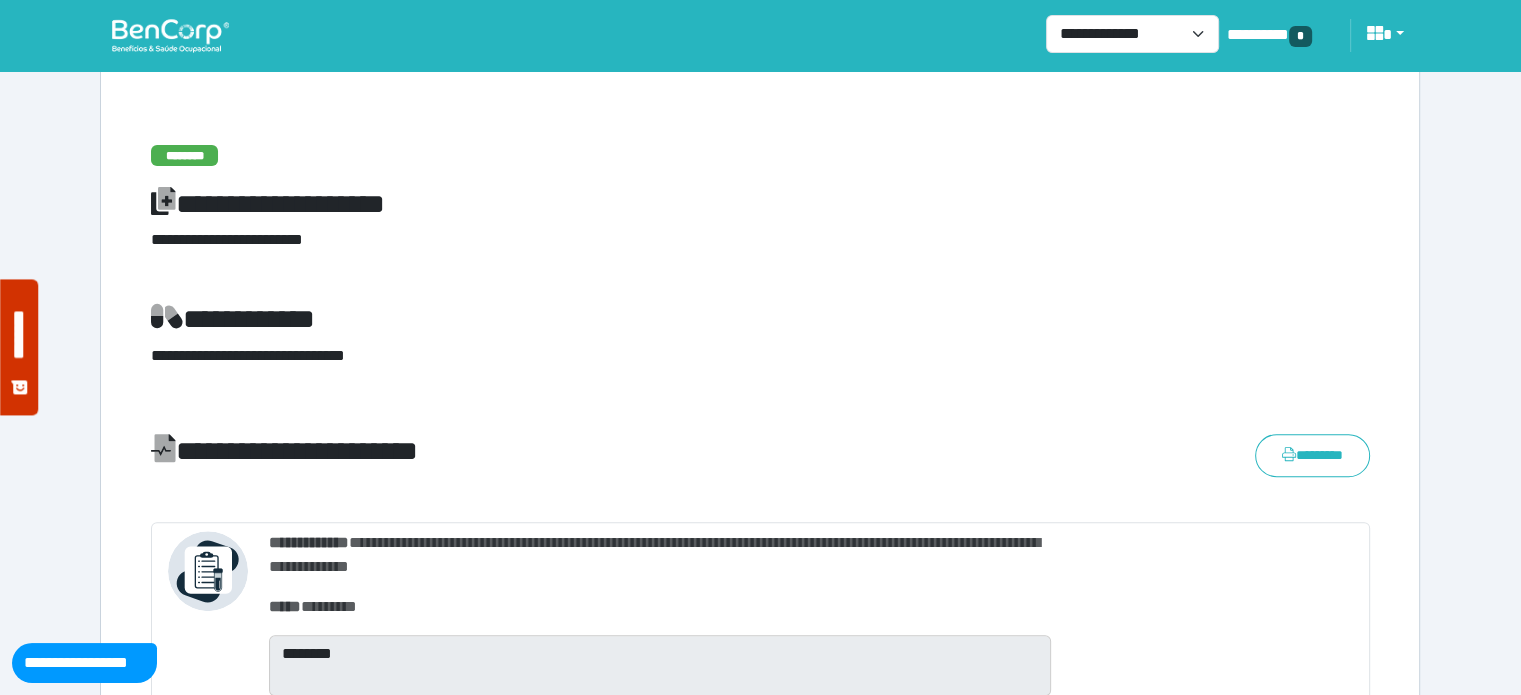 scroll, scrollTop: 600, scrollLeft: 0, axis: vertical 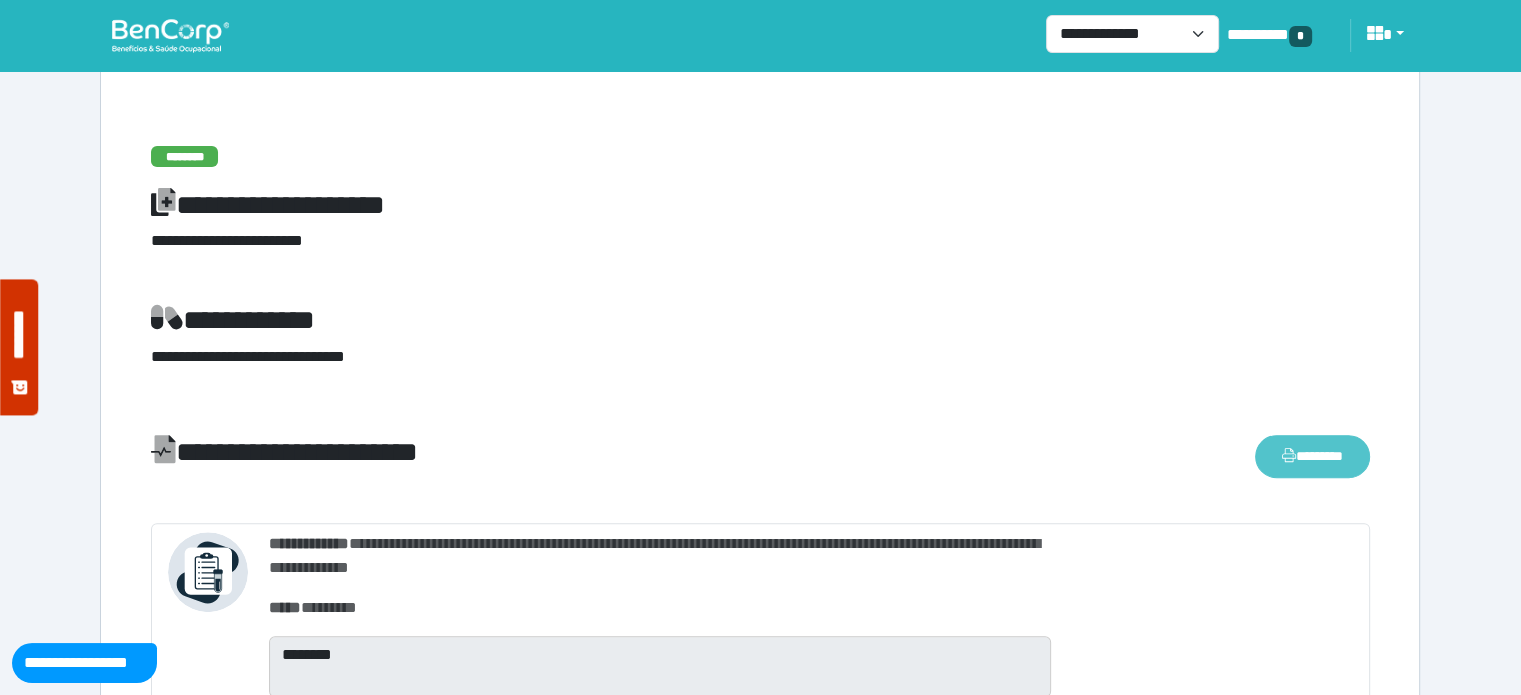 click on "********" at bounding box center [1312, 456] 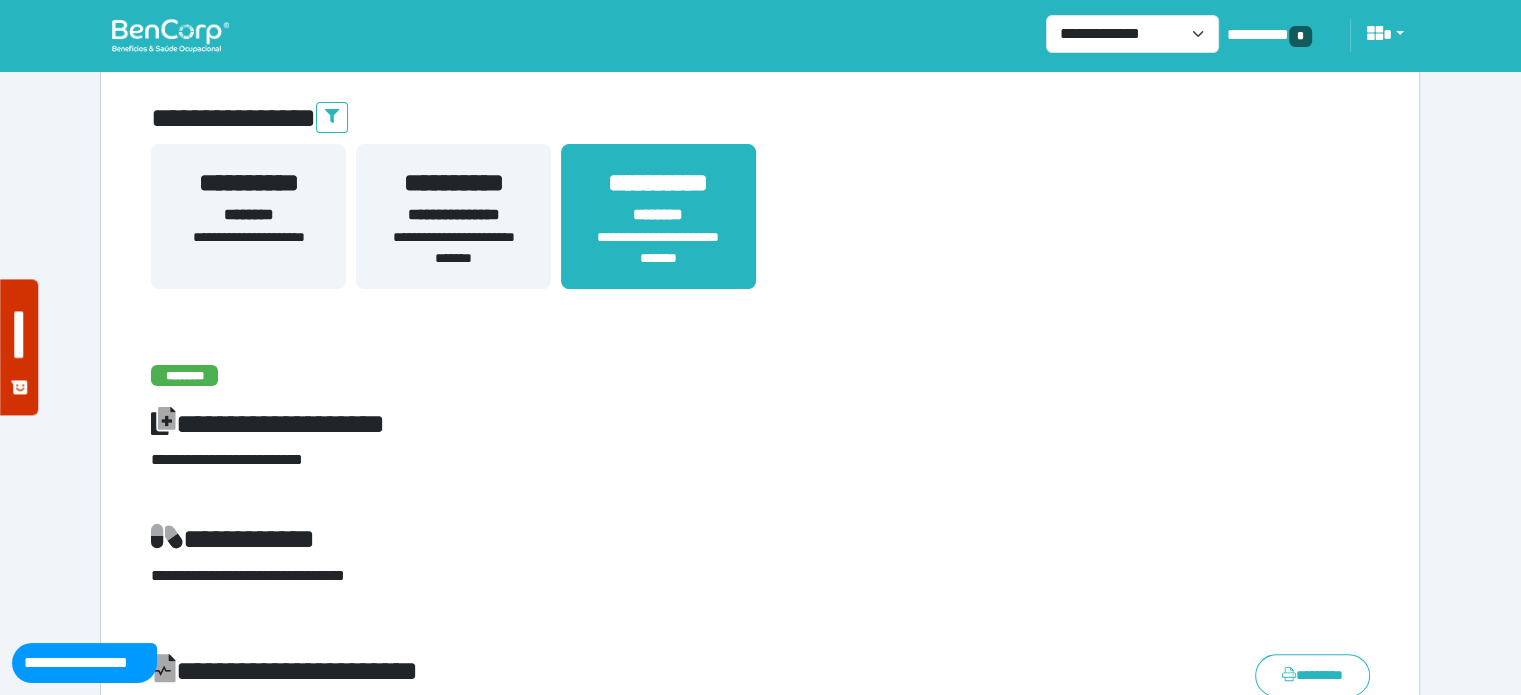 scroll, scrollTop: 0, scrollLeft: 0, axis: both 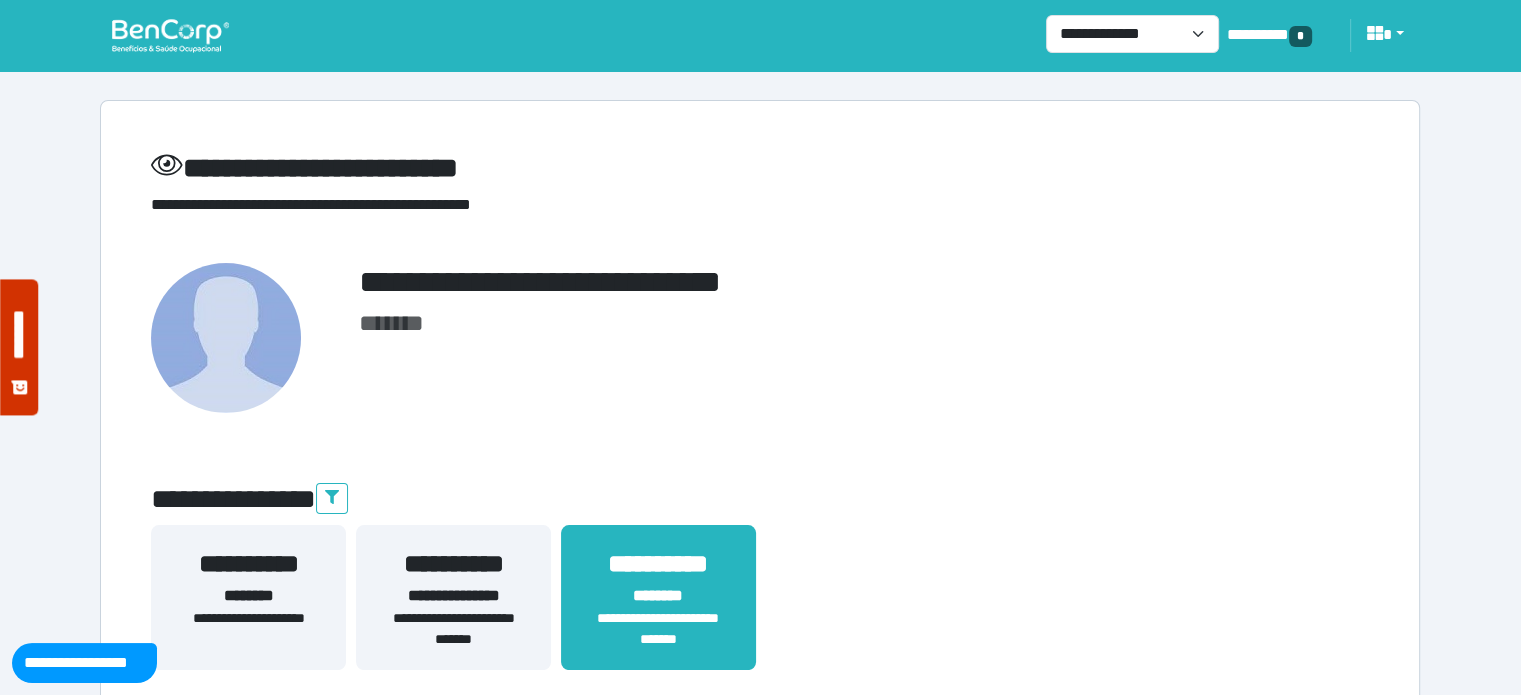 click on "**********" at bounding box center [453, 629] 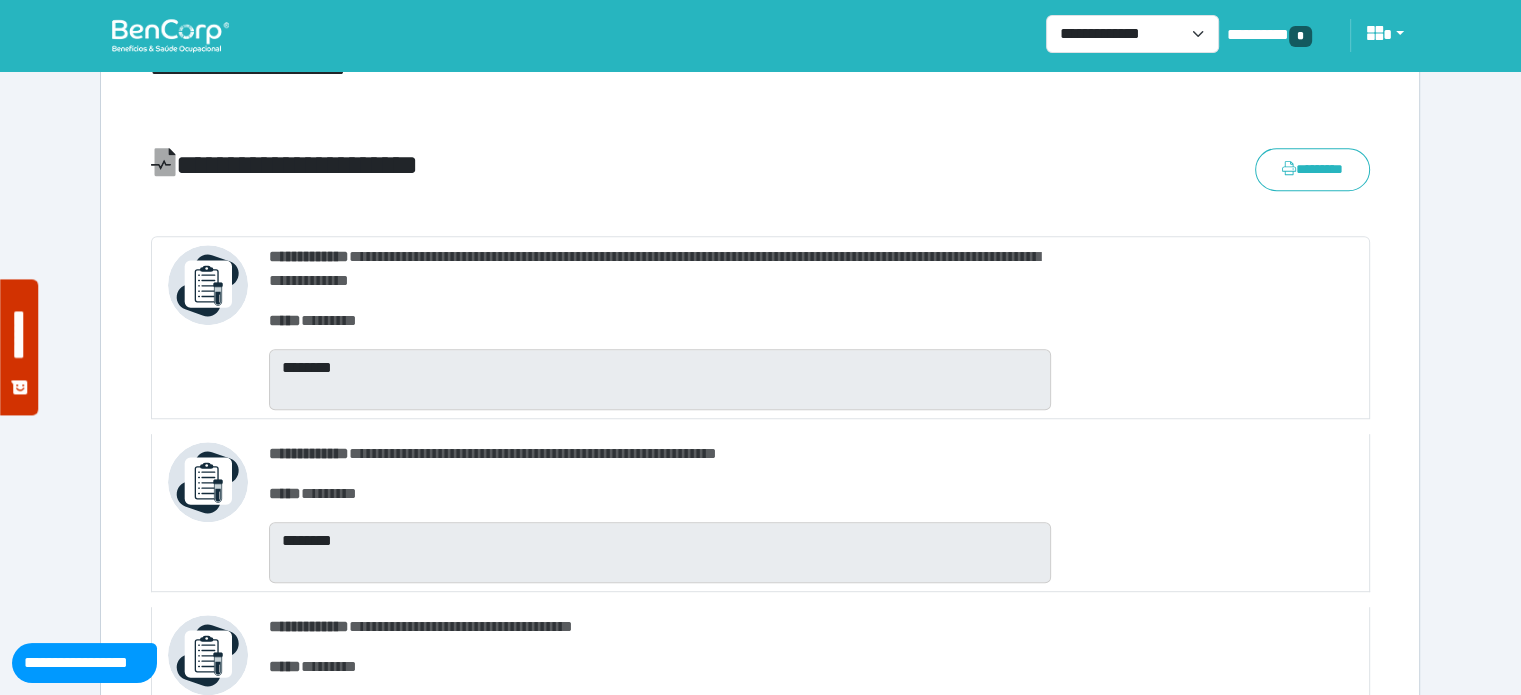 scroll, scrollTop: 900, scrollLeft: 0, axis: vertical 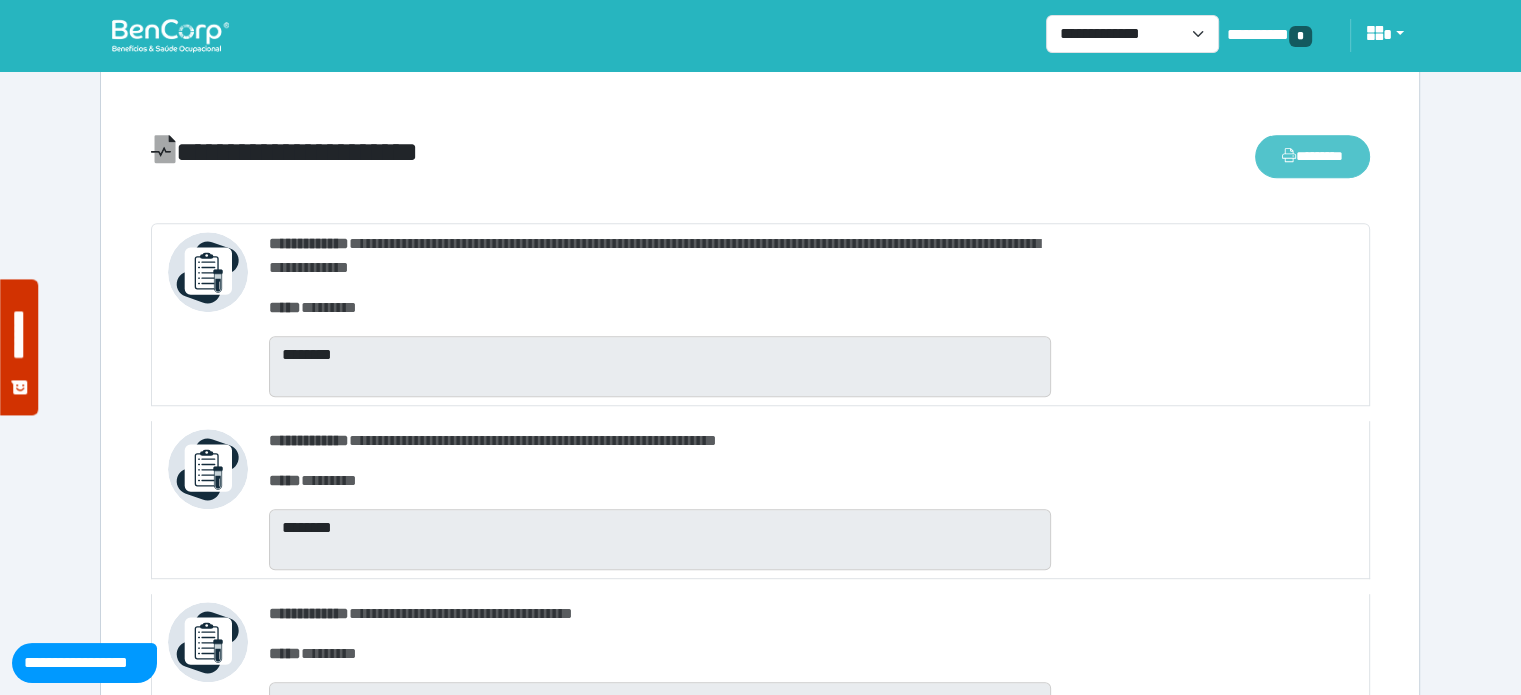 click on "********" at bounding box center (1312, 156) 